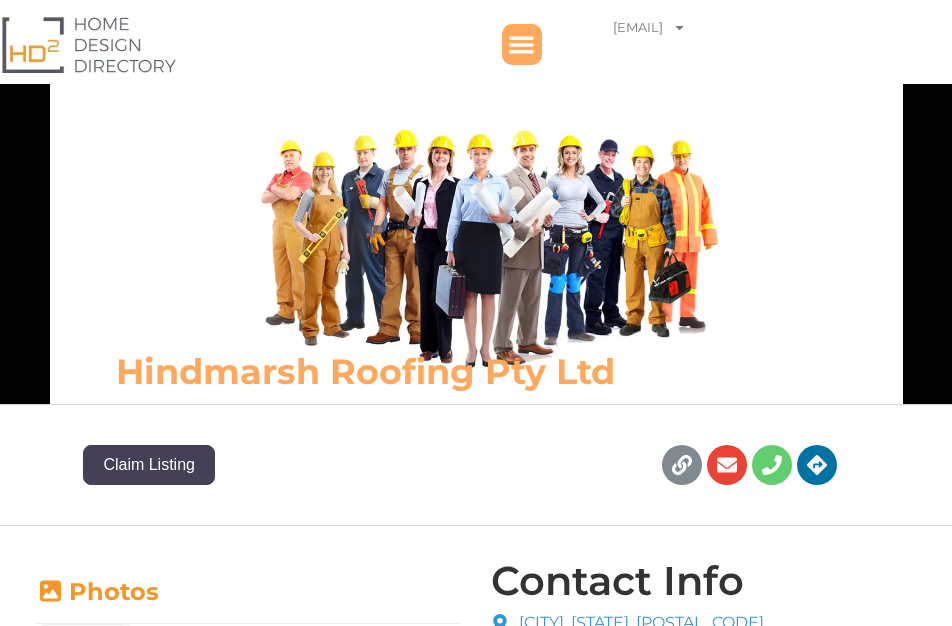 scroll, scrollTop: 0, scrollLeft: 0, axis: both 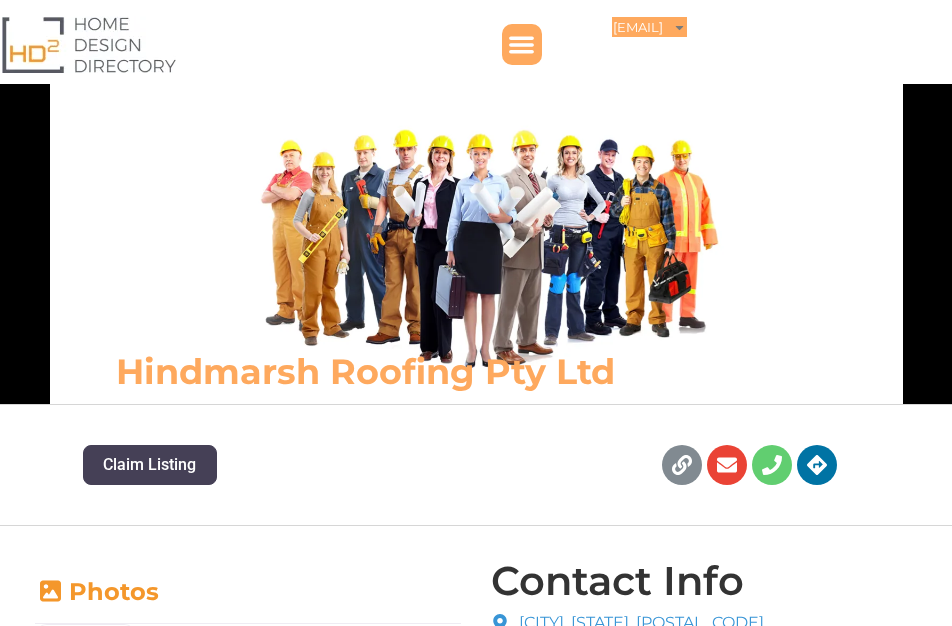 click on "snapfitnessmaddingley@gmail.com" 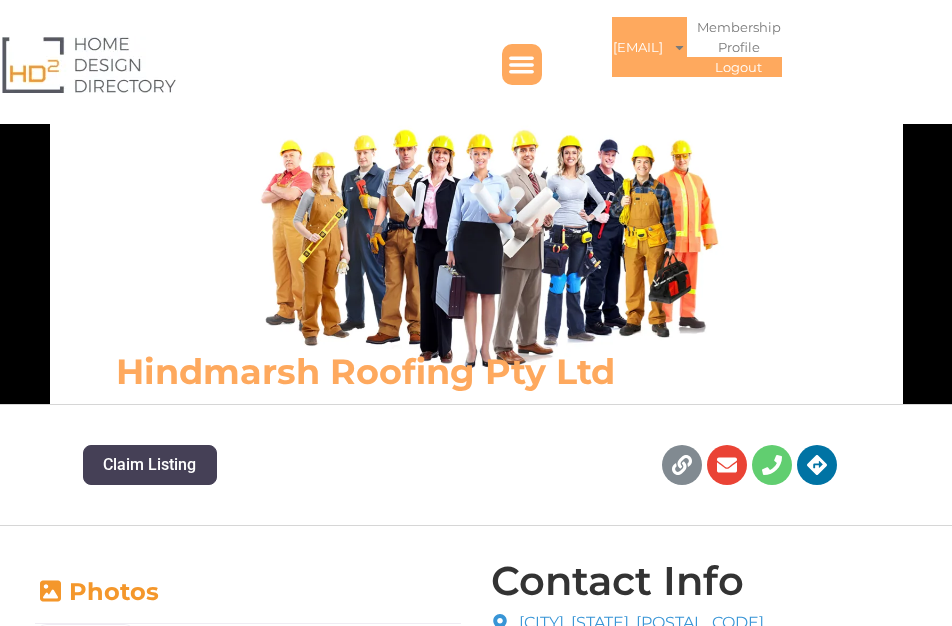click on "Logout" 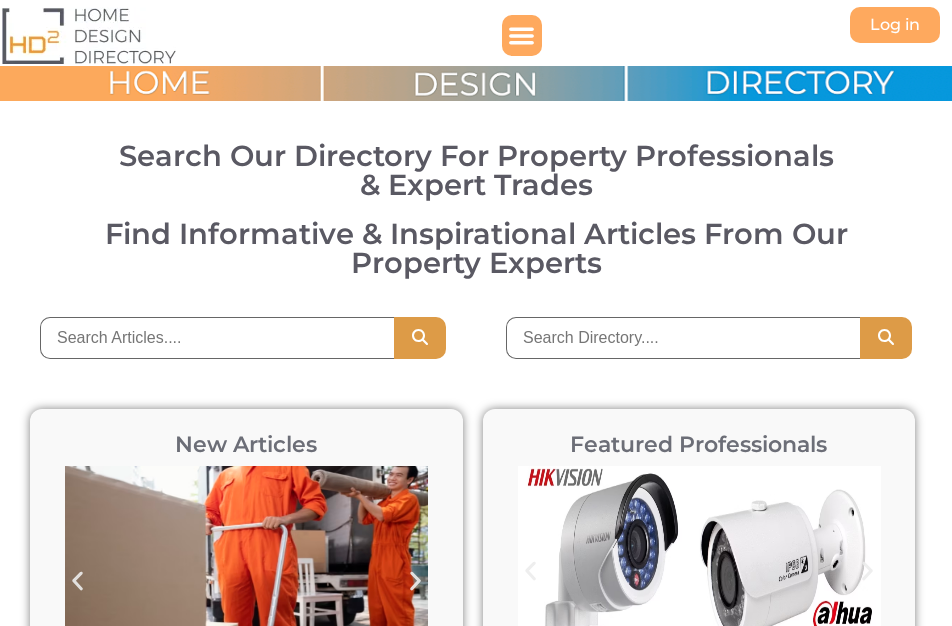 scroll, scrollTop: 0, scrollLeft: 0, axis: both 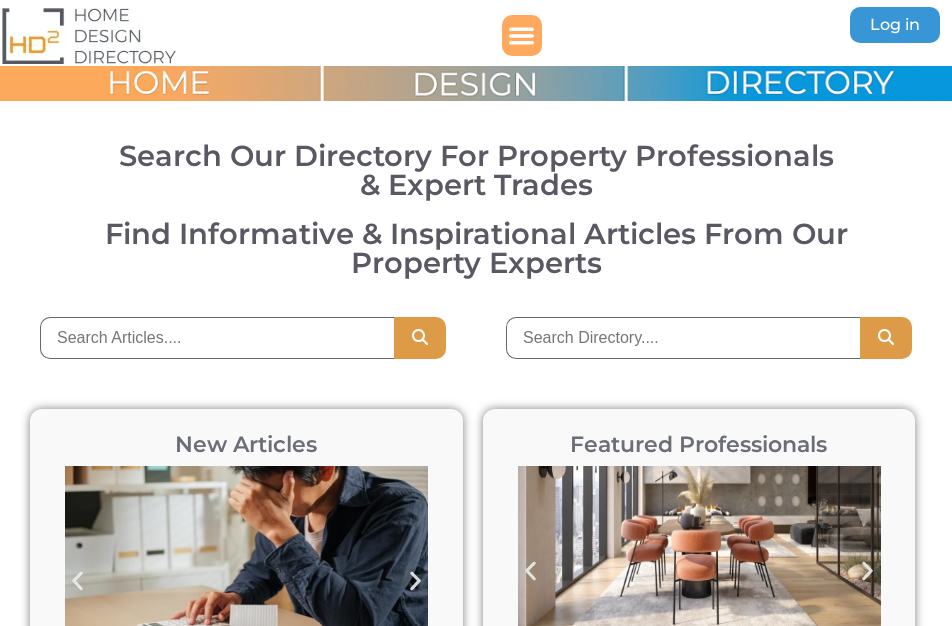 click on "Log in" at bounding box center [895, 25] 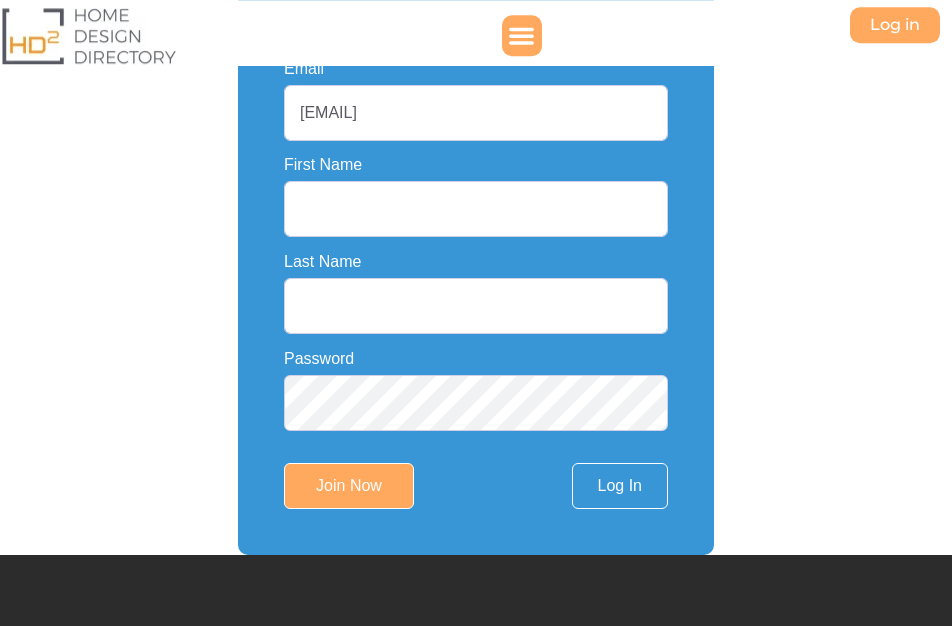 scroll, scrollTop: 456, scrollLeft: 0, axis: vertical 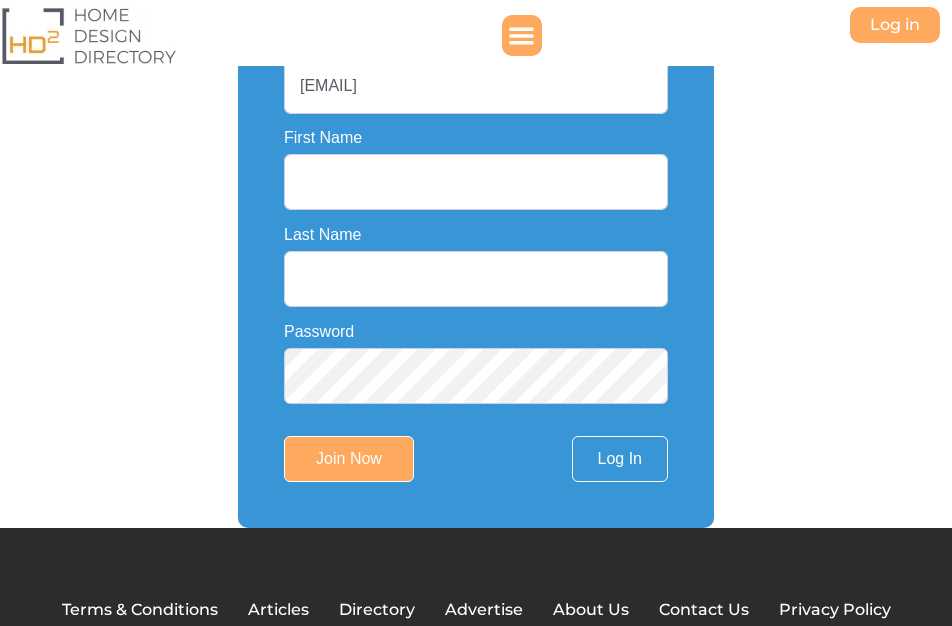 click on "Email [EMAIL]
First Name [NAME]
Last Name [NAME]
Password
Join Now
Log In" at bounding box center [476, 257] 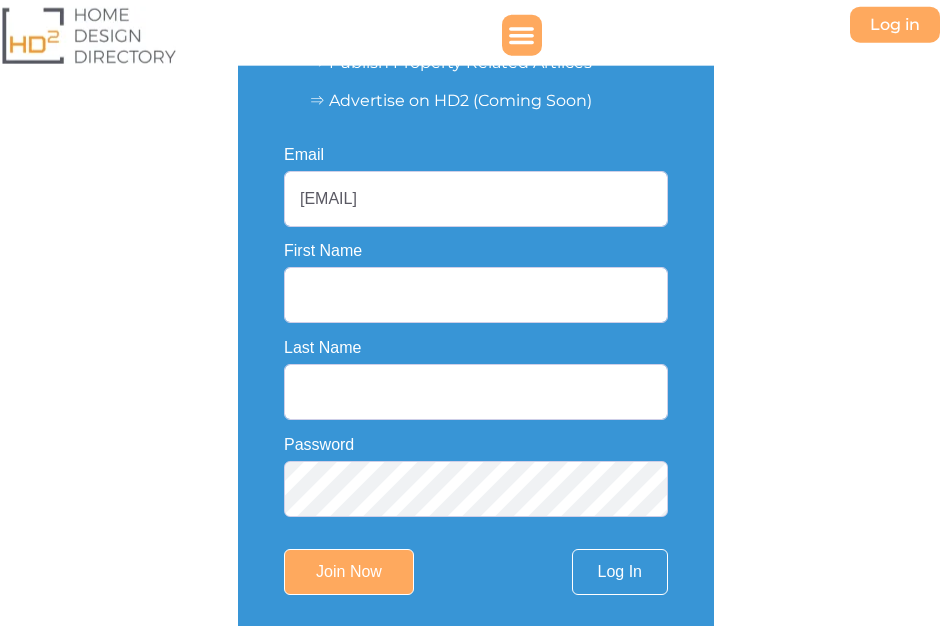 scroll, scrollTop: 342, scrollLeft: 0, axis: vertical 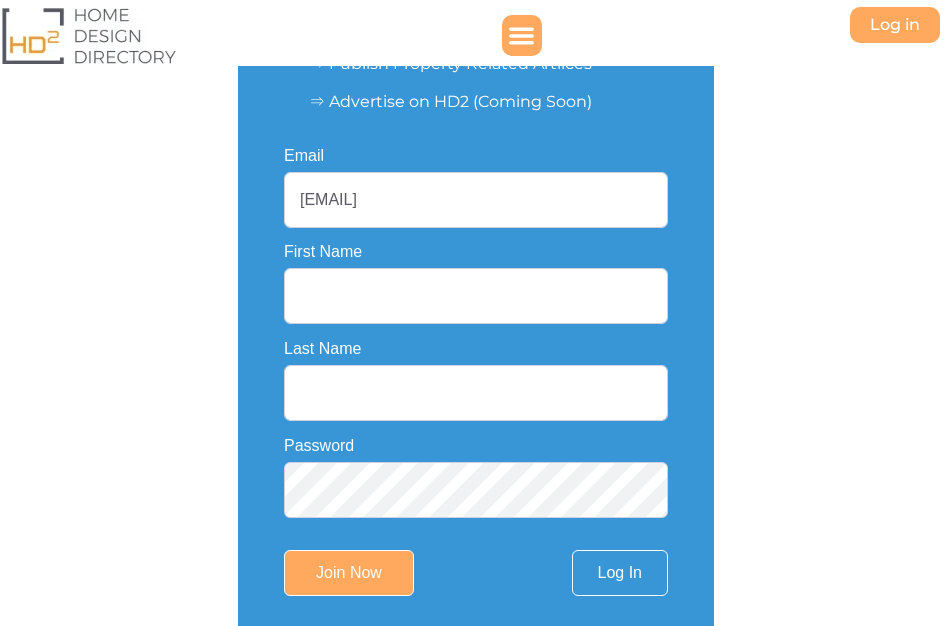 click on "[EMAIL]" at bounding box center [476, 200] 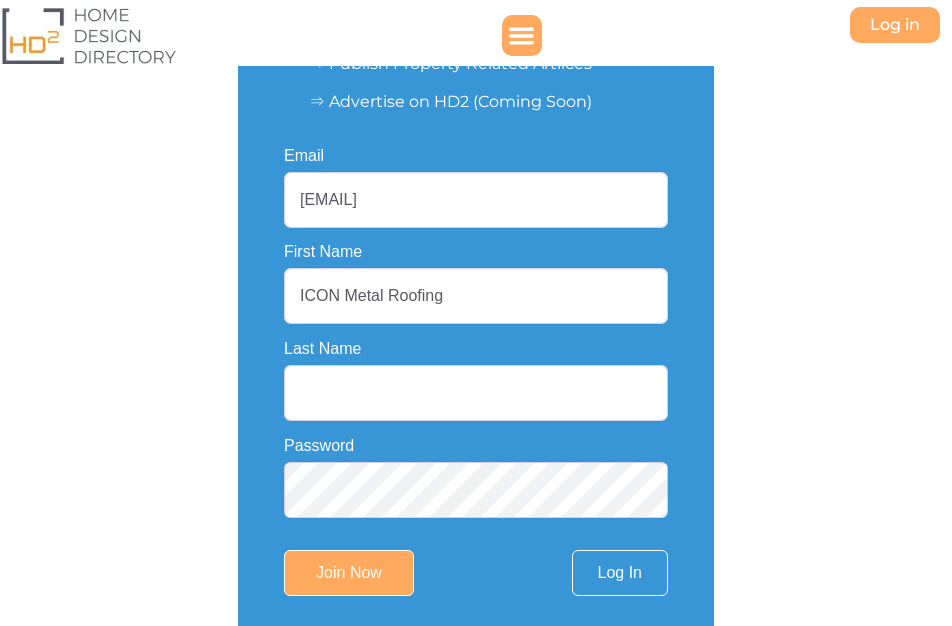 click on "ICON Metal Roofing" at bounding box center [476, 296] 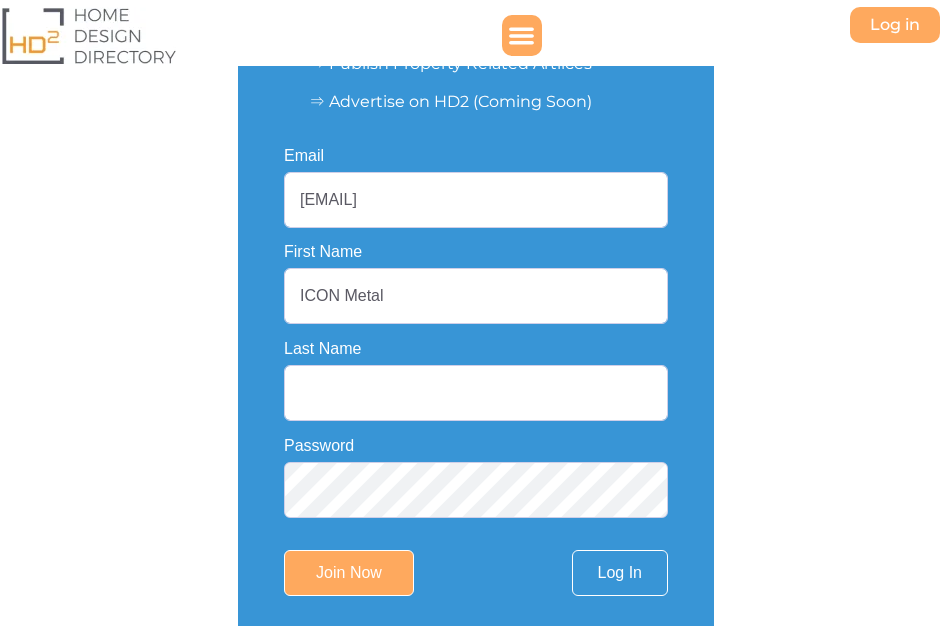 type on "ICON Metal" 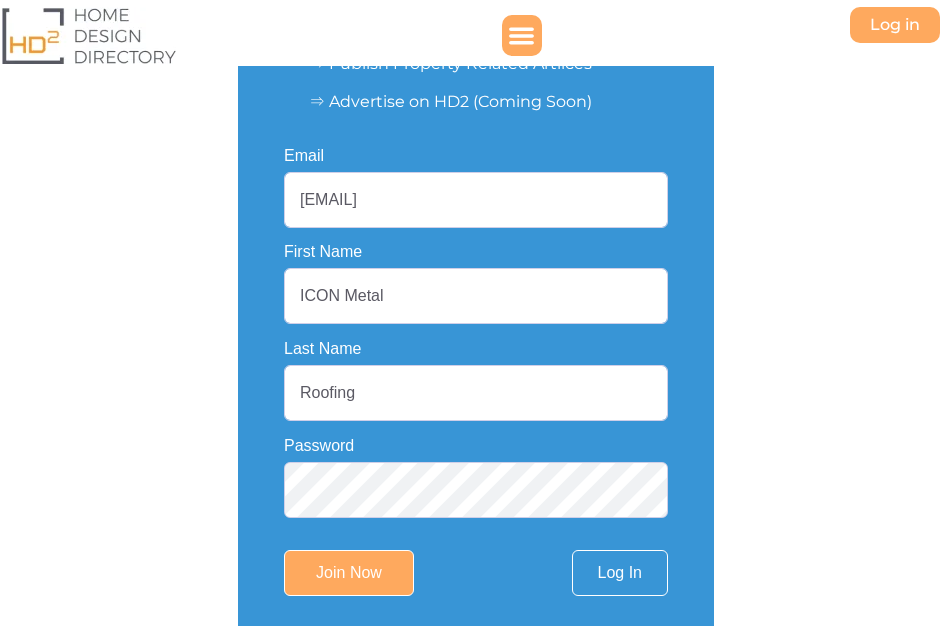 type on "Roofing" 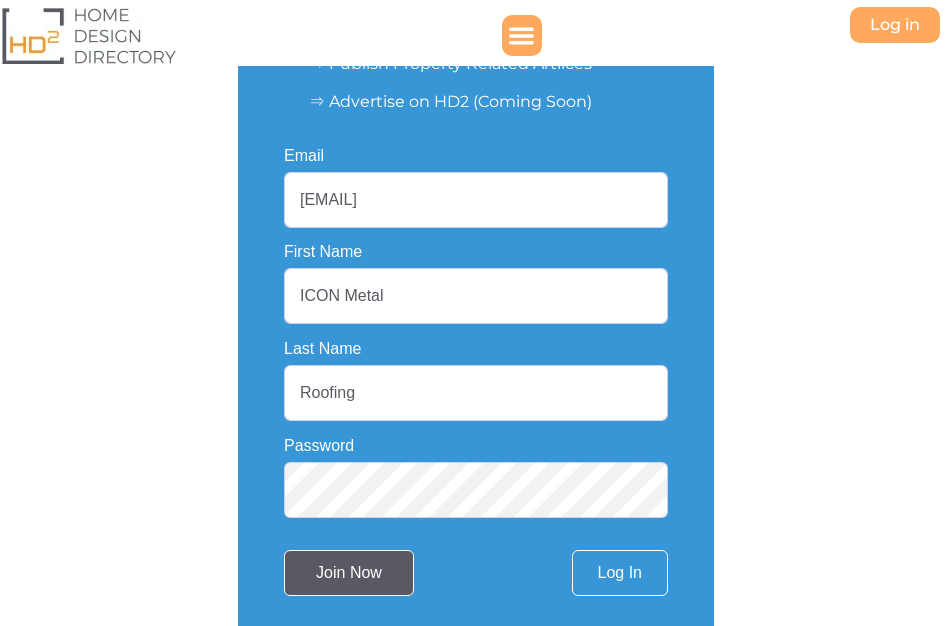 click on "Join Now" at bounding box center (349, 573) 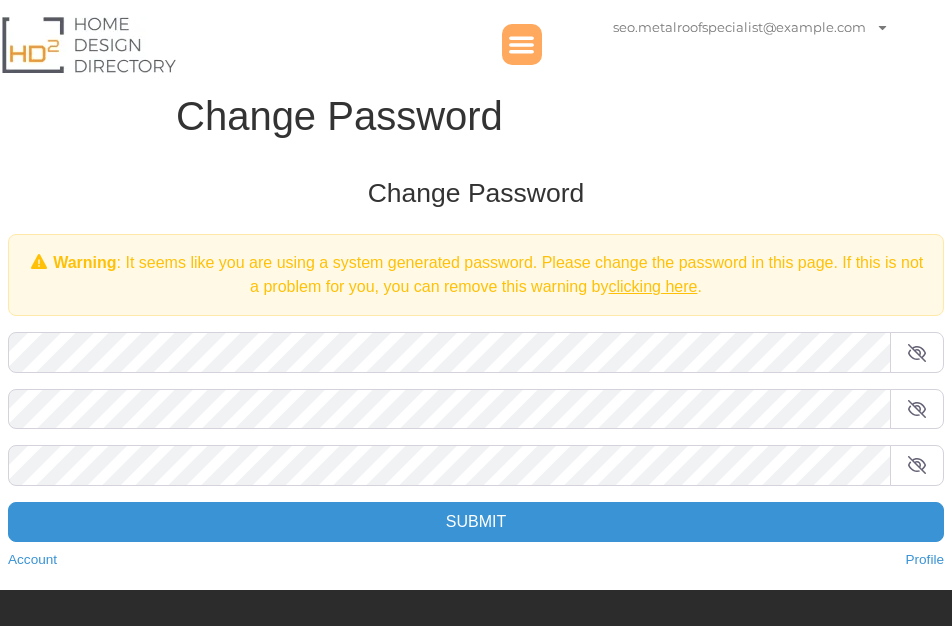 scroll, scrollTop: 0, scrollLeft: 0, axis: both 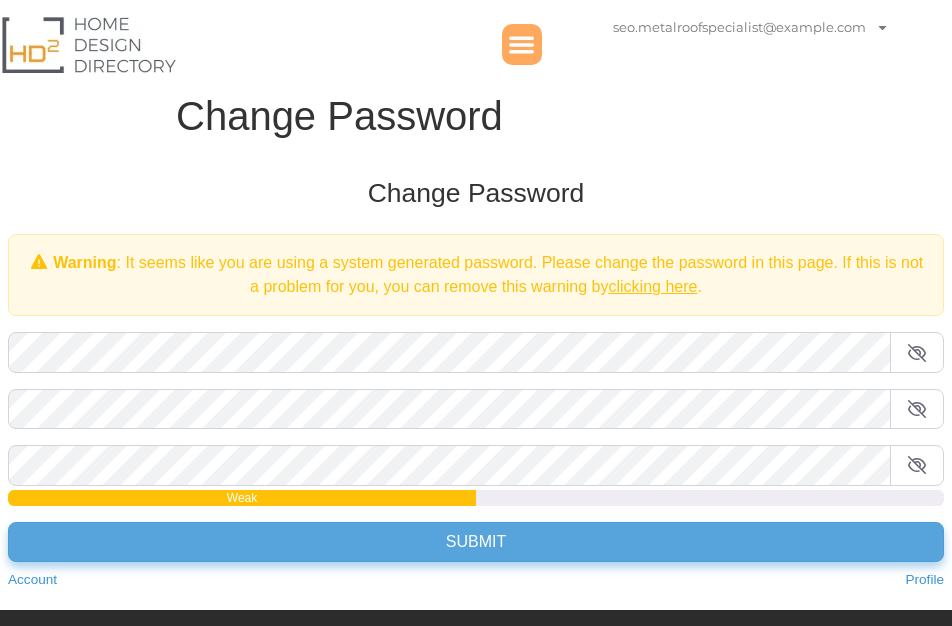 click on "Submit" at bounding box center [476, 542] 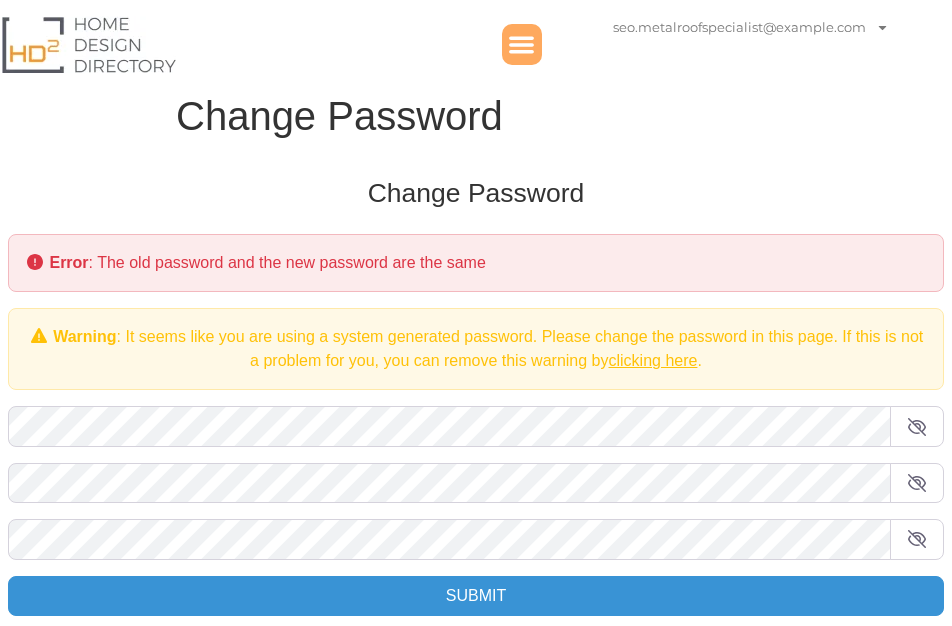scroll, scrollTop: 0, scrollLeft: 0, axis: both 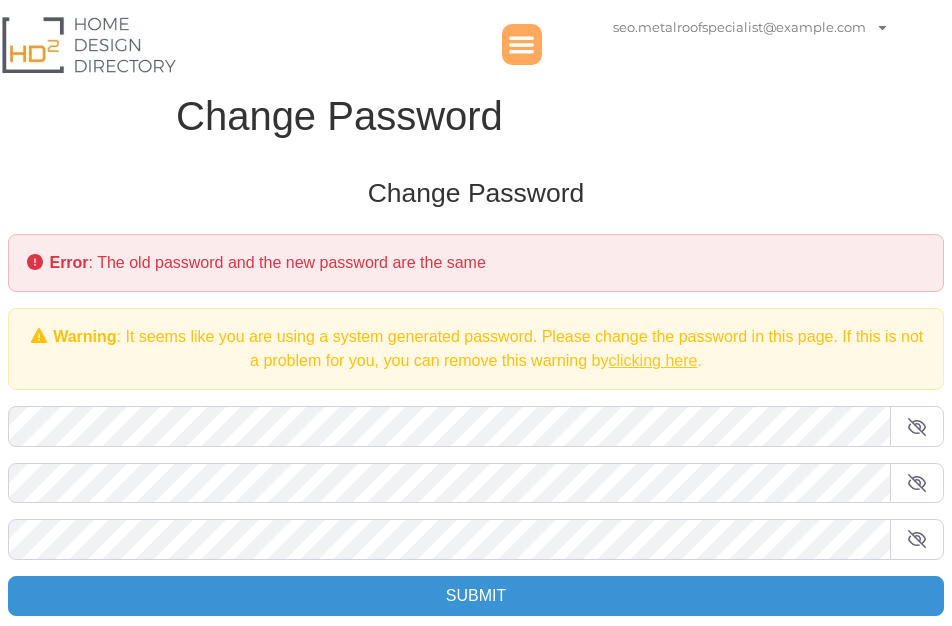 click on "clicking here" at bounding box center [653, 360] 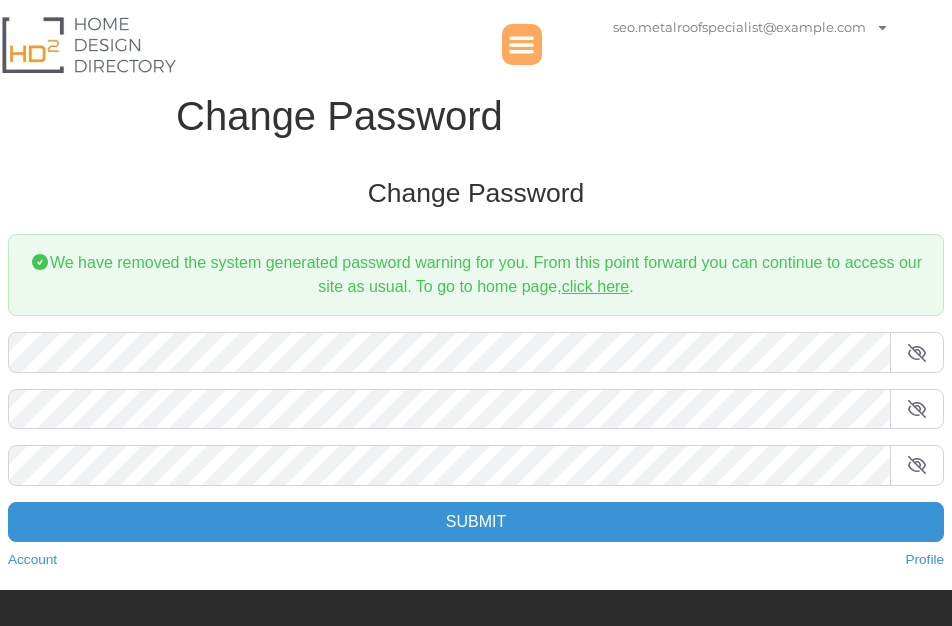 scroll, scrollTop: 0, scrollLeft: 0, axis: both 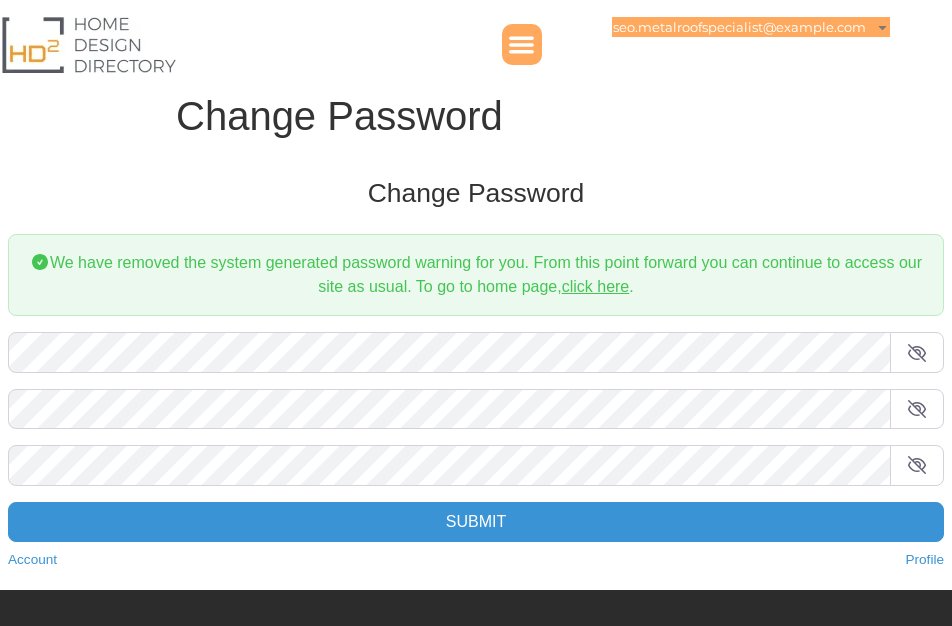 click on "seo.metalroofspecialist@gmail.com" 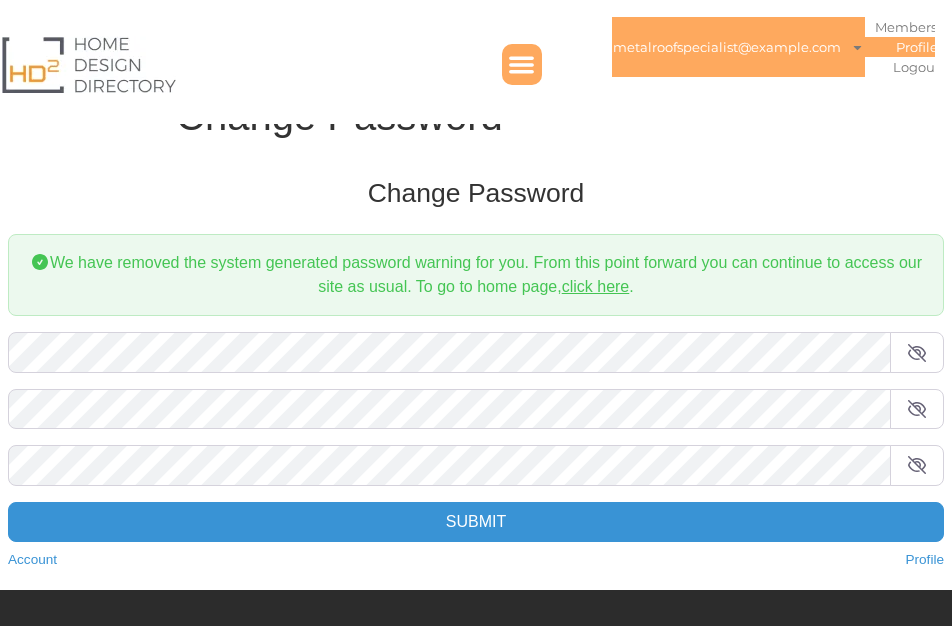 click on "Profile" 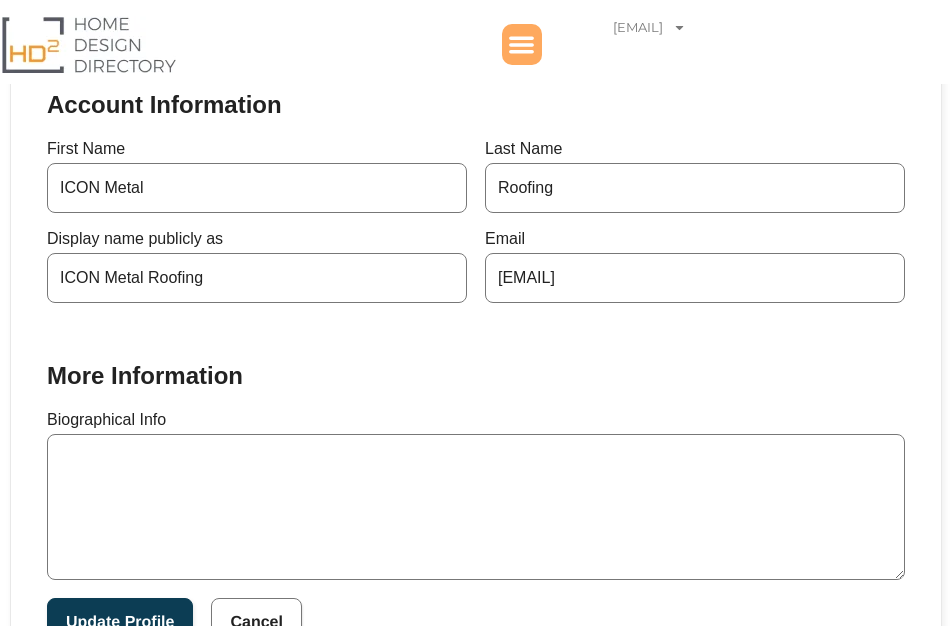 scroll, scrollTop: 684, scrollLeft: 0, axis: vertical 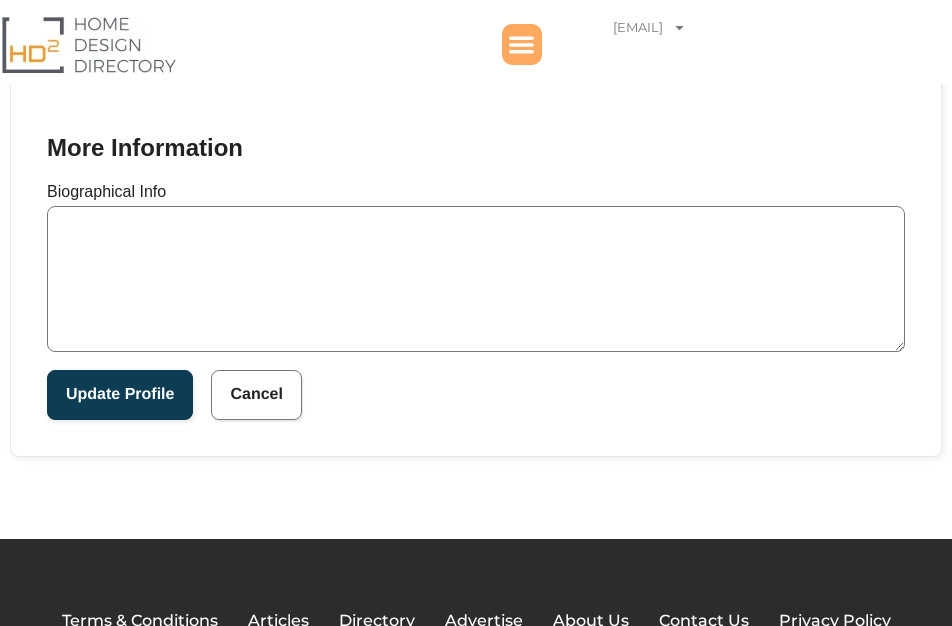 click on "Biographical Info" at bounding box center (476, 279) 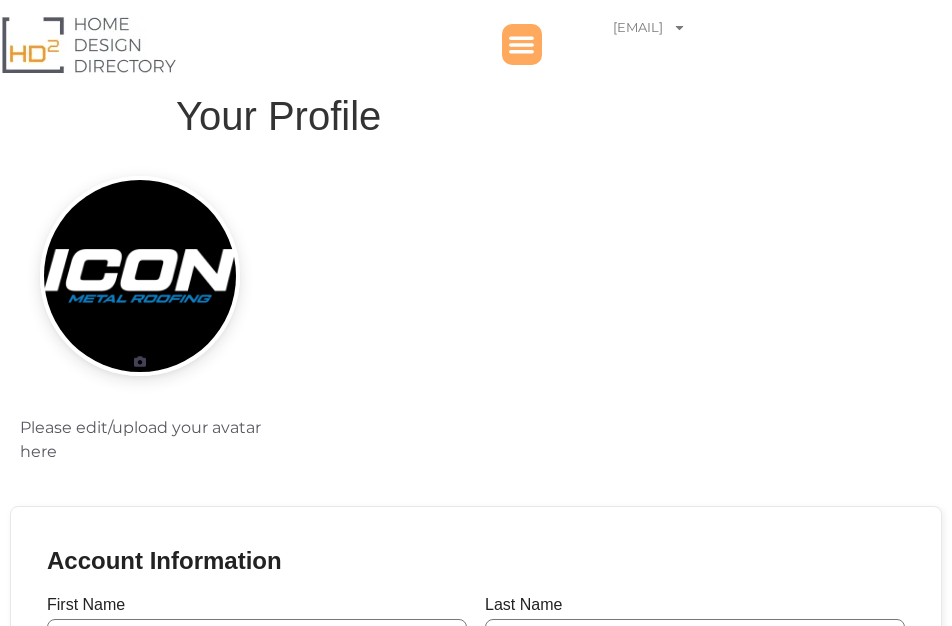 scroll, scrollTop: 228, scrollLeft: 0, axis: vertical 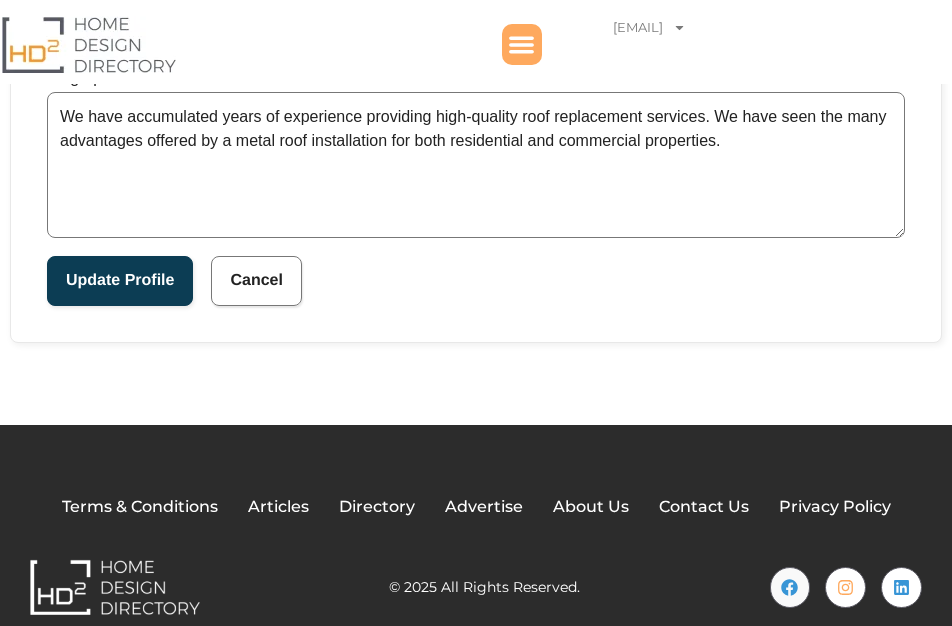 click on "We have accumulated years of experience providing high-quality roof replacement services. We have seen the many advantages offered by a metal roof installation for both residential and commercial properties." at bounding box center [476, 165] 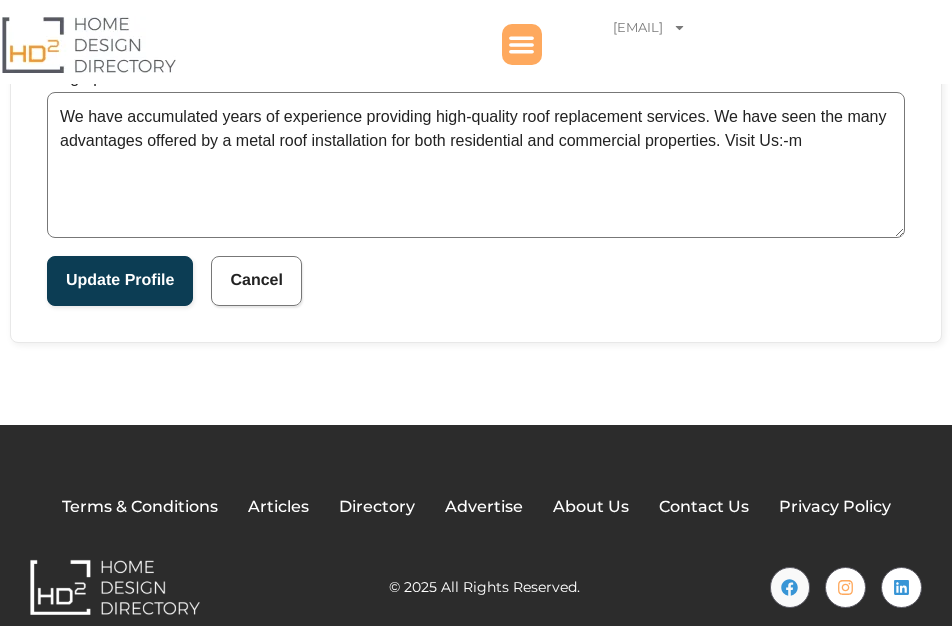 paste on "https://metalroofspecialist.com.au/" 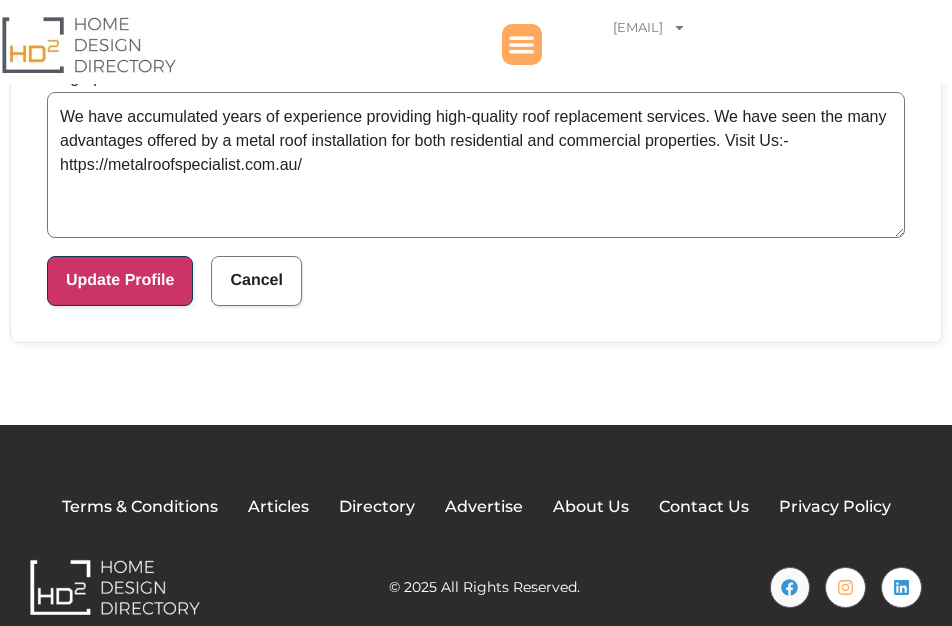type on "We have accumulated years of experience providing high-quality roof replacement services. We have seen the many advantages offered by a metal roof installation for both residential and commercial properties. Visit Us:- https://metalroofspecialist.com.au/" 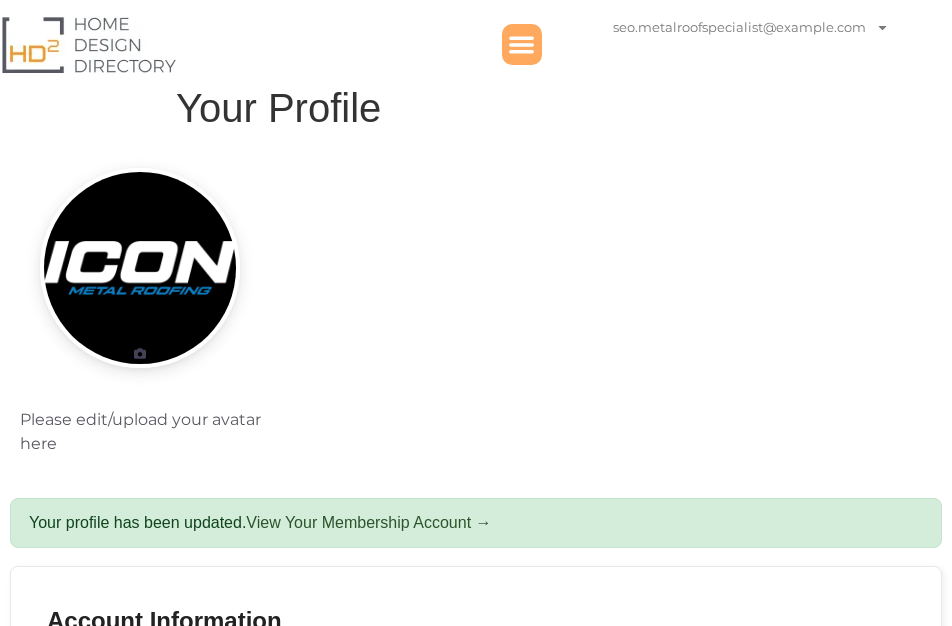 scroll, scrollTop: 0, scrollLeft: 0, axis: both 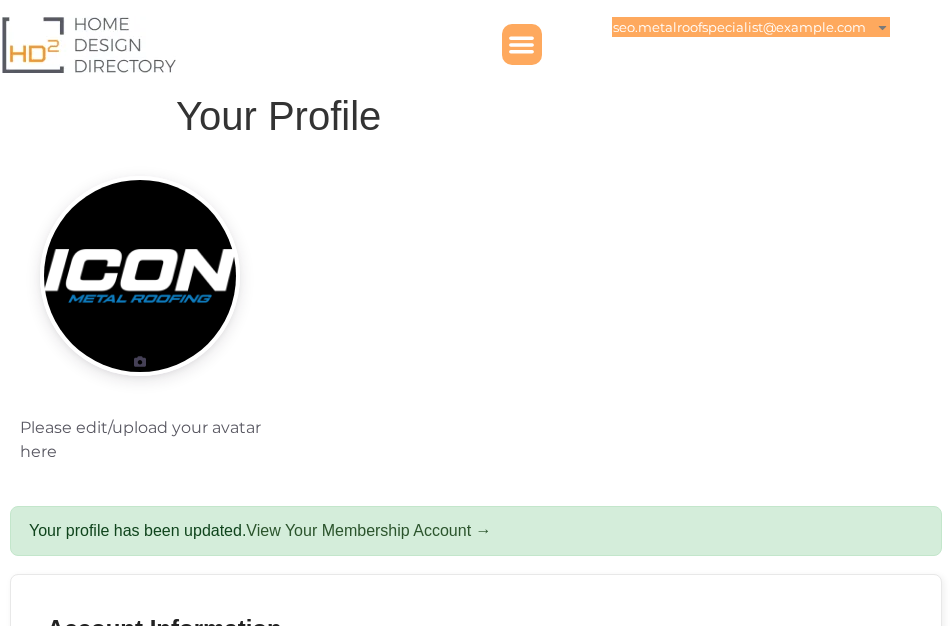 click on "seo.metalroofspecialist@example.com" 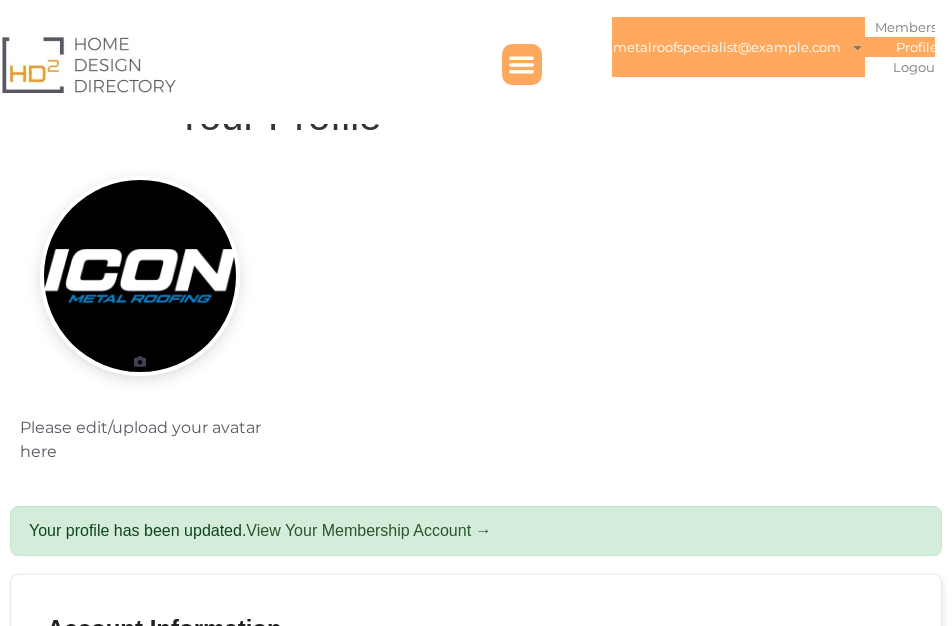 click on "Profile" 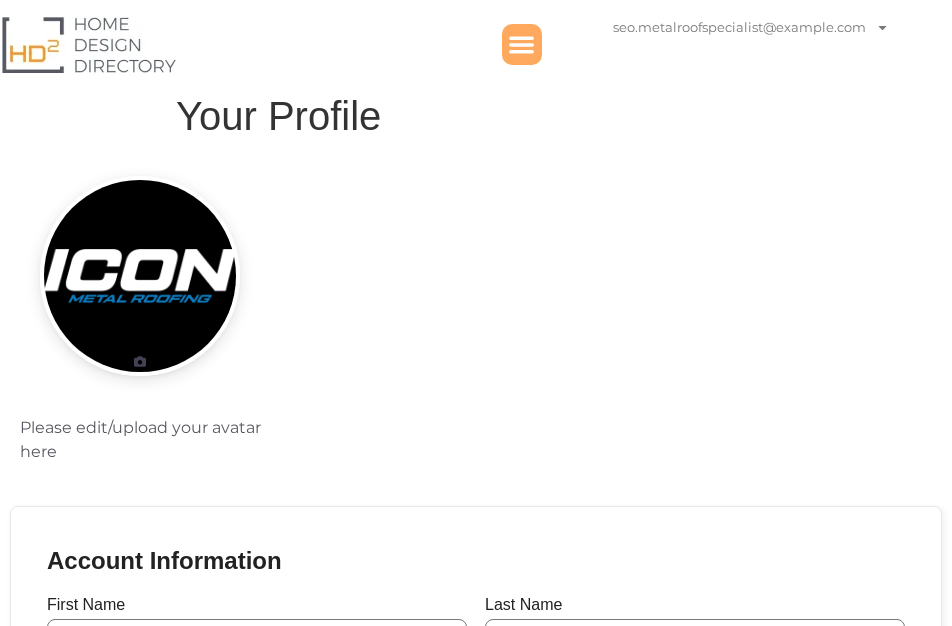 scroll, scrollTop: 342, scrollLeft: 0, axis: vertical 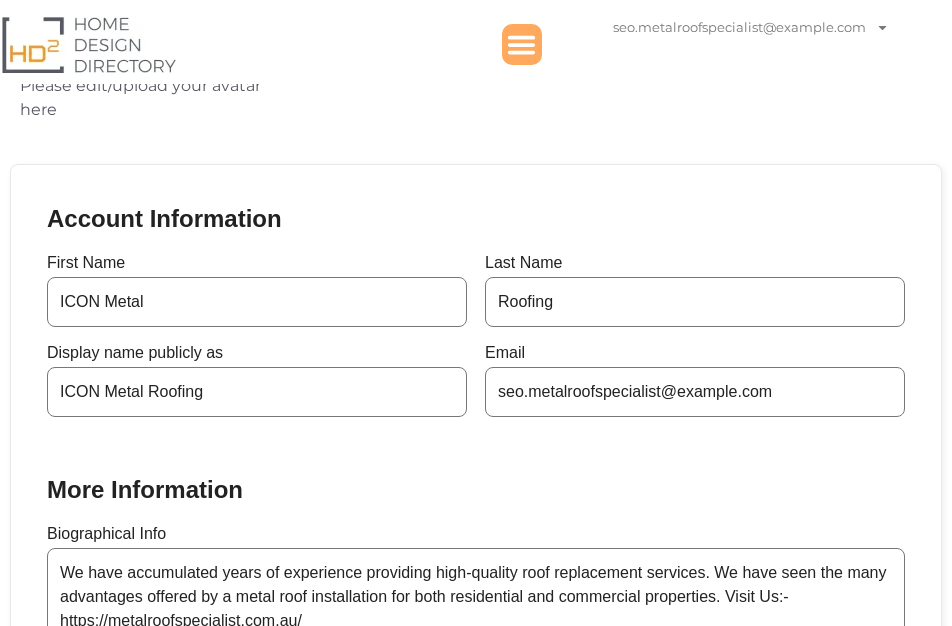 click 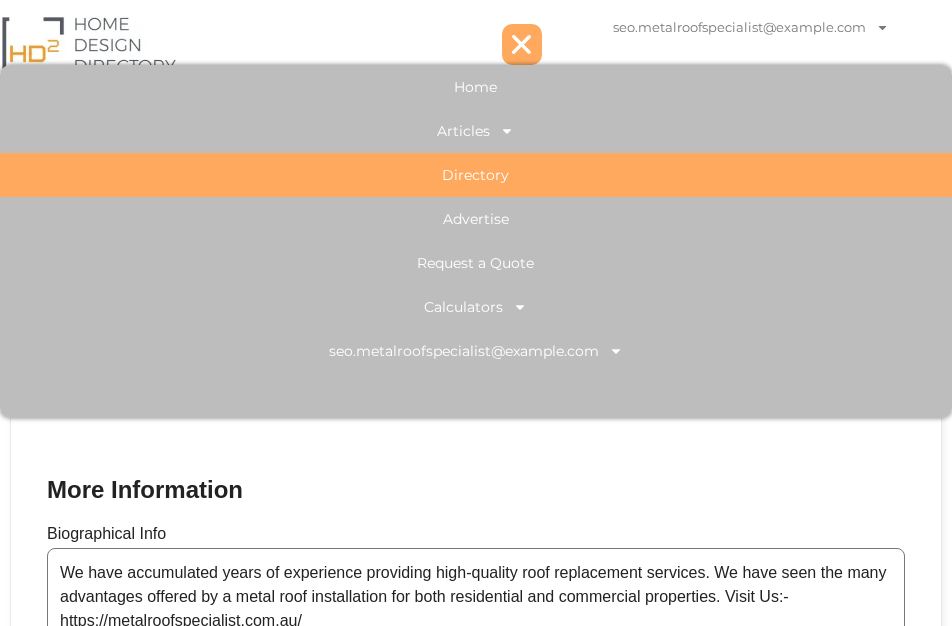 click on "Directory" 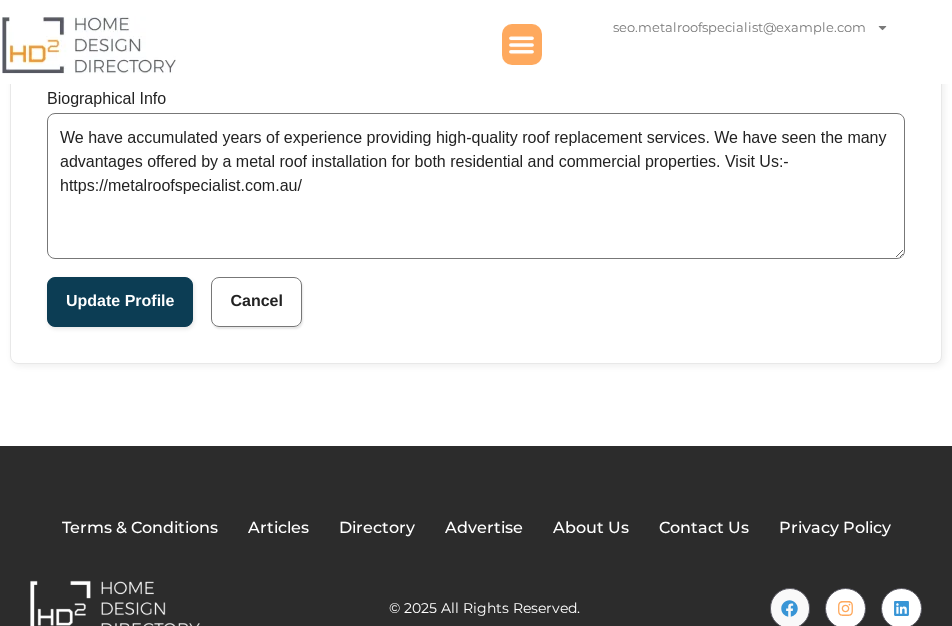 scroll, scrollTop: 798, scrollLeft: 0, axis: vertical 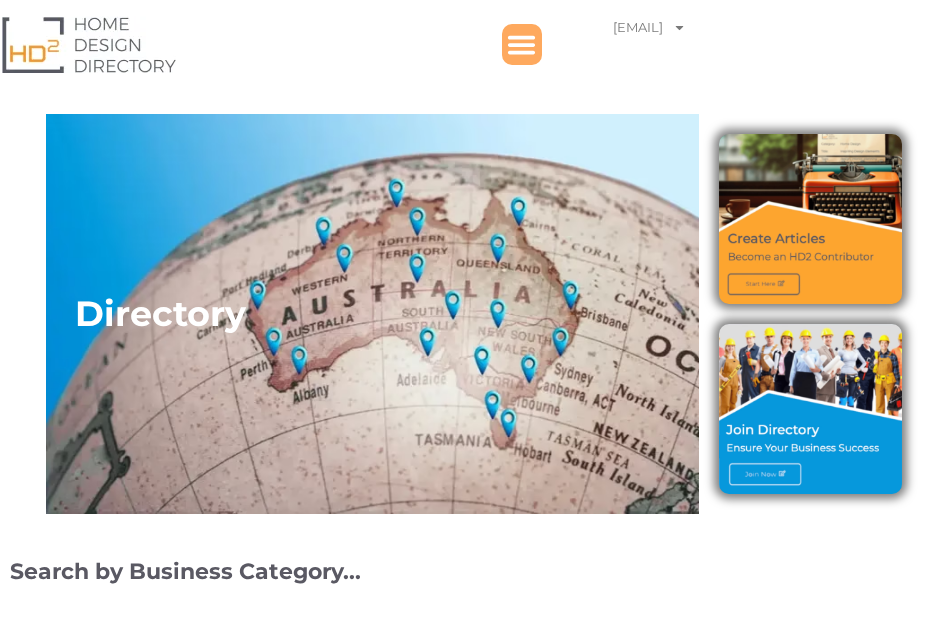 click 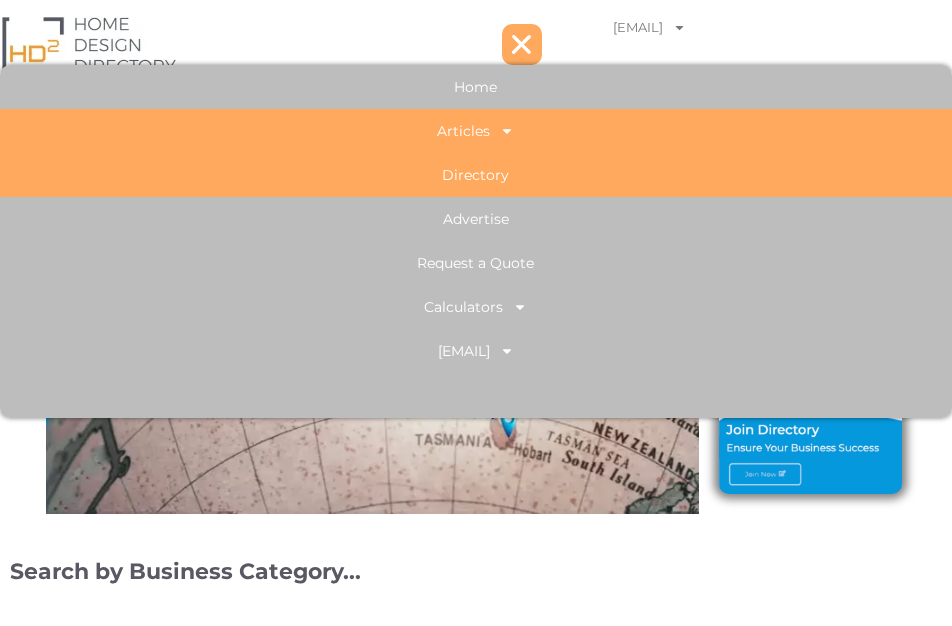 click 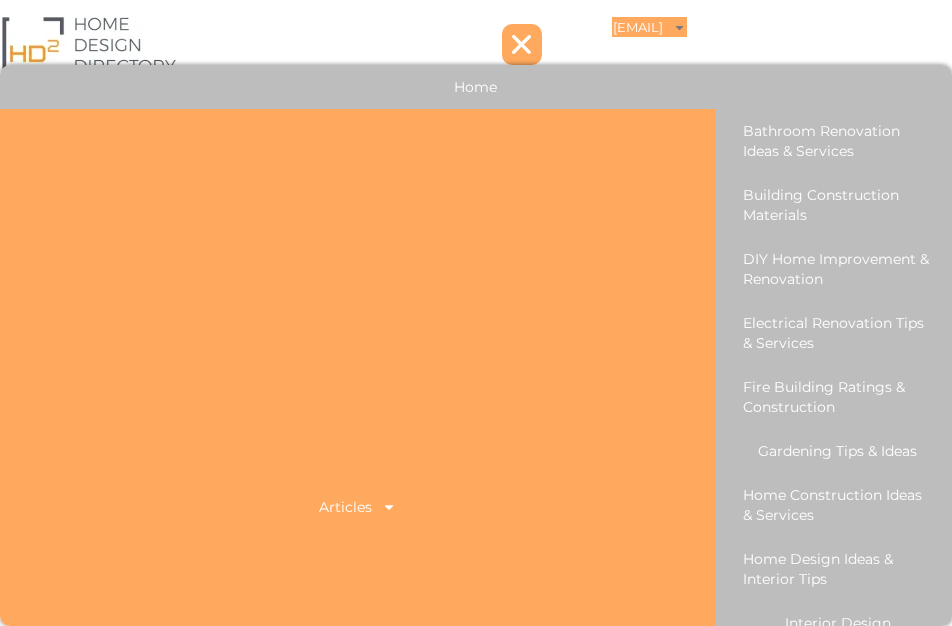 click on "seo.metalroofspecialist@example.com" 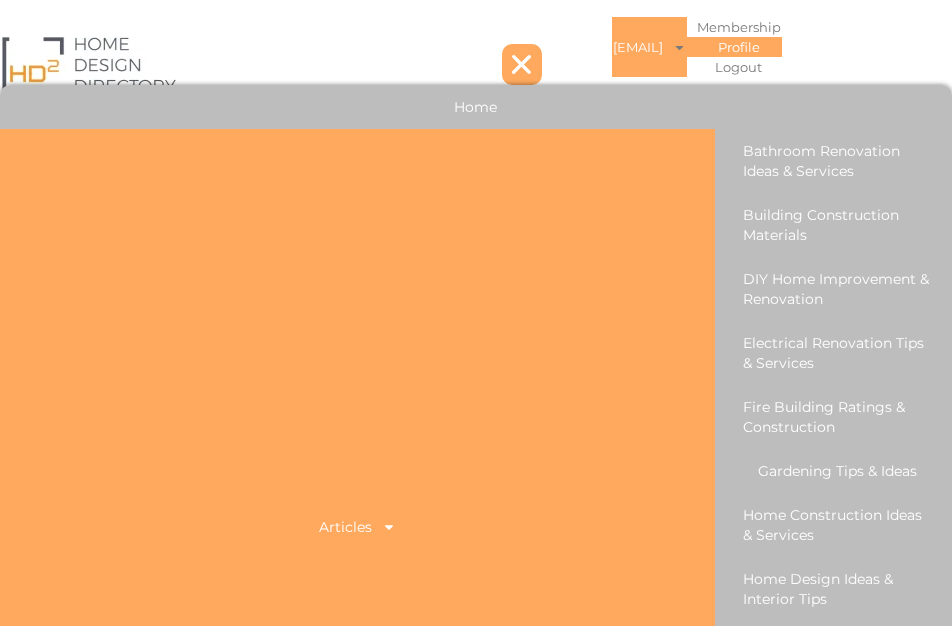 click on "Profile" 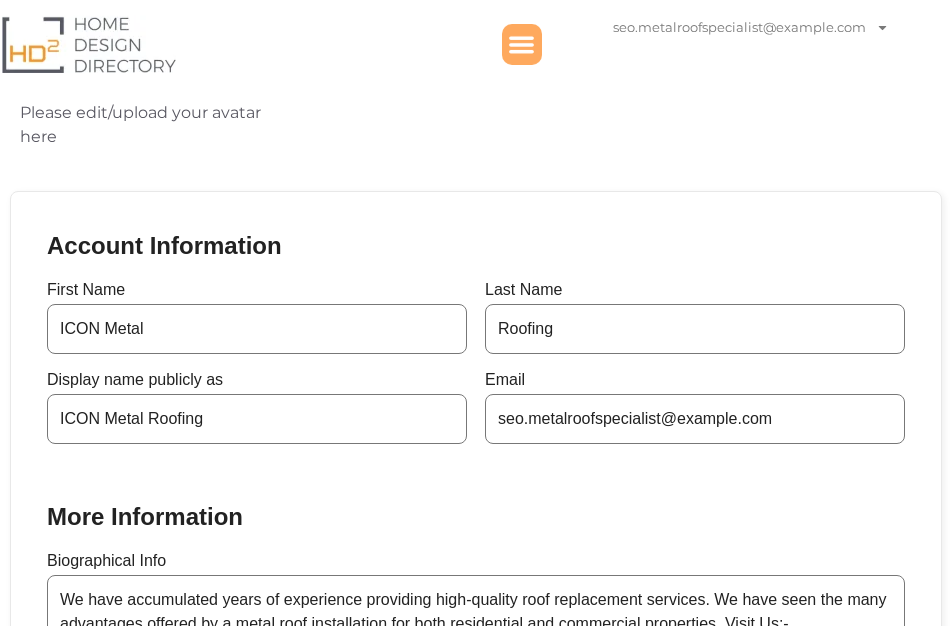 scroll, scrollTop: 228, scrollLeft: 0, axis: vertical 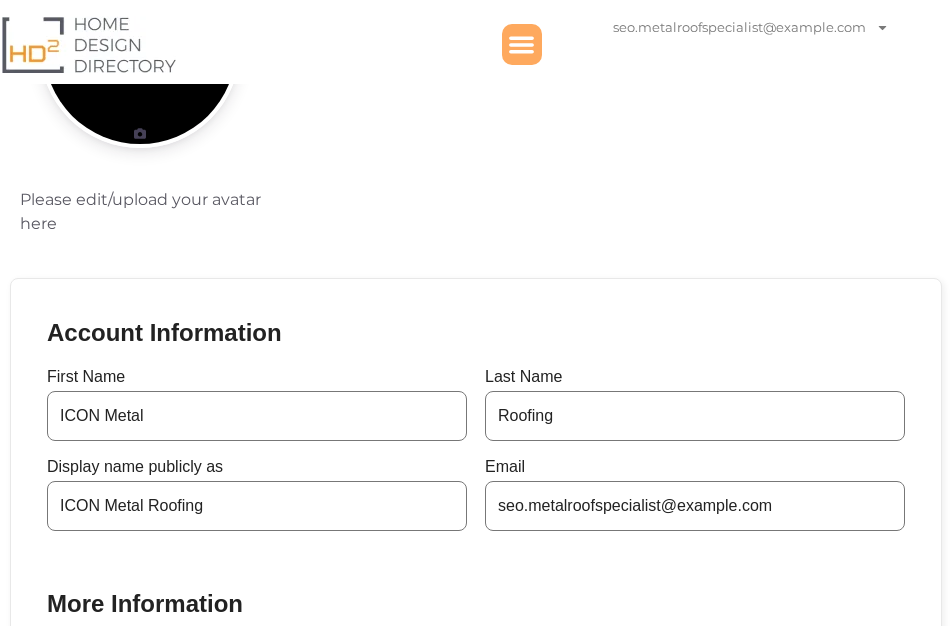 click on "Please edit/upload your avatar here" at bounding box center (160, 212) 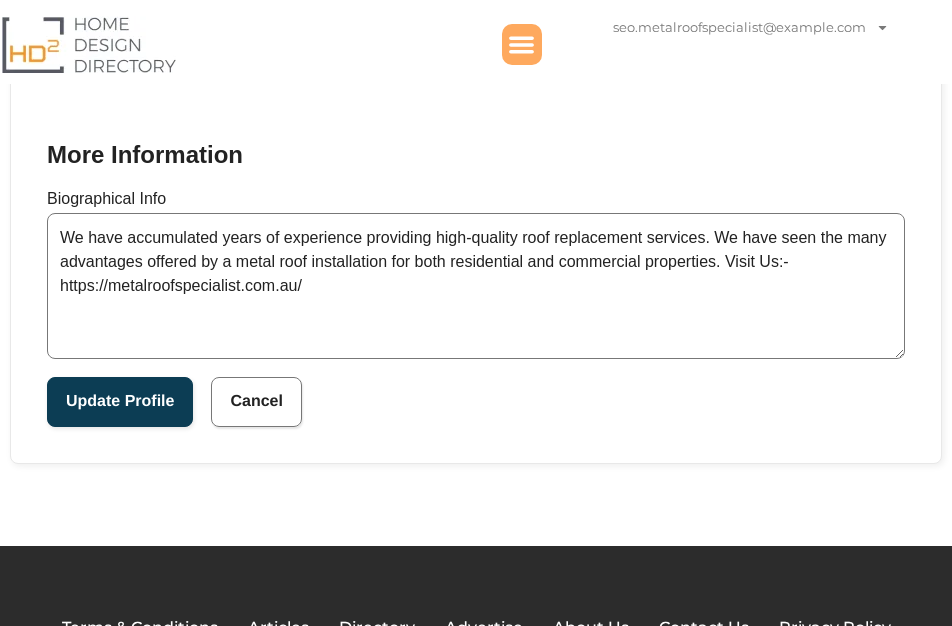 scroll, scrollTop: 684, scrollLeft: 0, axis: vertical 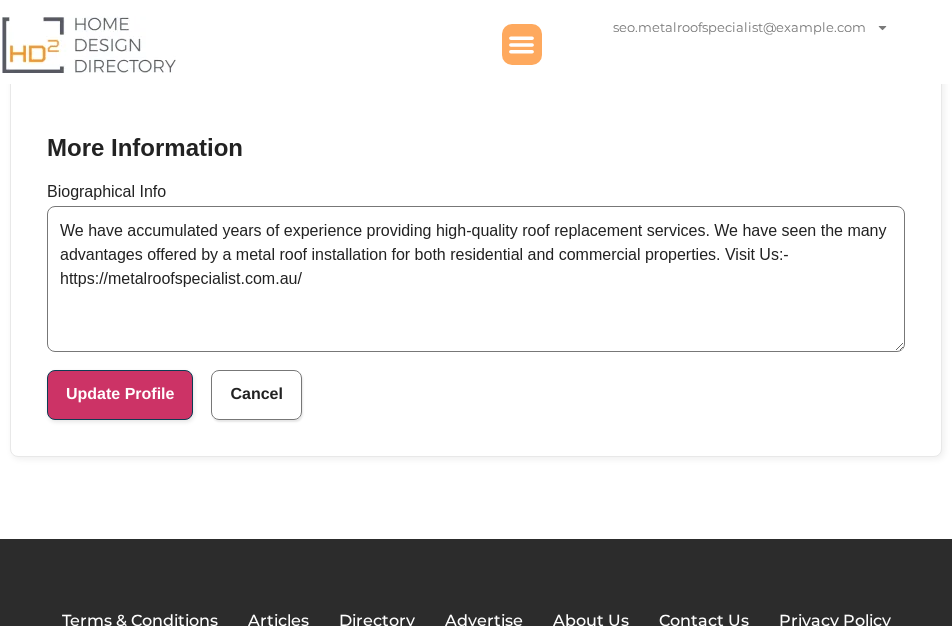 click on "Update Profile" at bounding box center (120, 395) 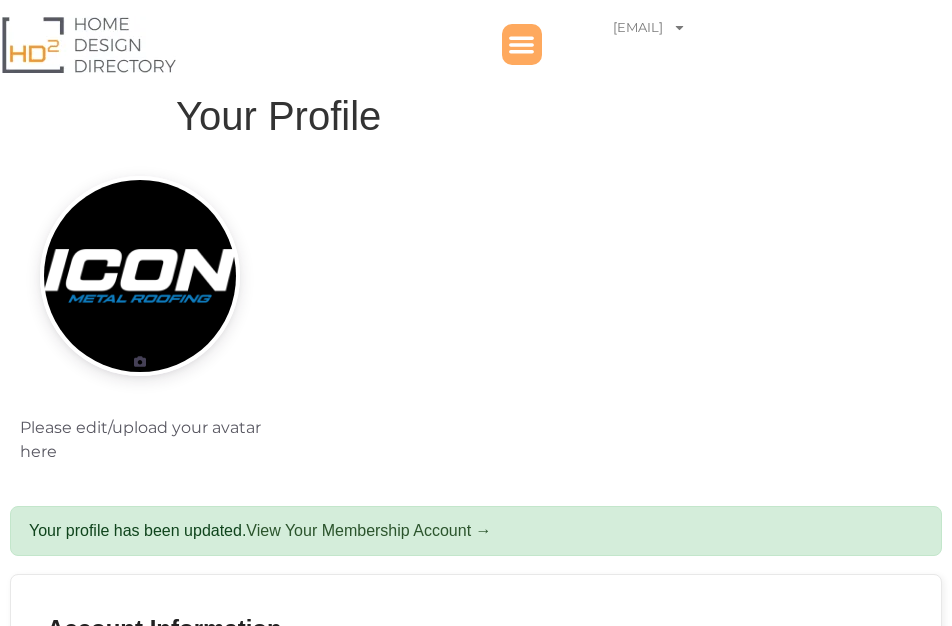 scroll, scrollTop: 0, scrollLeft: 0, axis: both 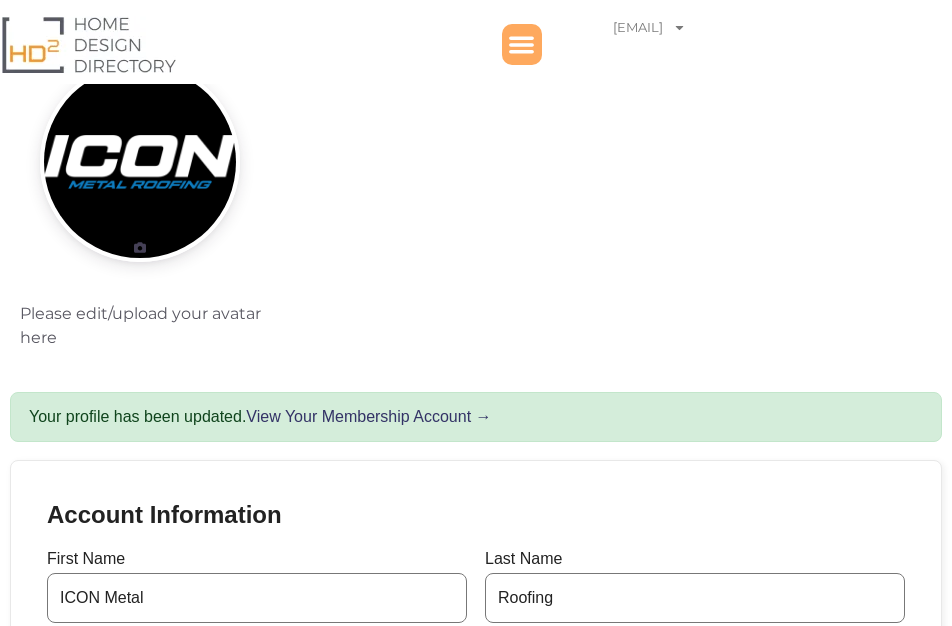 click on "View Your Membership Account →" at bounding box center (368, 416) 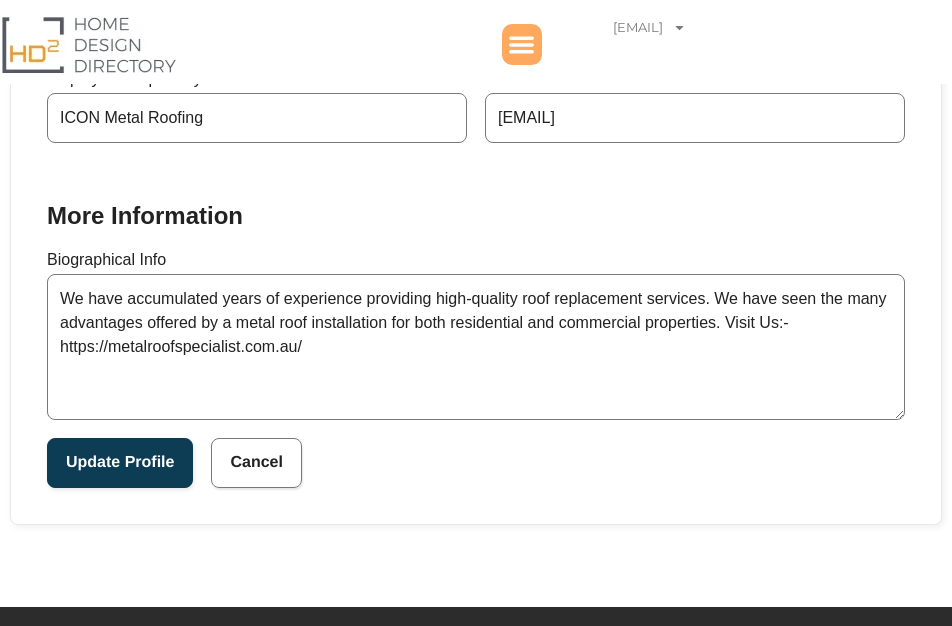 scroll, scrollTop: 462, scrollLeft: 0, axis: vertical 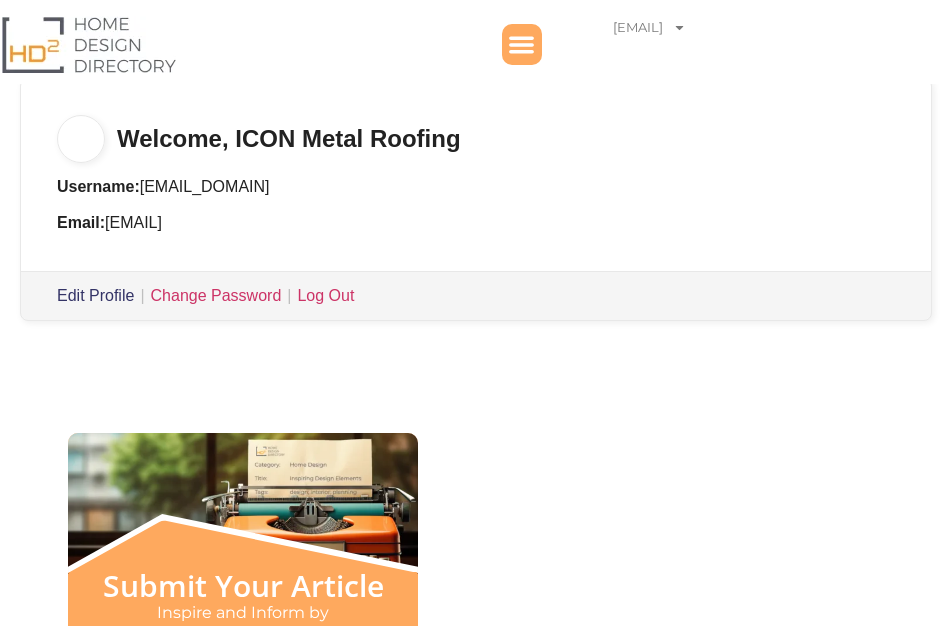 click on "Edit Profile" at bounding box center [95, 295] 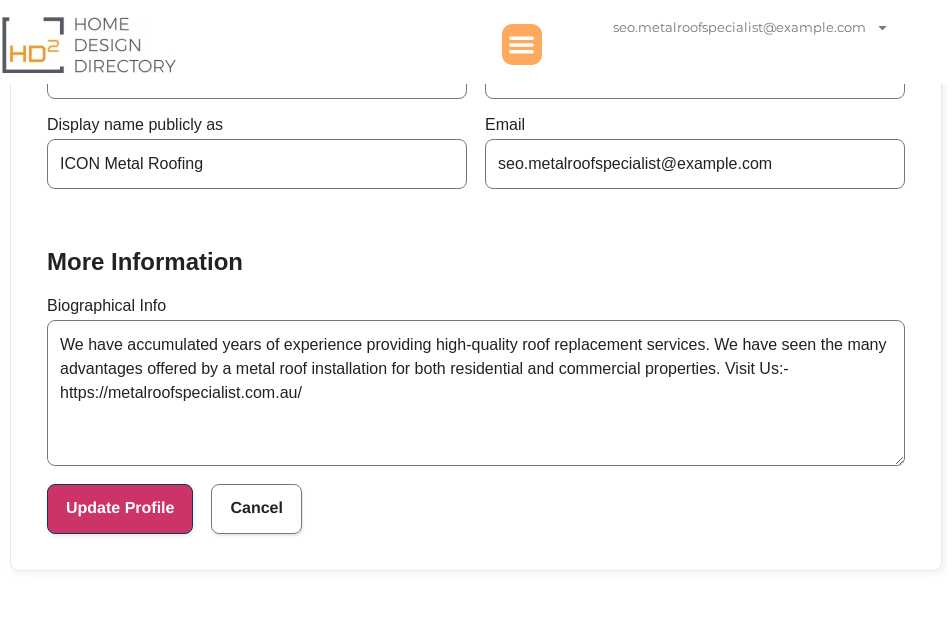 click on "Update Profile" at bounding box center [120, 509] 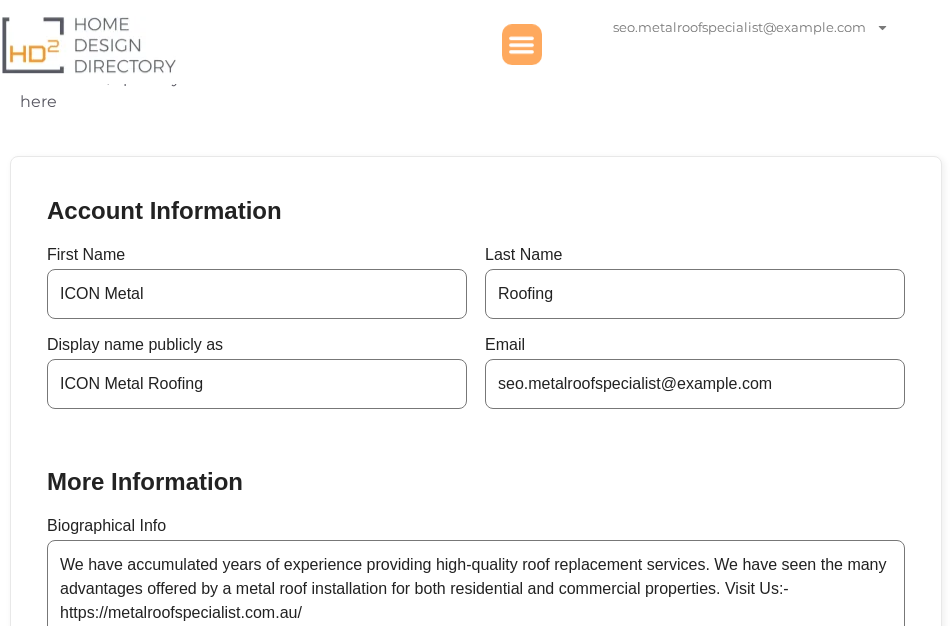 scroll, scrollTop: 228, scrollLeft: 0, axis: vertical 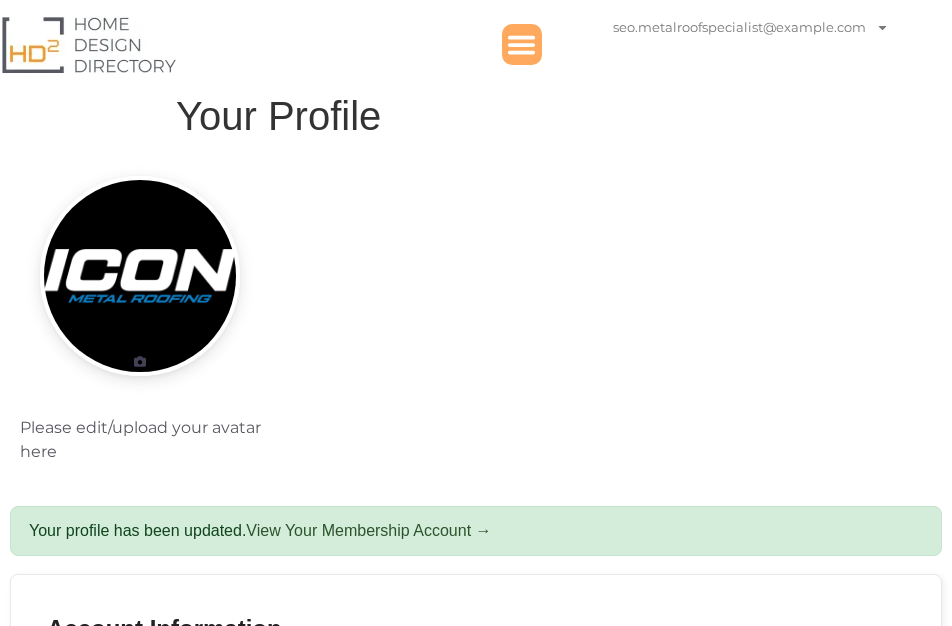 click 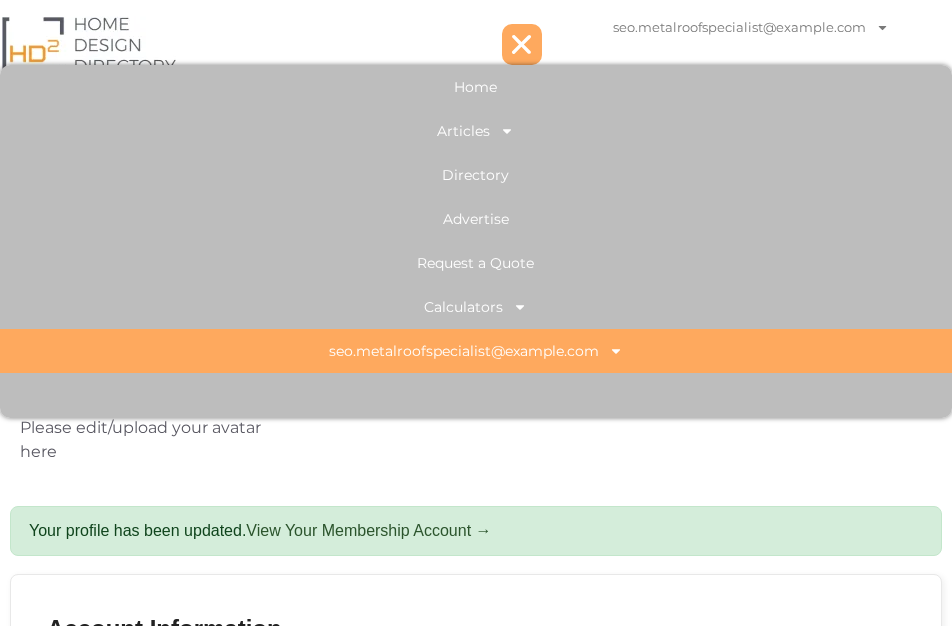 click on "seo.metalroofspecialist@example.com" 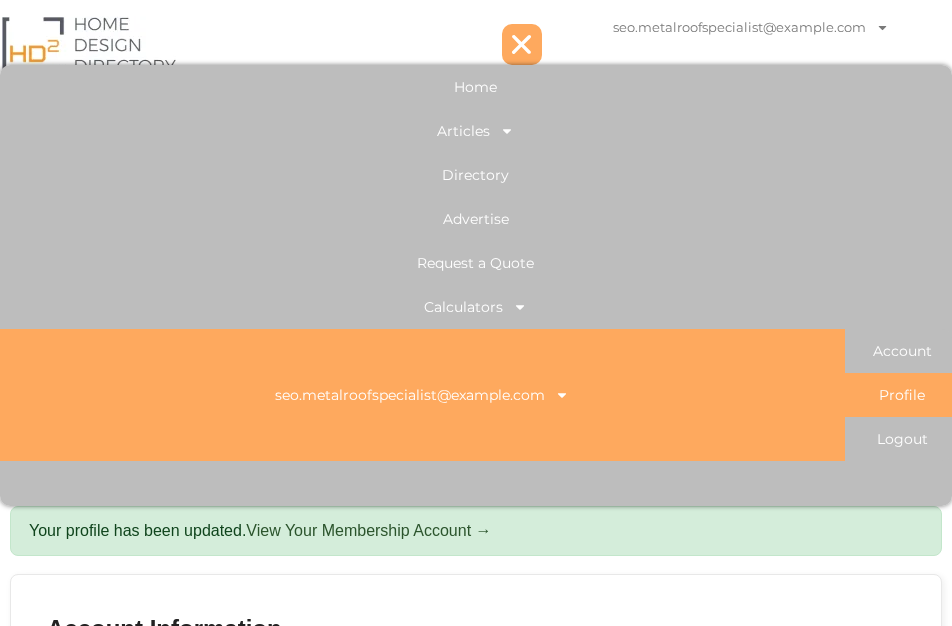 click on "Profile" 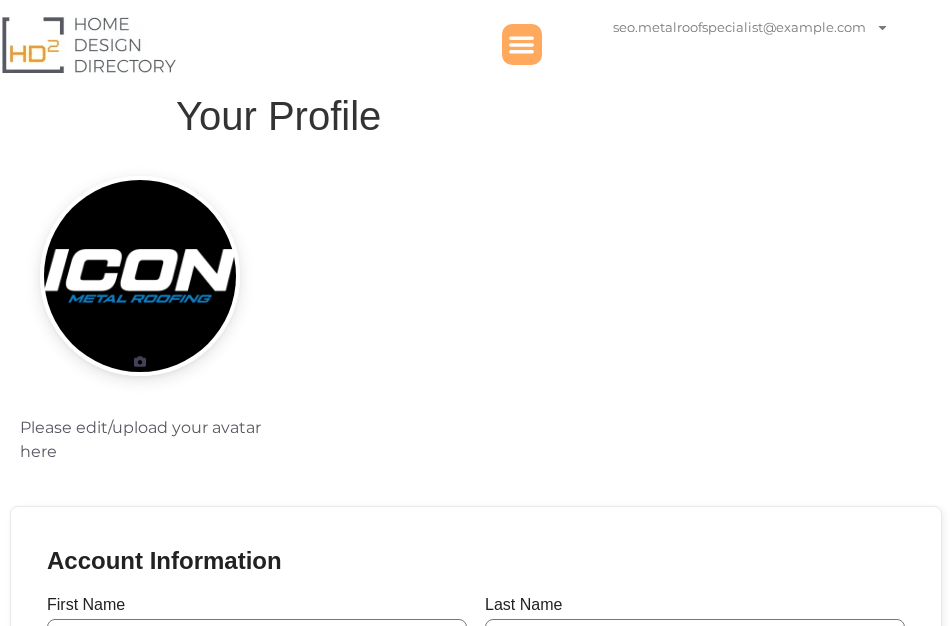 scroll, scrollTop: 0, scrollLeft: 0, axis: both 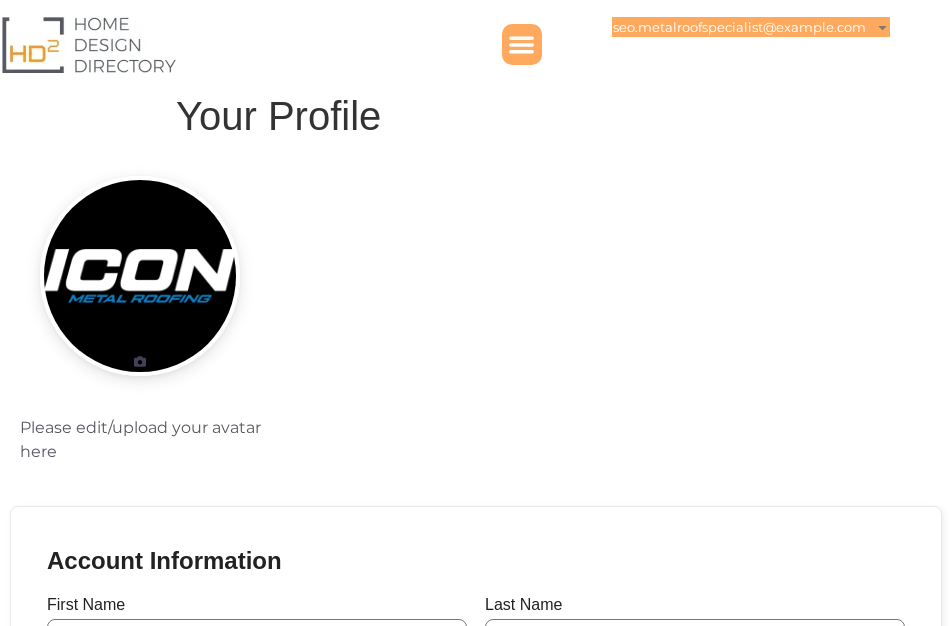 click on "seo.metalroofspecialist@example.com" 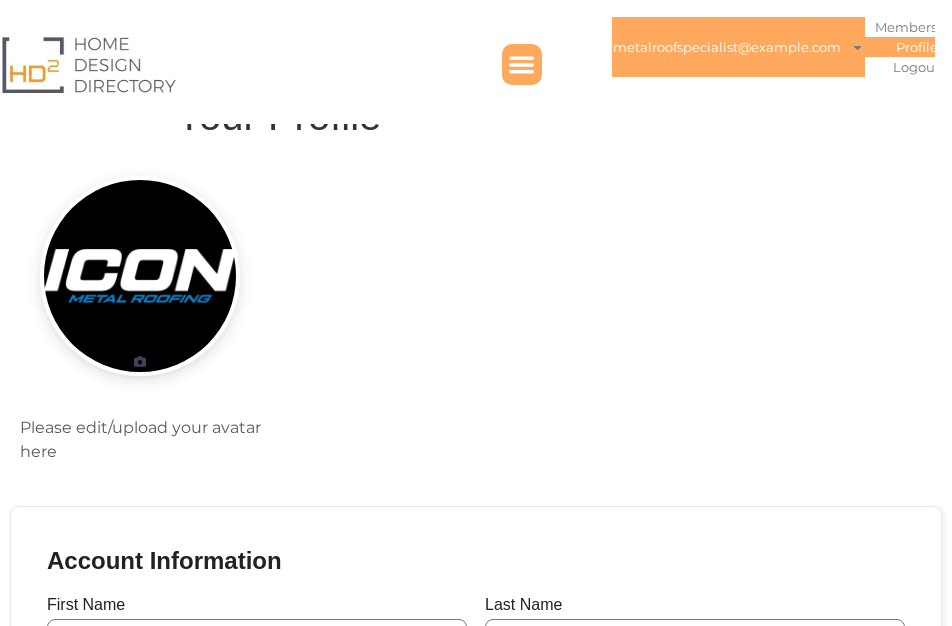click on "Please edit/upload your avatar here" at bounding box center [476, 327] 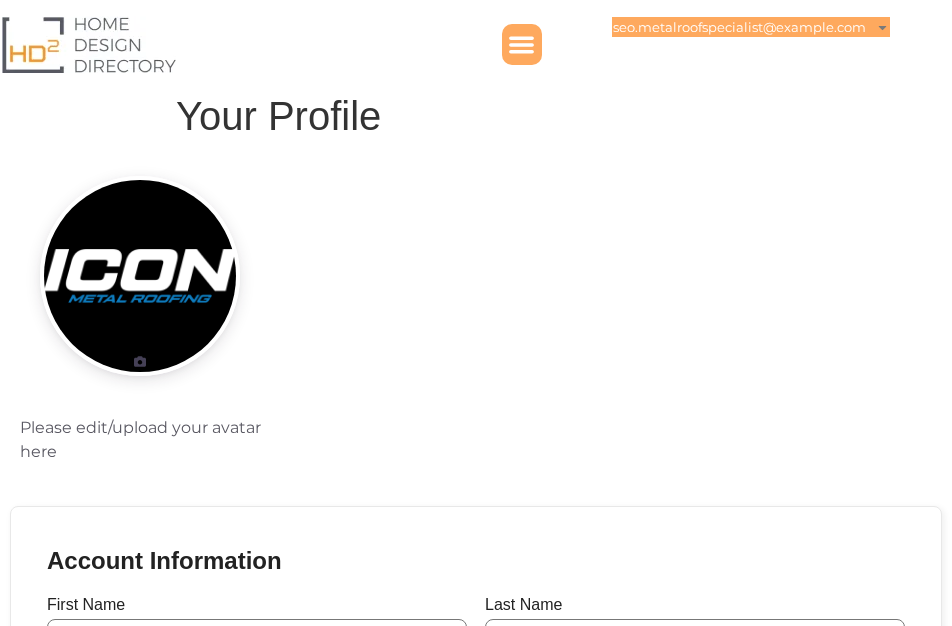 click 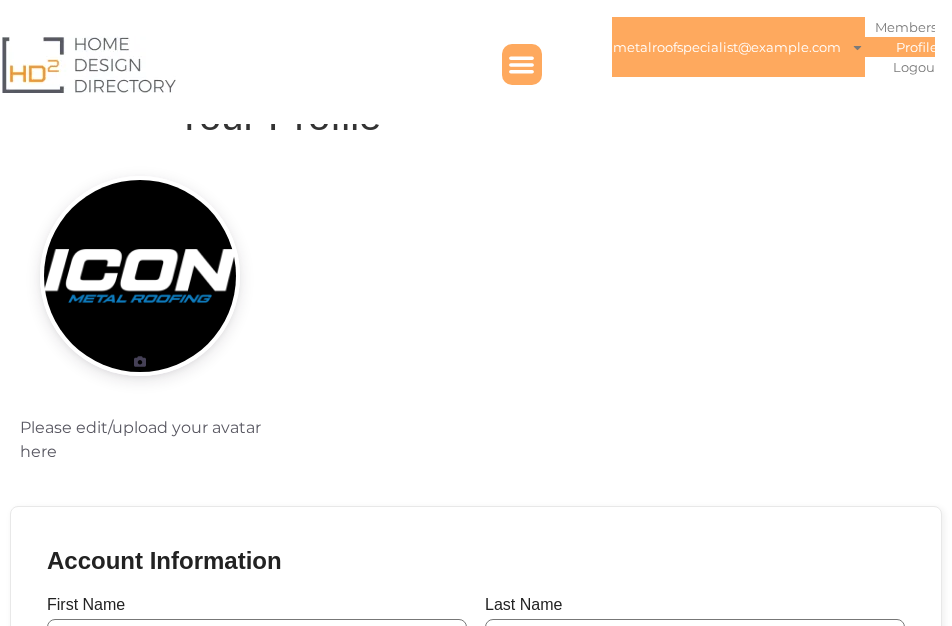 click on "Profile" 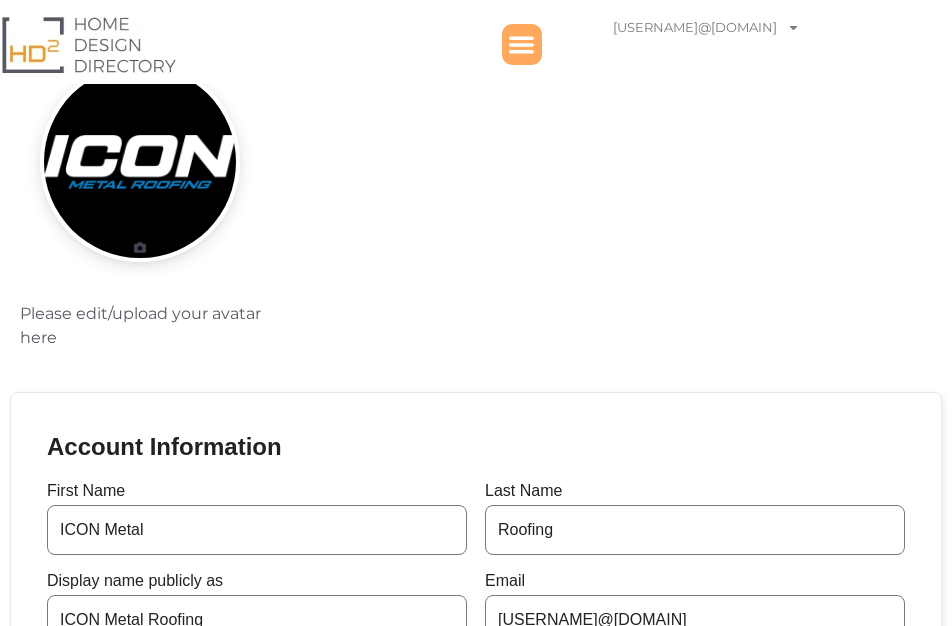 scroll, scrollTop: 0, scrollLeft: 0, axis: both 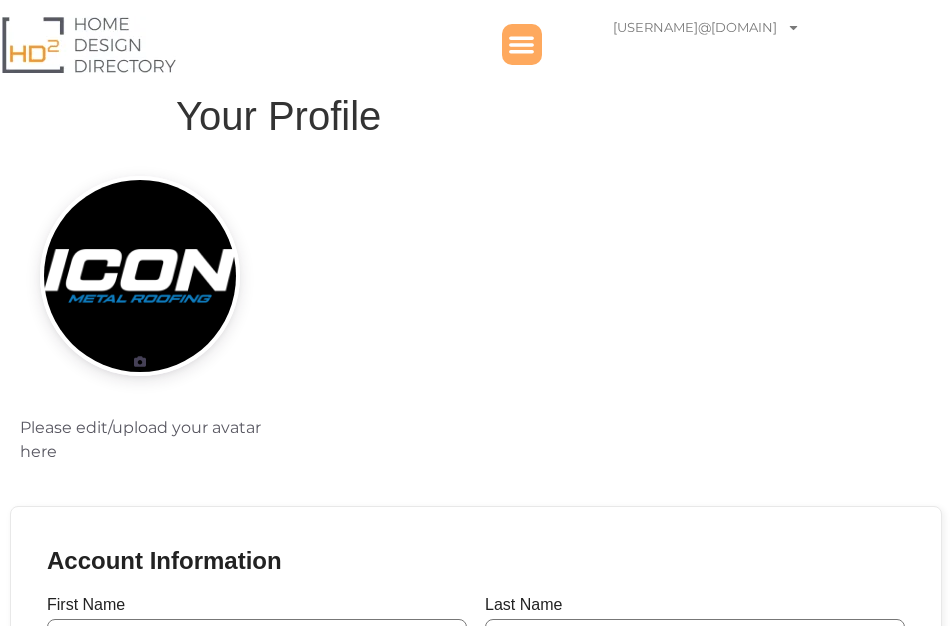 click 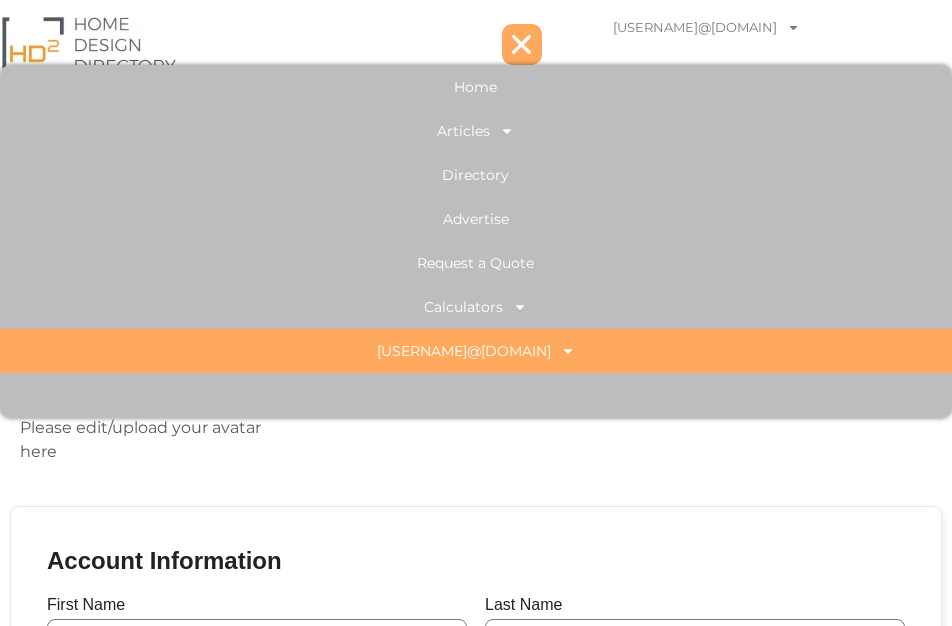 click on "[USERNAME]@[DOMAIN]" 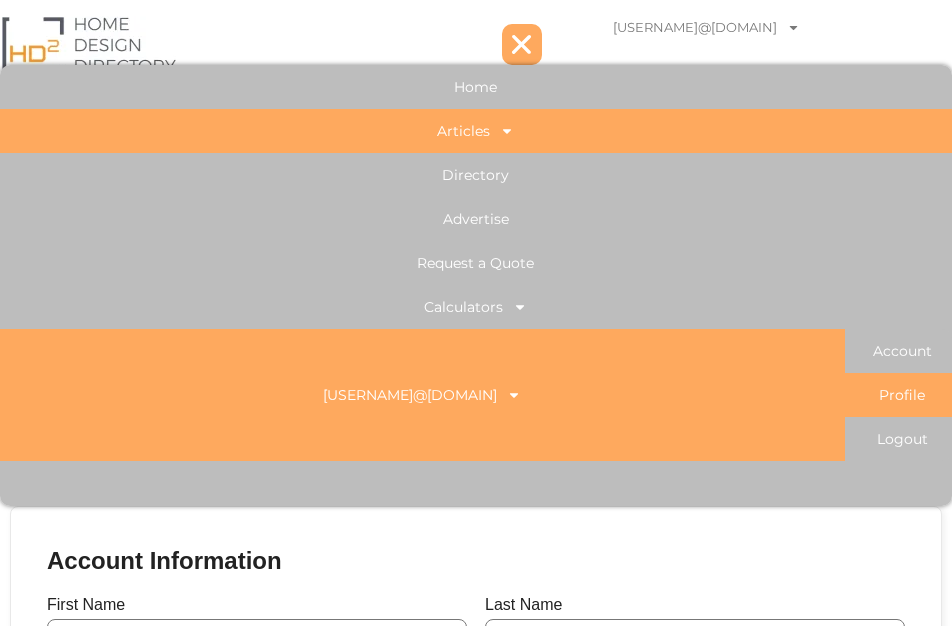 click 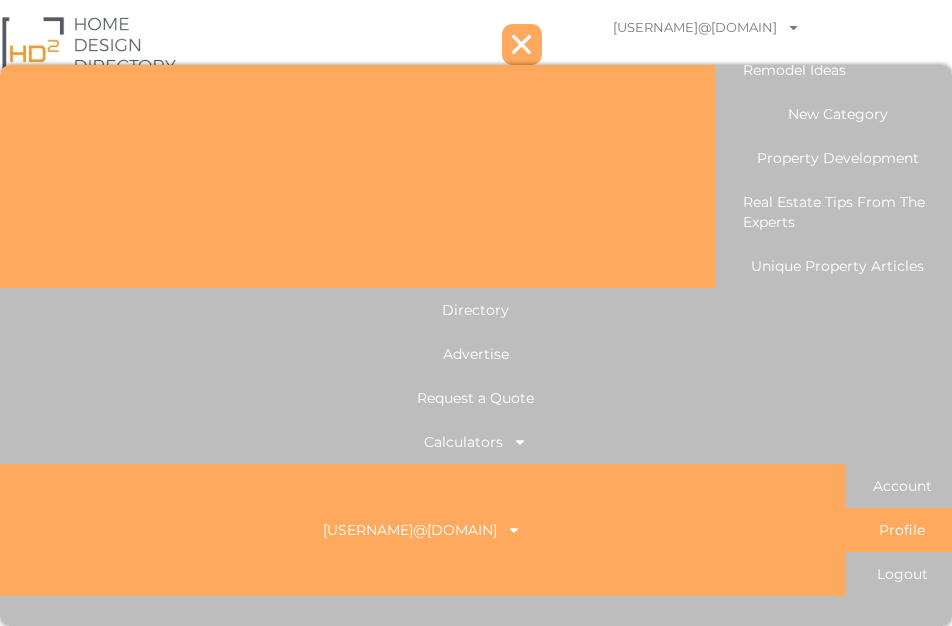 scroll, scrollTop: 635, scrollLeft: 0, axis: vertical 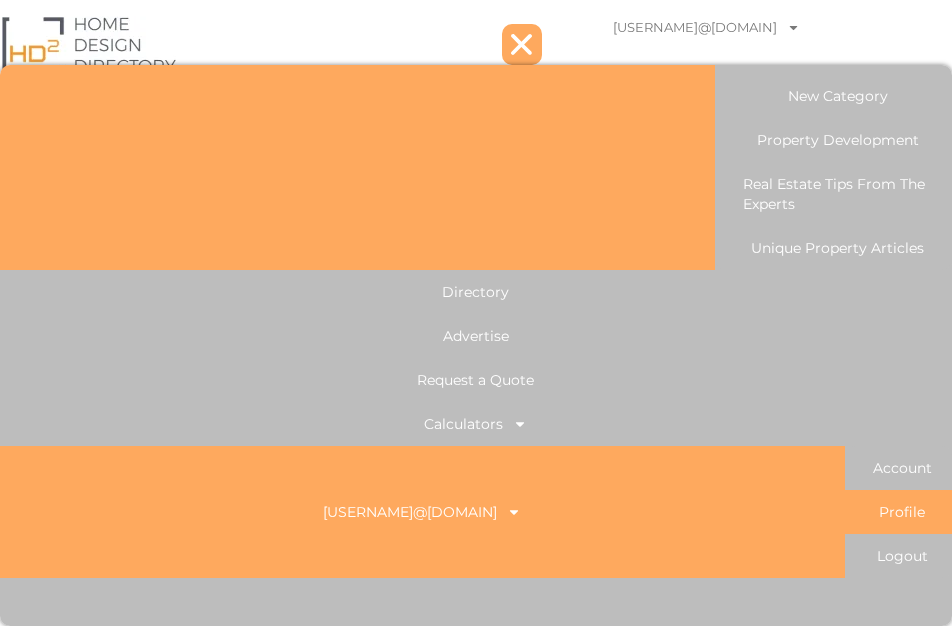 click 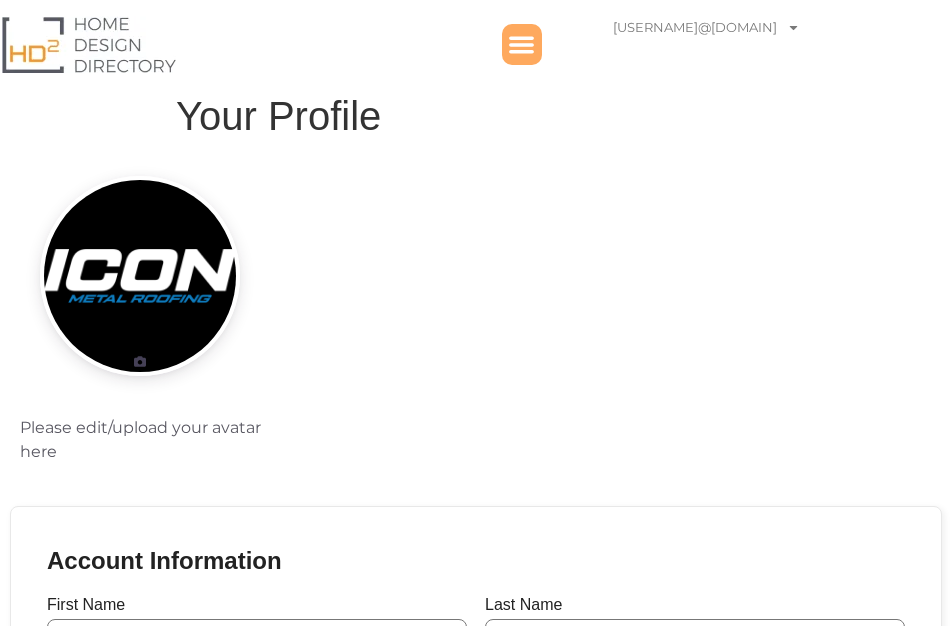 scroll, scrollTop: 108, scrollLeft: 0, axis: vertical 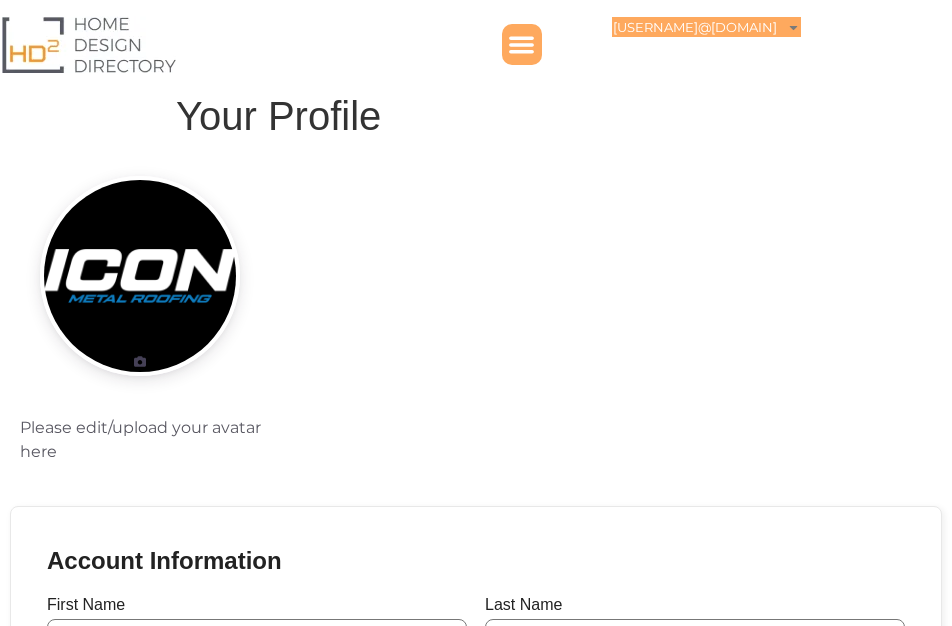 click on "seo.metalroofspecialist@example.com" 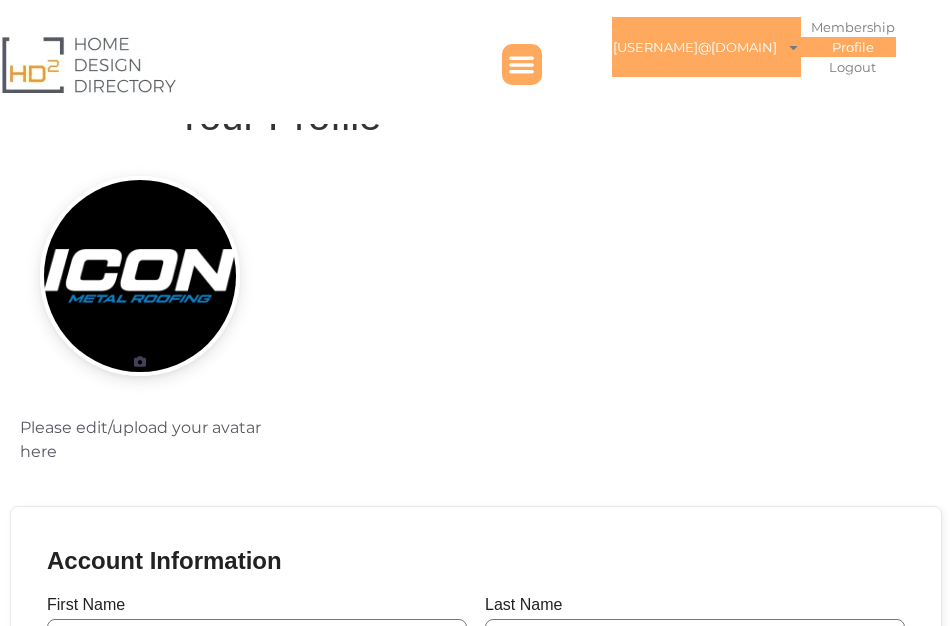 click on "Your Profile
Please edit/upload your avatar here
Account Information
First Name
ICON Metal
Last Name
Roofing
Display name publicly as
ICON Metal Roofing
Email
seo.metalroofspecialist@gmail.com
More Information" at bounding box center (476, 657) 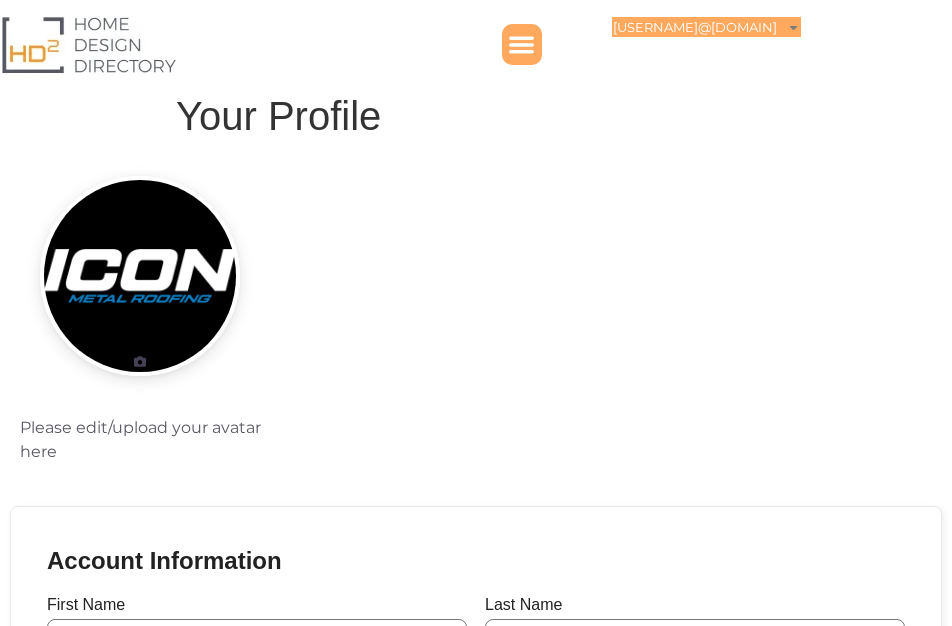 click on "[EMAIL]" 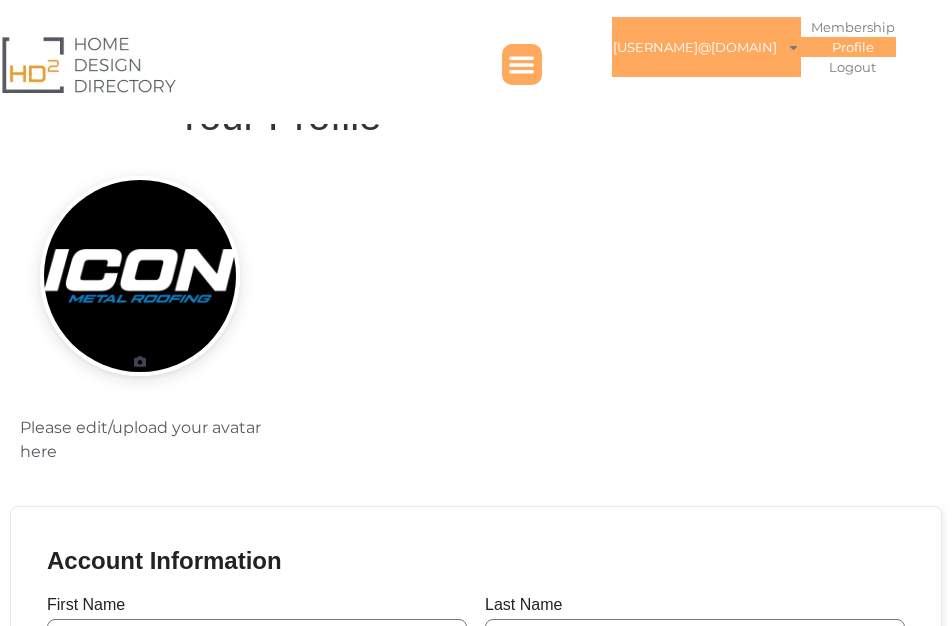 click on "[EMAIL]" 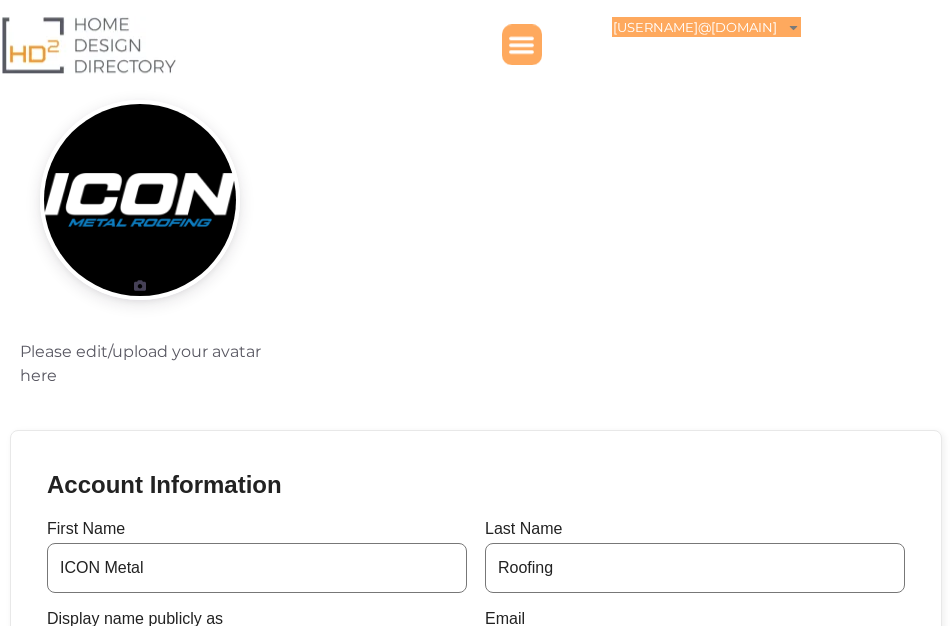 scroll, scrollTop: 0, scrollLeft: 0, axis: both 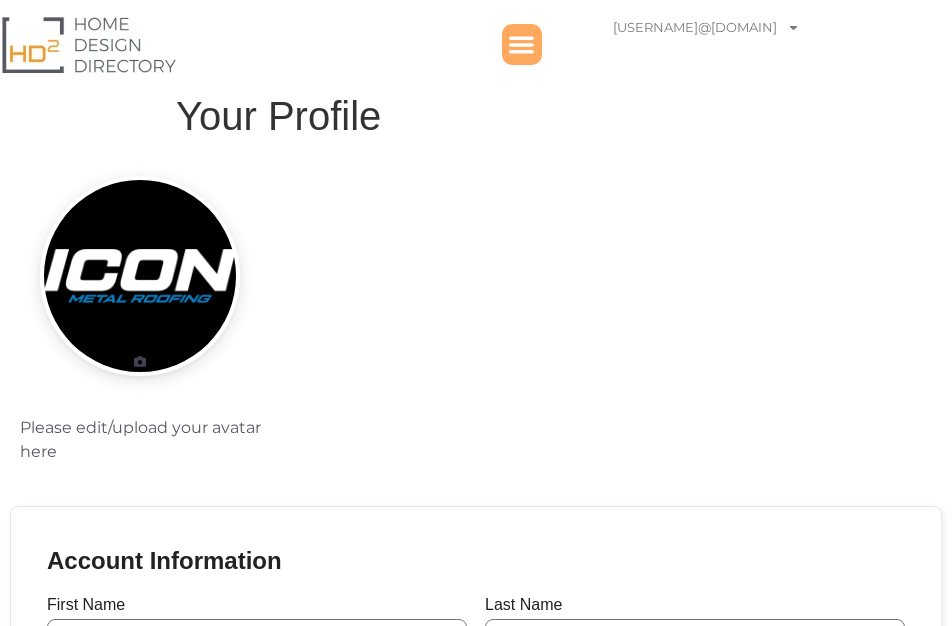 click on "Please edit/upload your avatar here" at bounding box center [160, 440] 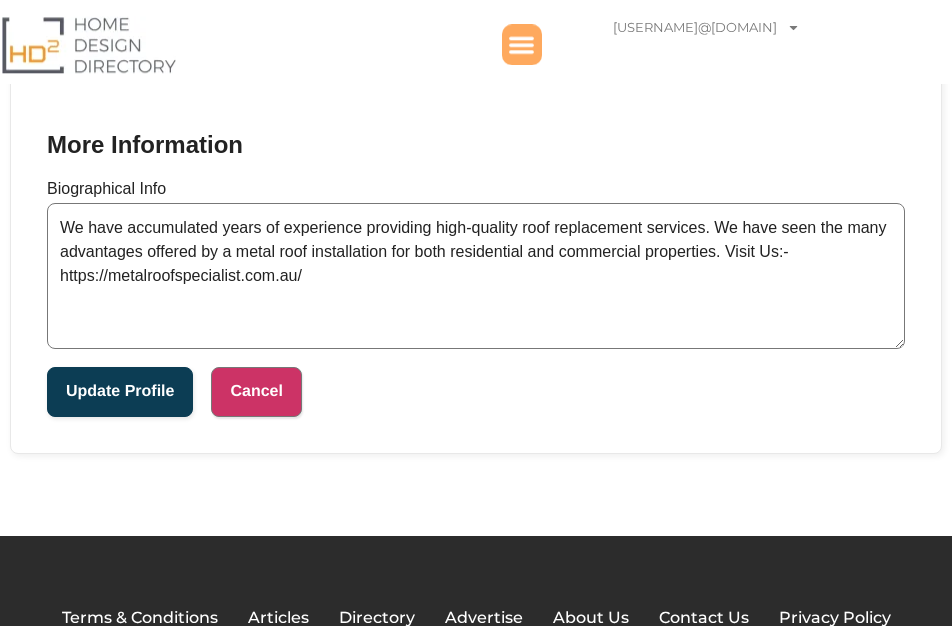 scroll, scrollTop: 827, scrollLeft: 0, axis: vertical 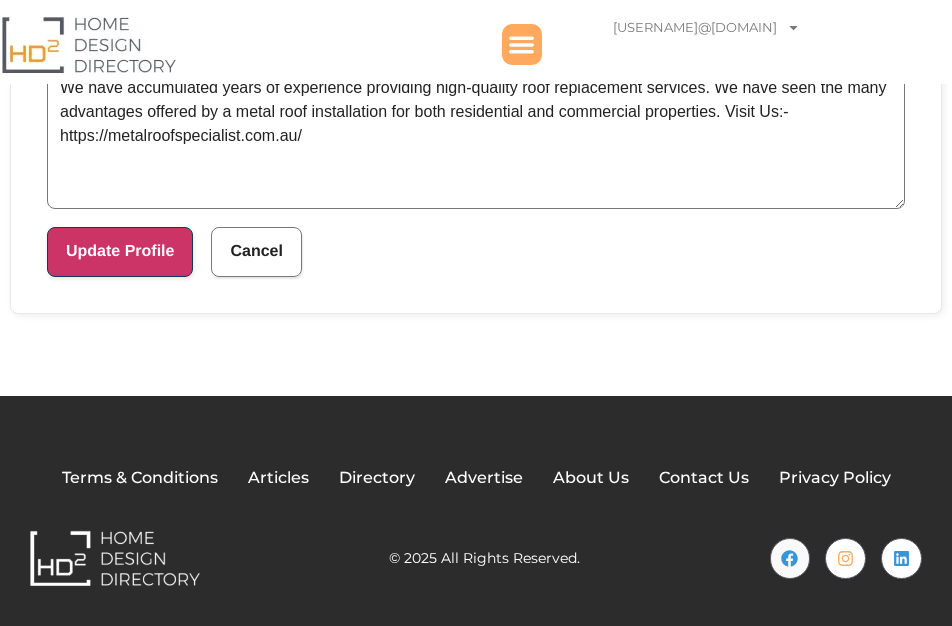 click on "Update Profile" at bounding box center [120, 252] 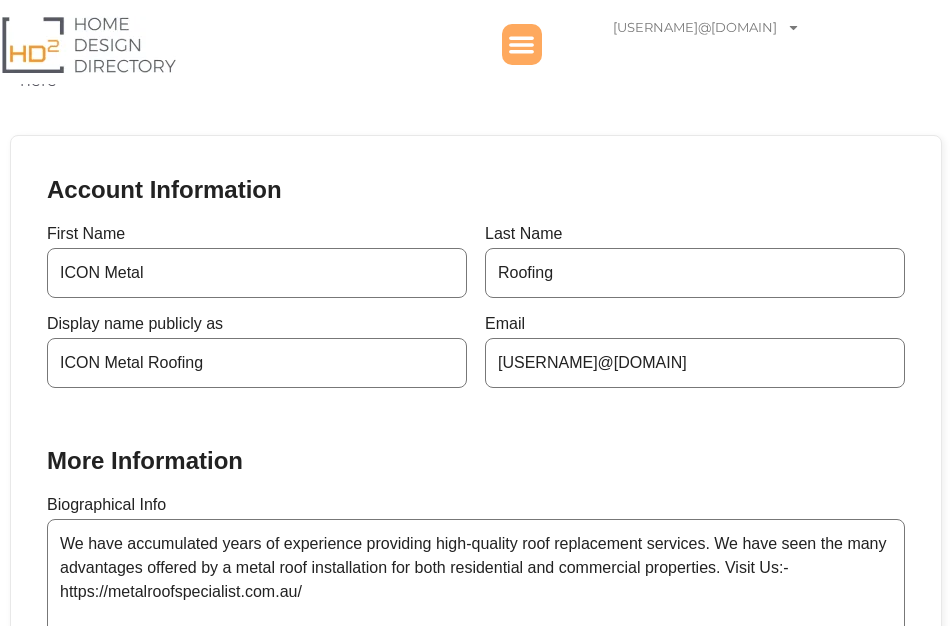 scroll, scrollTop: 143, scrollLeft: 0, axis: vertical 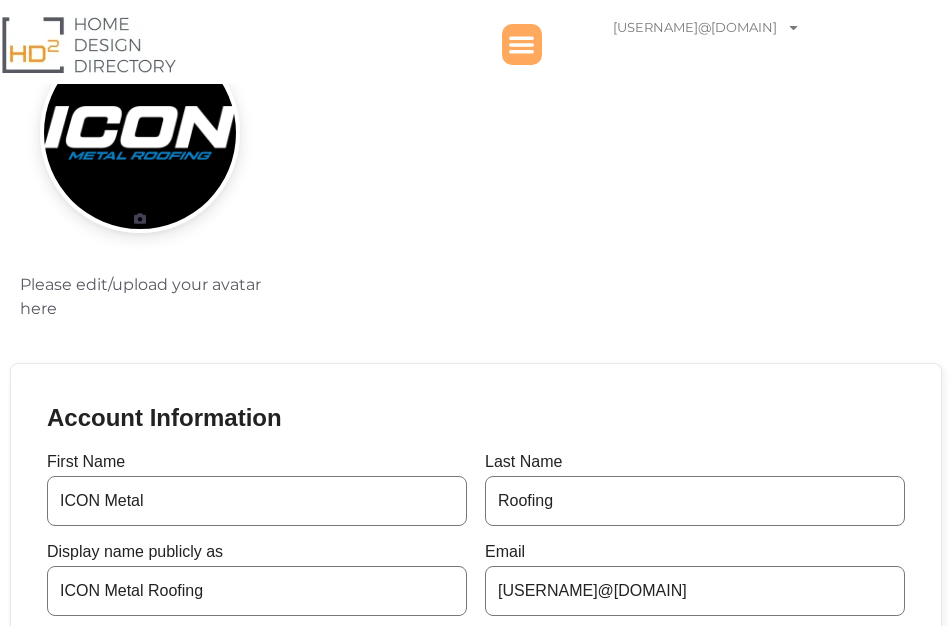 click at bounding box center (89, 44) 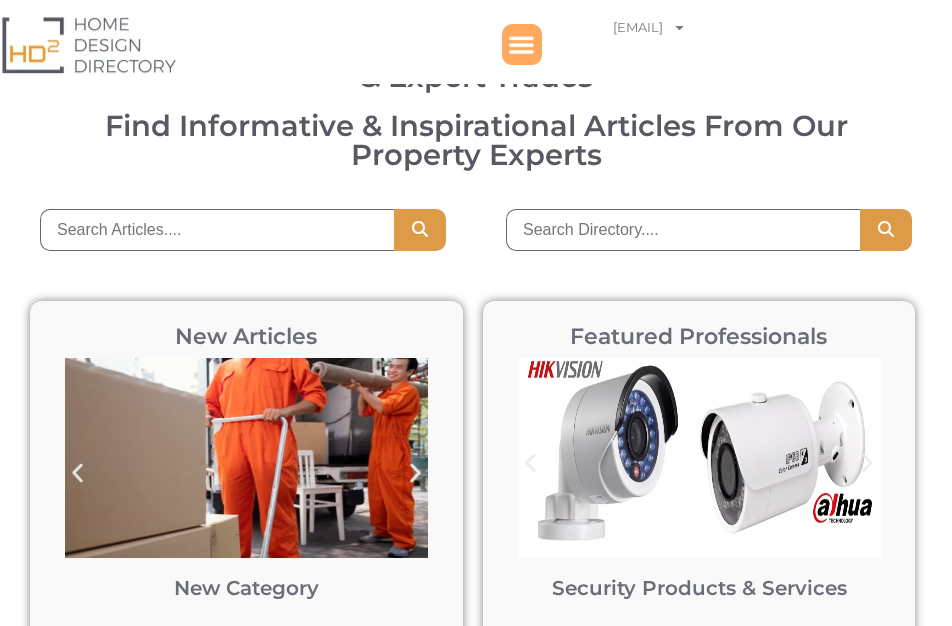 scroll, scrollTop: 114, scrollLeft: 0, axis: vertical 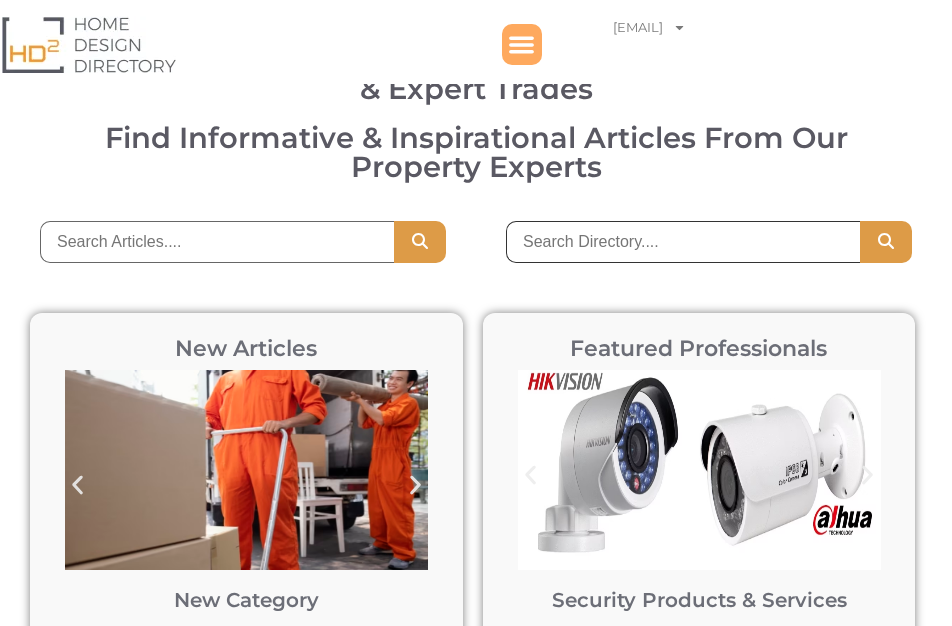 click at bounding box center [683, 242] 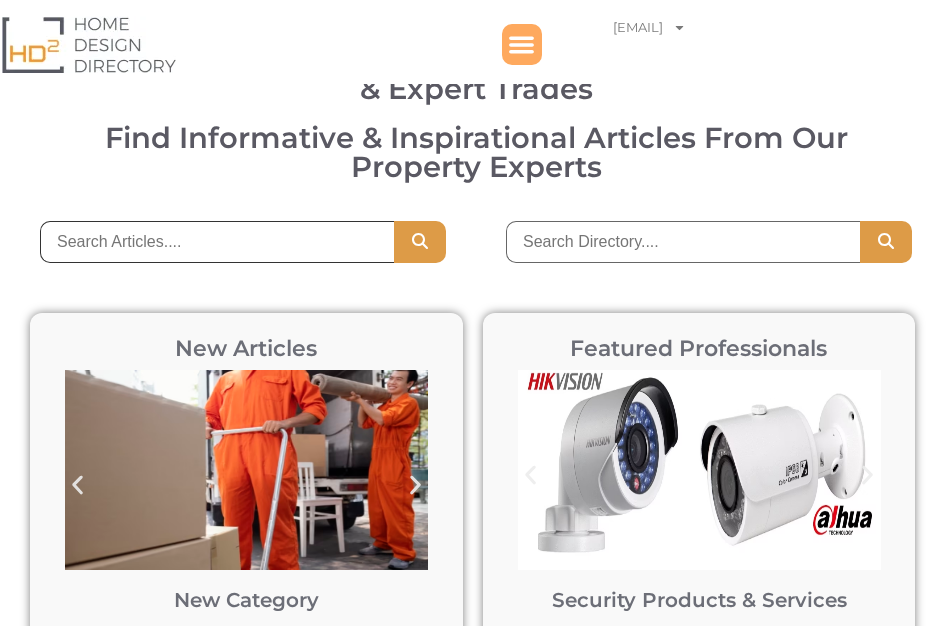 click at bounding box center [217, 242] 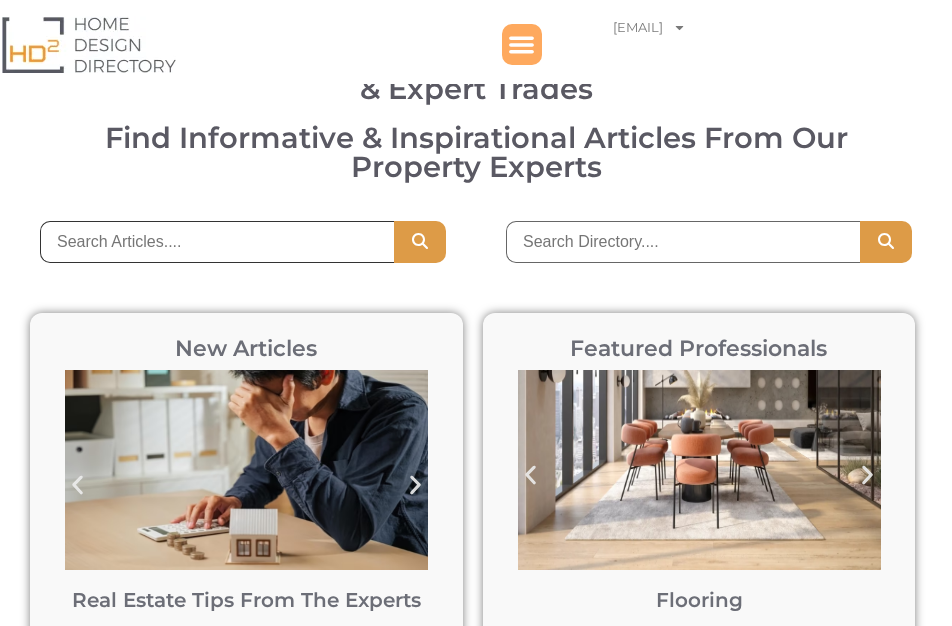 paste on "ICON Metal Roofing" 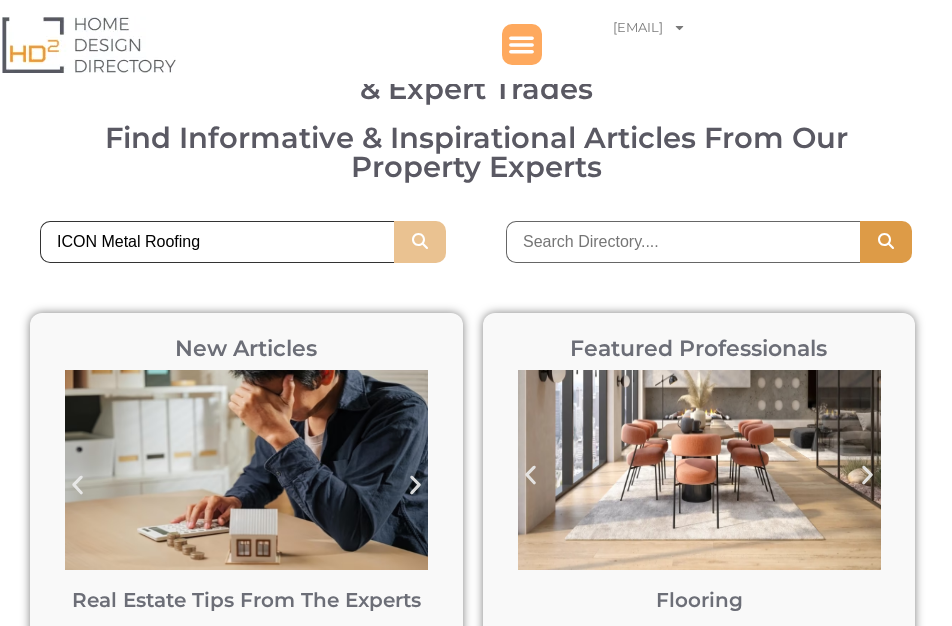 type on "ICON Metal Roofing" 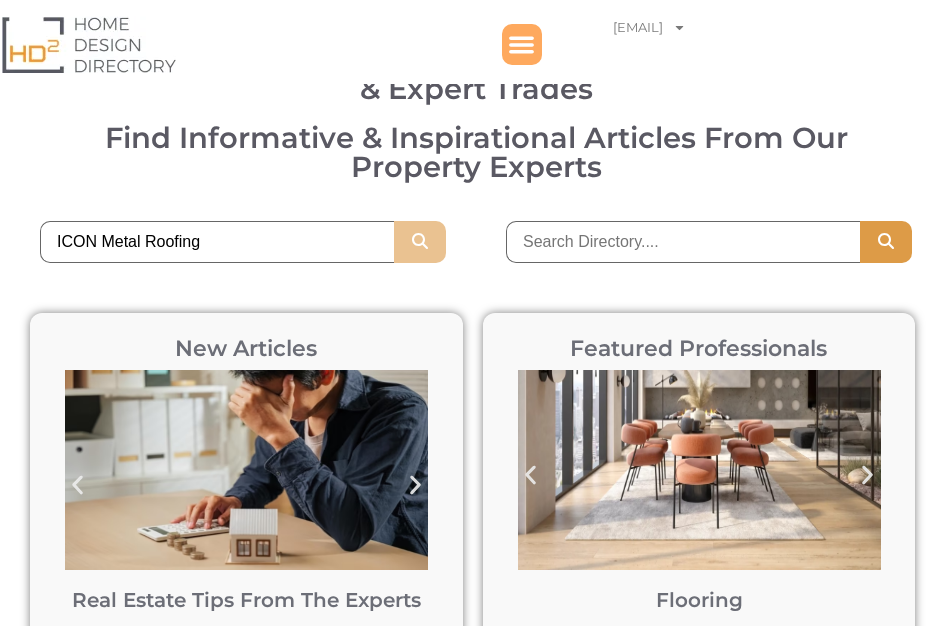 click at bounding box center (420, 241) 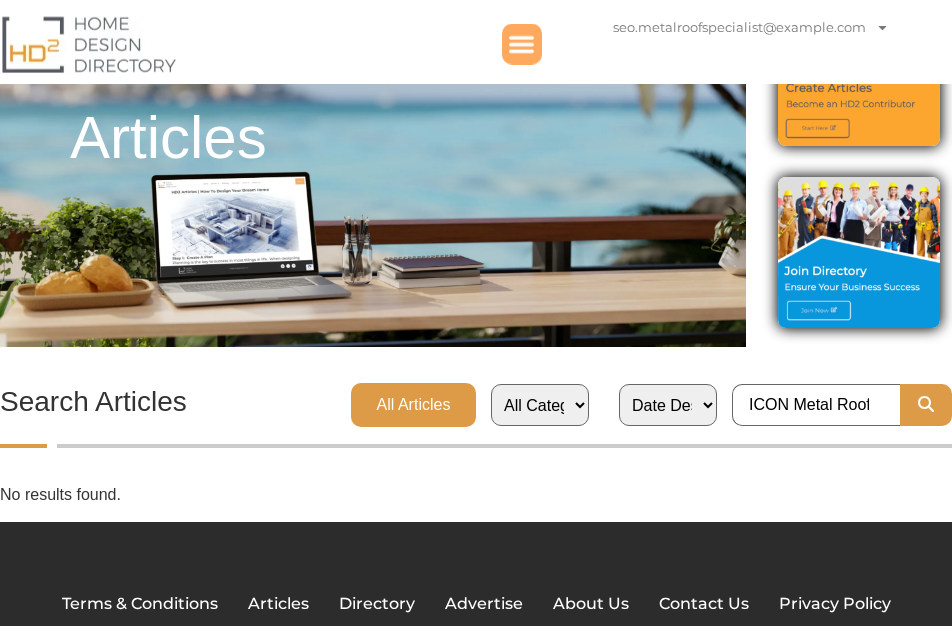 scroll, scrollTop: 114, scrollLeft: 0, axis: vertical 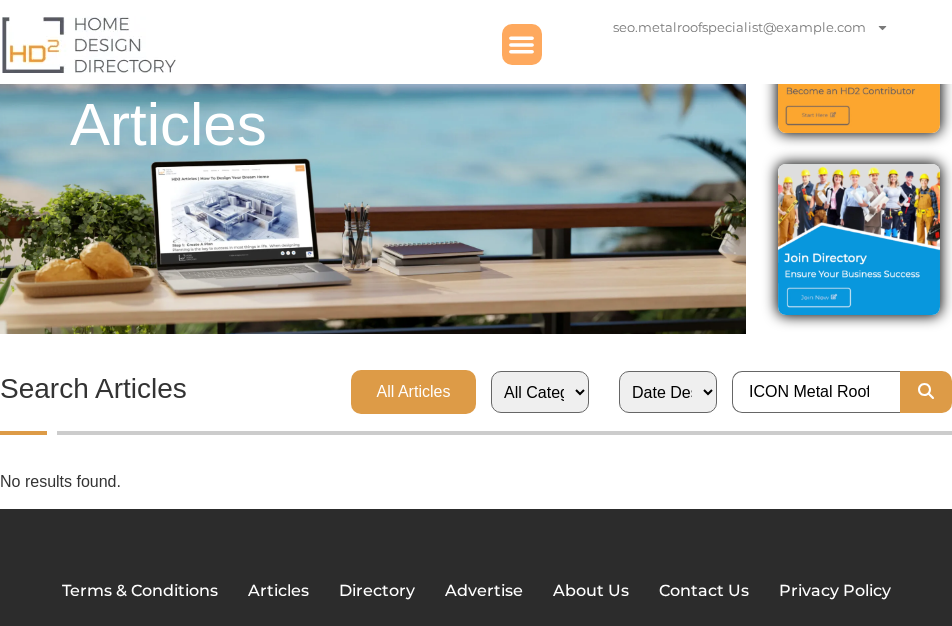 click at bounding box center [89, 44] 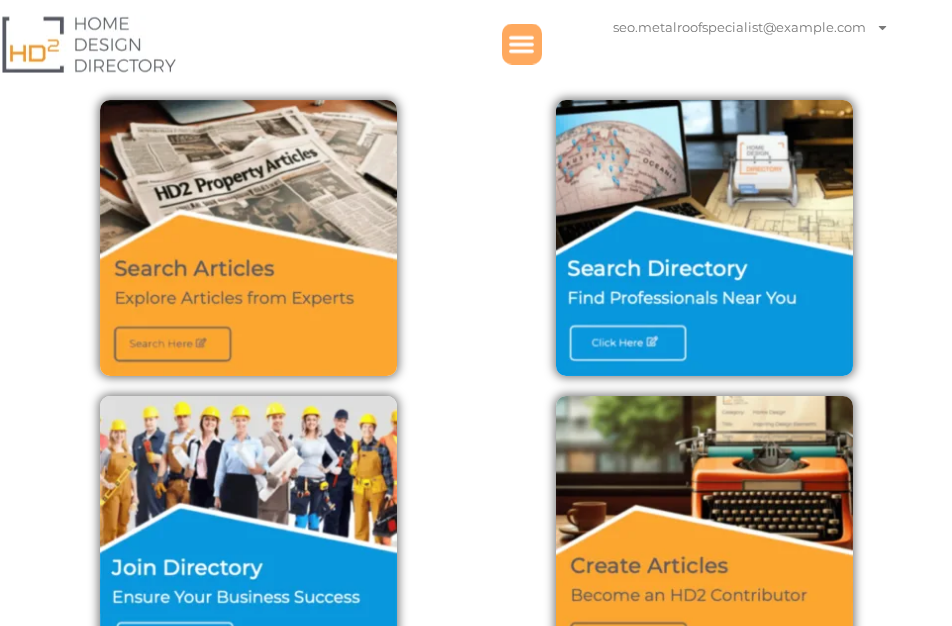 scroll, scrollTop: 1137, scrollLeft: 0, axis: vertical 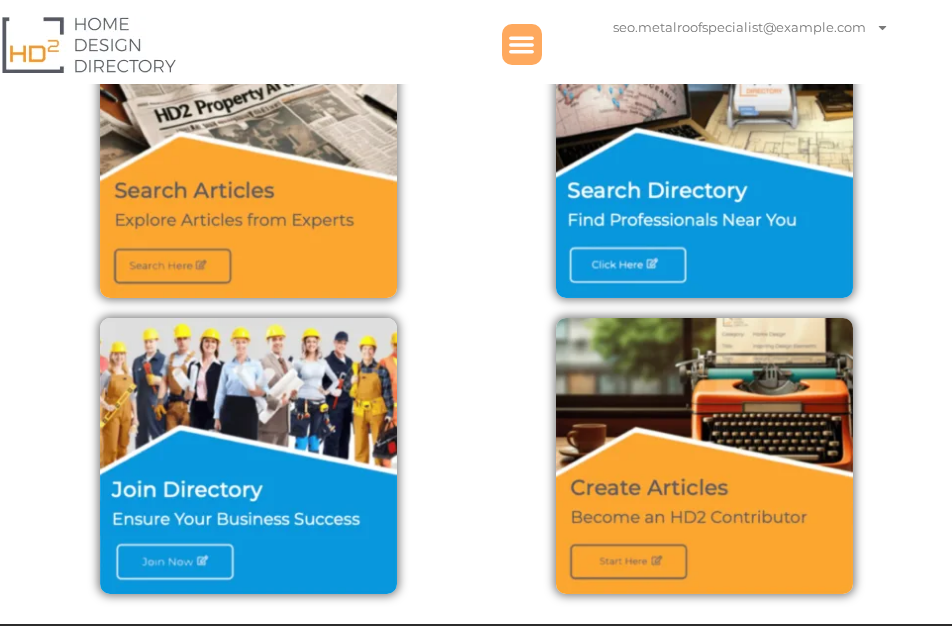 click at bounding box center [704, 456] 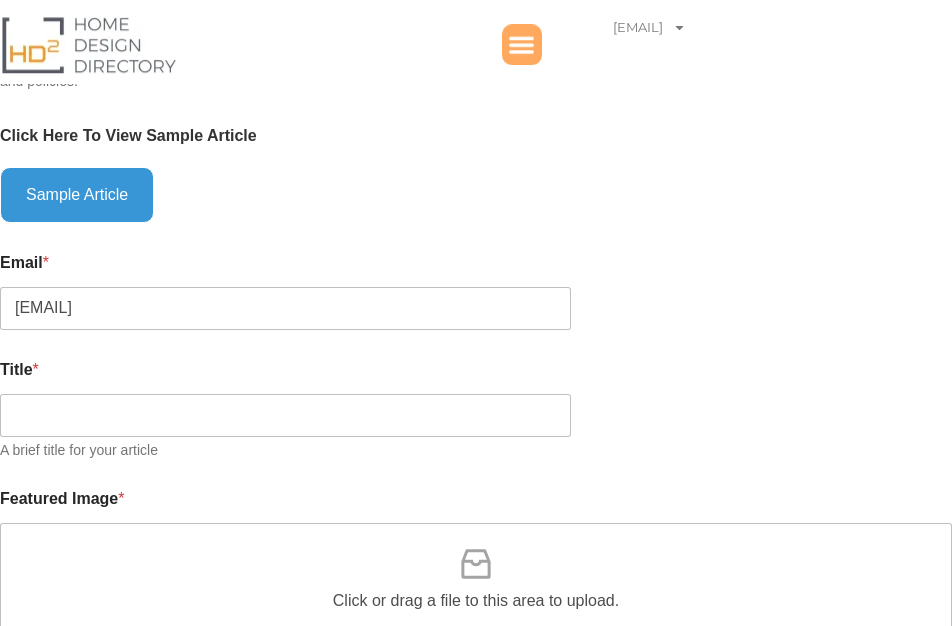 scroll, scrollTop: 570, scrollLeft: 0, axis: vertical 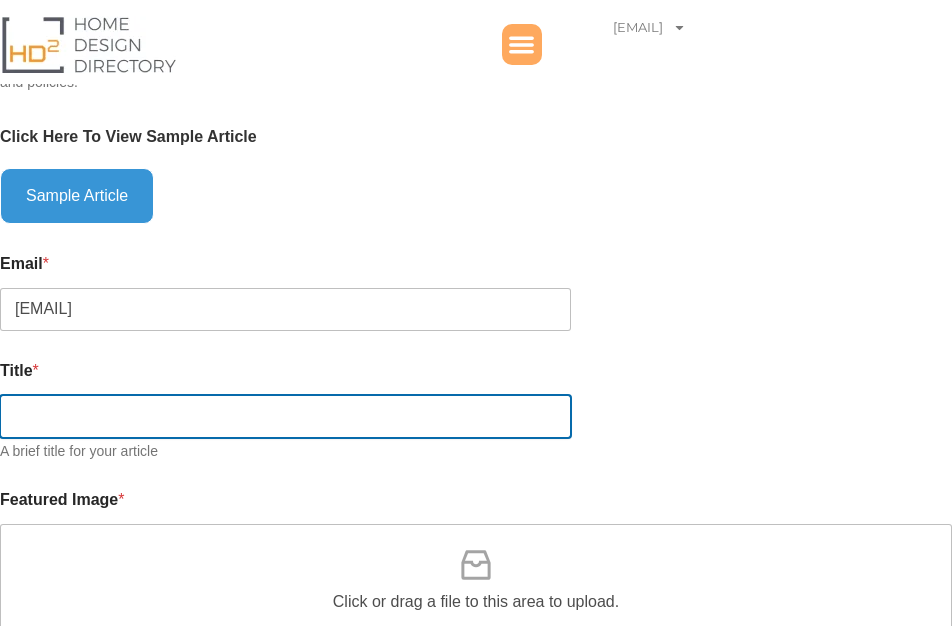 click on "Title  *" at bounding box center (285, 416) 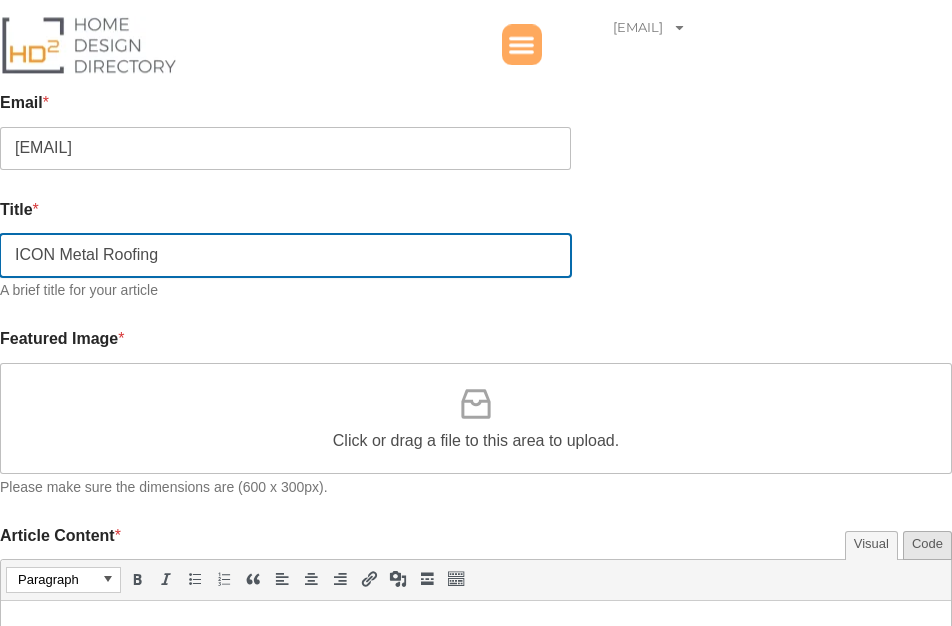 scroll, scrollTop: 798, scrollLeft: 0, axis: vertical 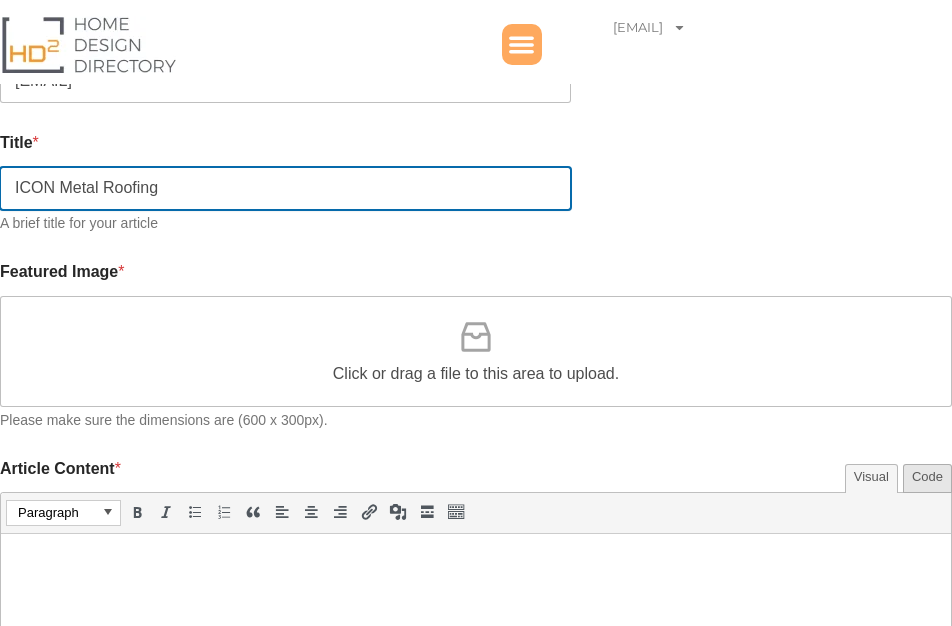 type on "ICON Metal Roofing" 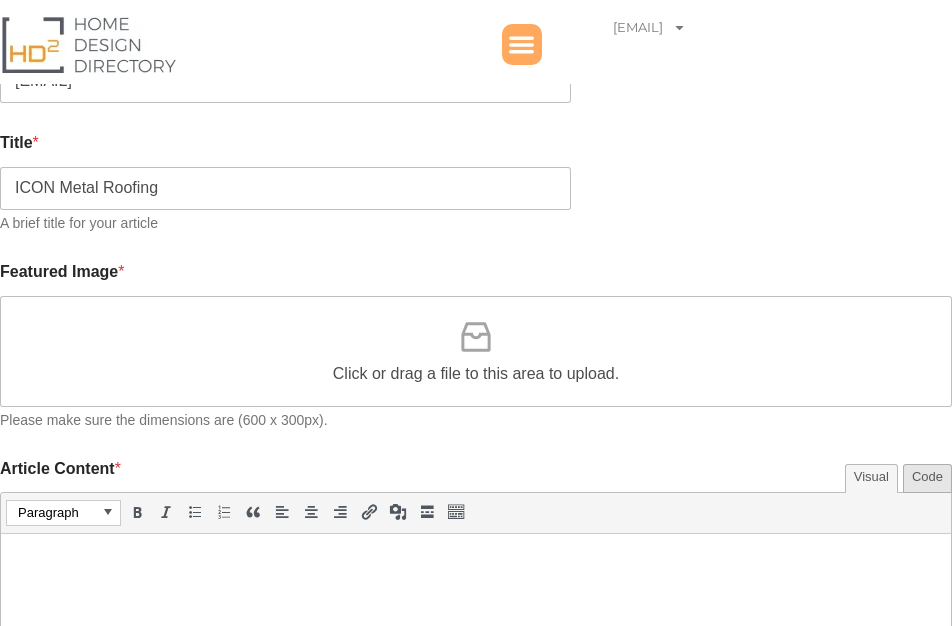 click on "Click or drag a file to this area to upload." at bounding box center (476, 351) 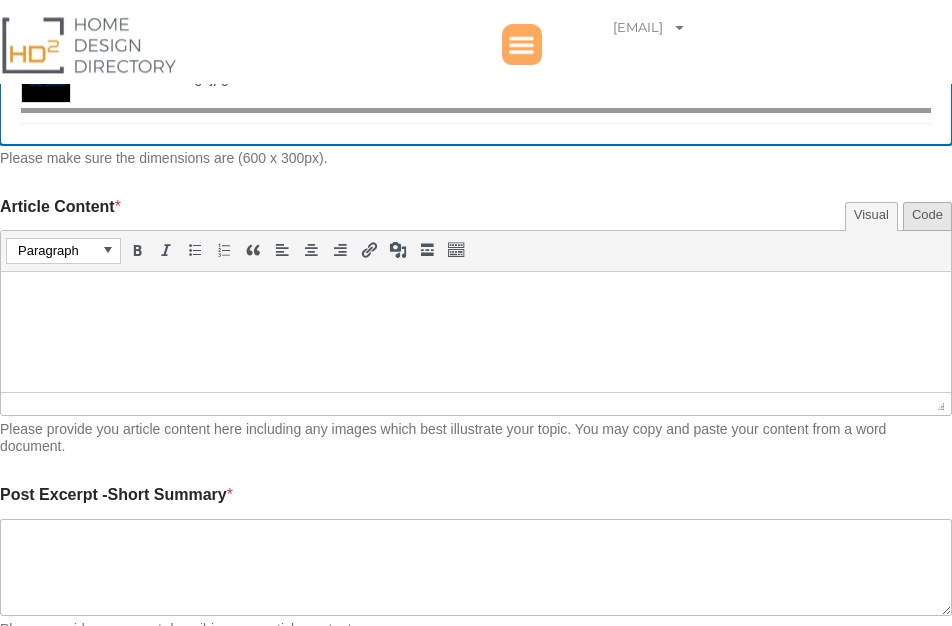 scroll, scrollTop: 1140, scrollLeft: 0, axis: vertical 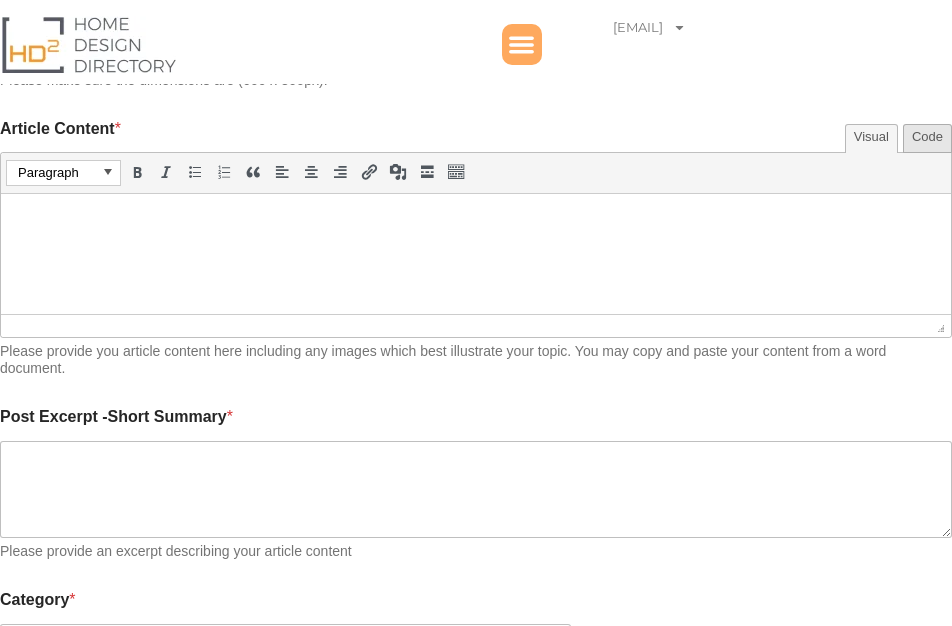 click at bounding box center [476, 221] 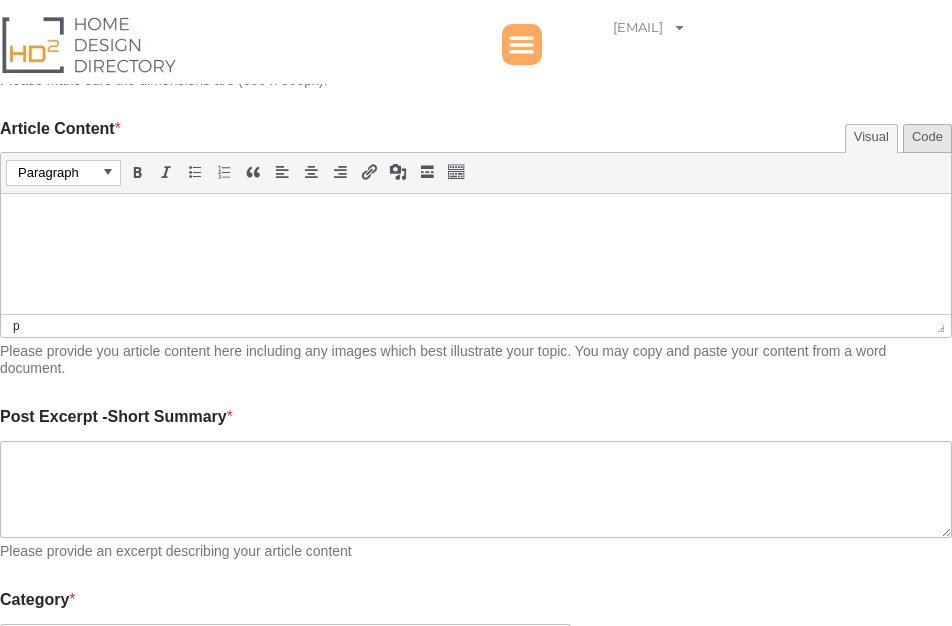 type on "[{"name":"Icon-Metal-roofing-.jpg","file":"ae30d8a6d1e08d0e388113bff854f27a.jpg","url":"https://hd2.com.au/wp-content/uploads/wpforms/tmp/ae30d8a6d1e08d0e388113bff854f27a.jpg","size":39894,"type":"image/jpeg","file_user_name":"Icon Metal roofing .jpg"}]" 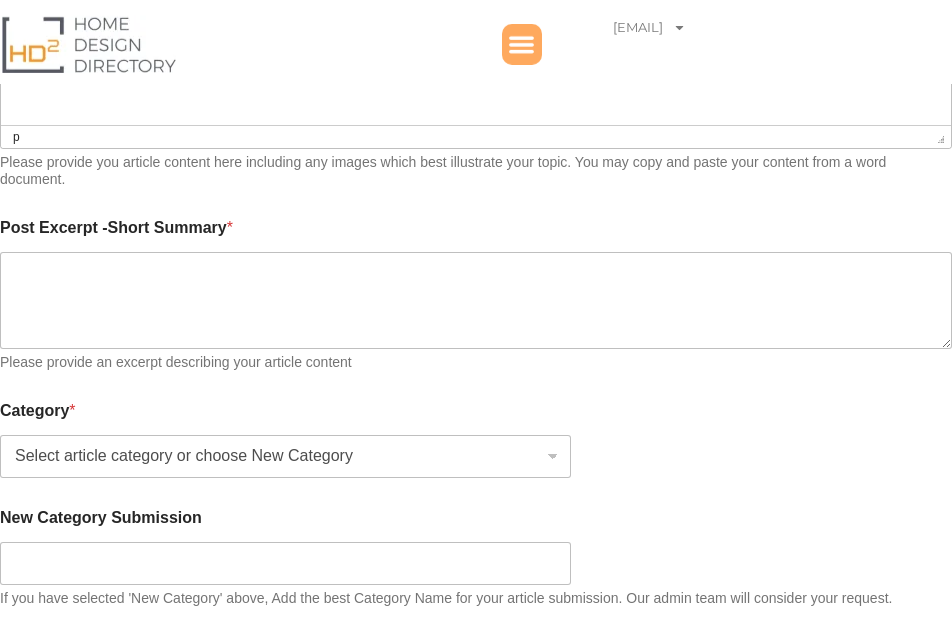 scroll, scrollTop: 1368, scrollLeft: 0, axis: vertical 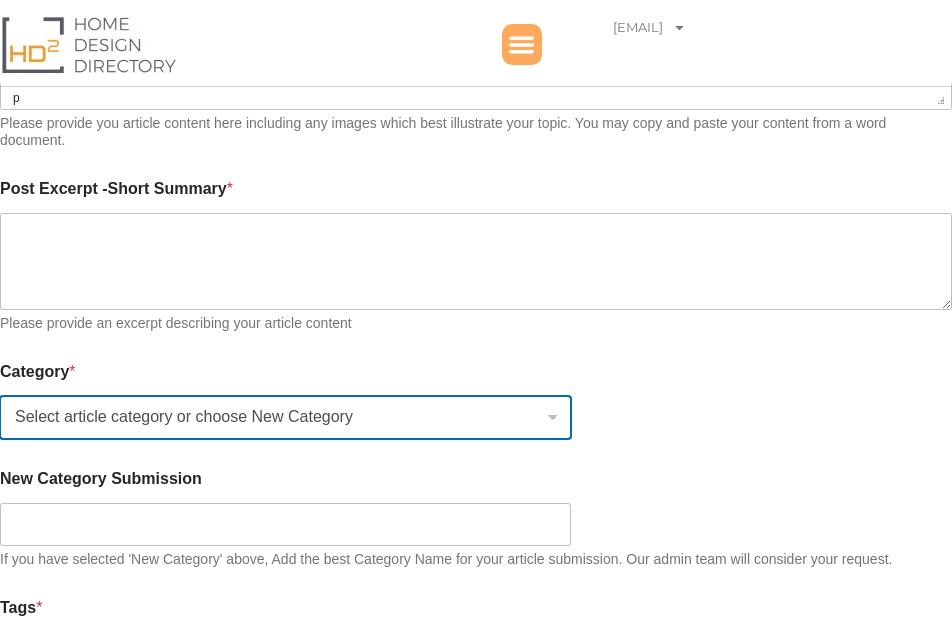 click on "Select article category or choose New Category Bathroom Renovation Ideas & Services Building Construction Materials DIY Home Improvement & Renovation Electrical Renovation Tips & Services Fire Building Ratings & Construction Gardening Tips & Ideas Home Construction Ideas & Services Home Design Ideas & Interior Tips Interior Design Kitchen Renovation & Remodel Ideas New Category Products and Supplies Property Development Real Estate Tips From The Experts Solar Power Supplies and Installation Unique Property Articles" at bounding box center (285, 417) 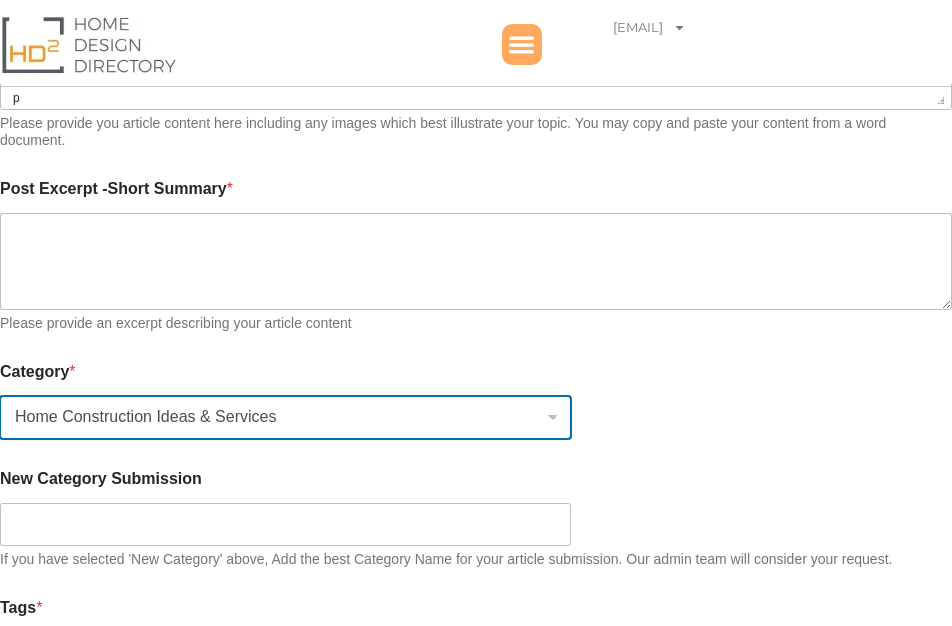 click on "Home Construction Ideas & Services" at bounding box center [0, 0] 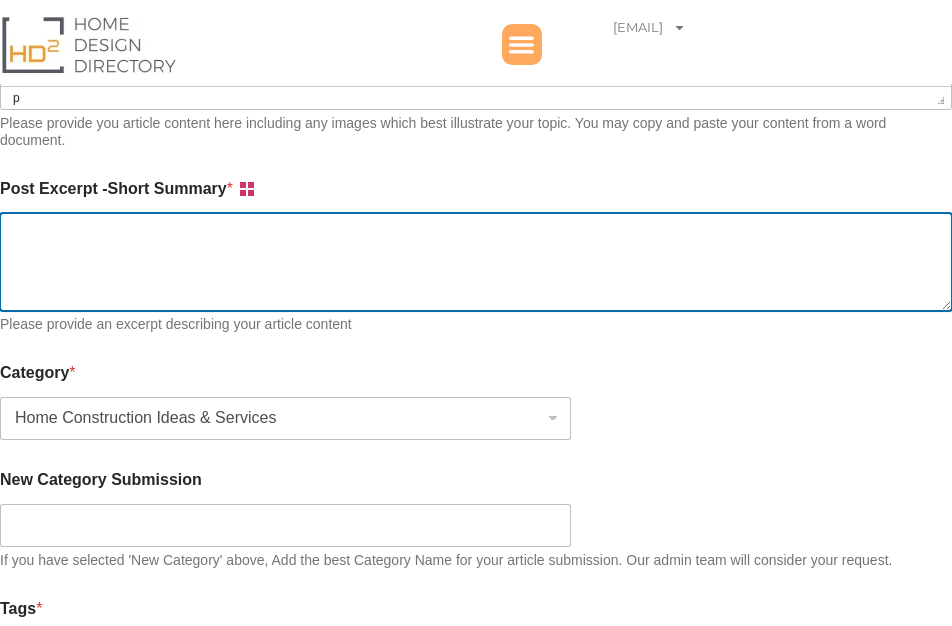 click on "Post Excerpt -Short Summary  * 				 					 				 				 					 Loading" at bounding box center (476, 261) 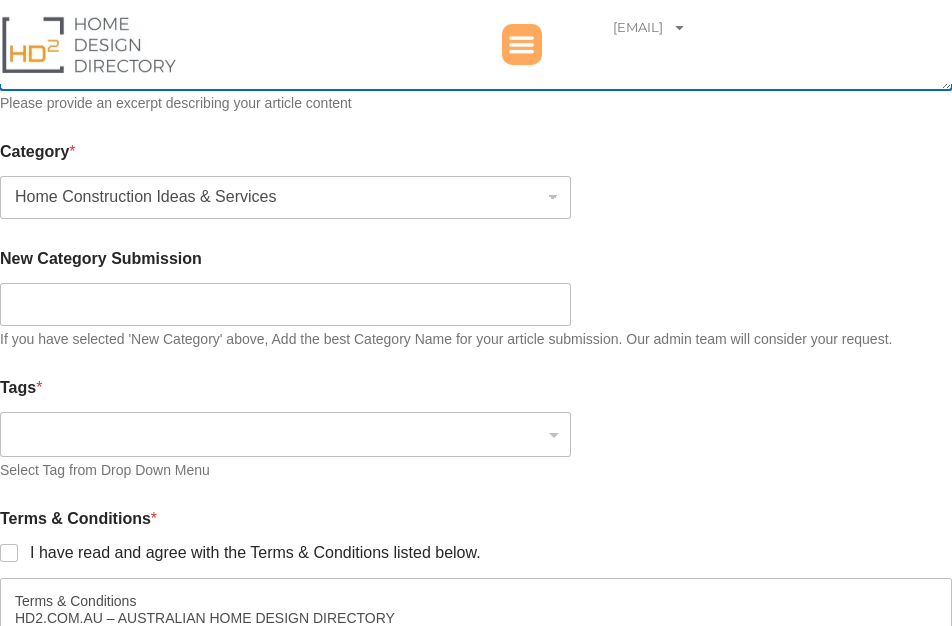 scroll, scrollTop: 1596, scrollLeft: 0, axis: vertical 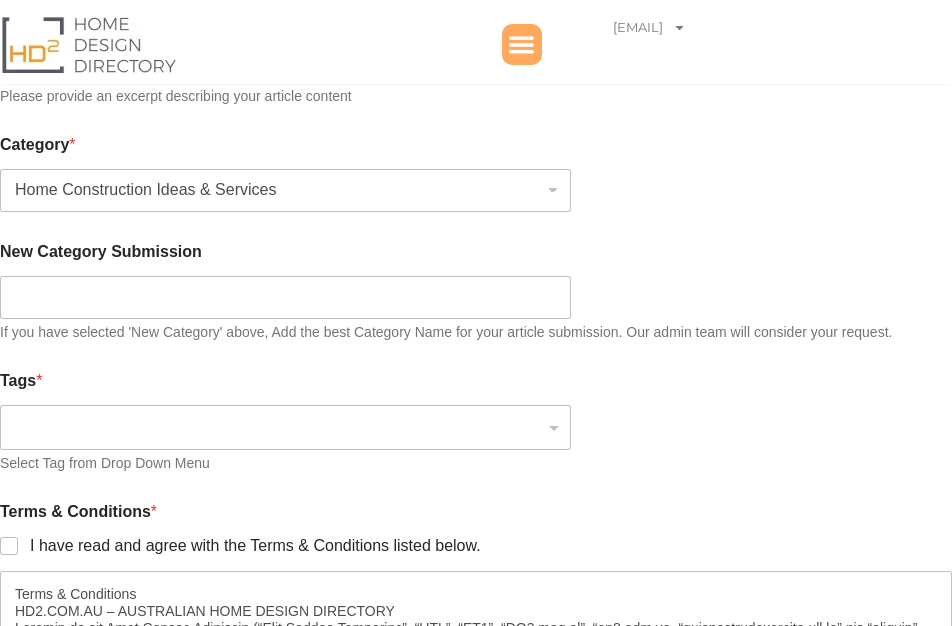 type on "We have accumulated years of experience providing high-quality roof replacement services. We have seen the many advantages offered by a metal roof installation for both residential and commercial properties." 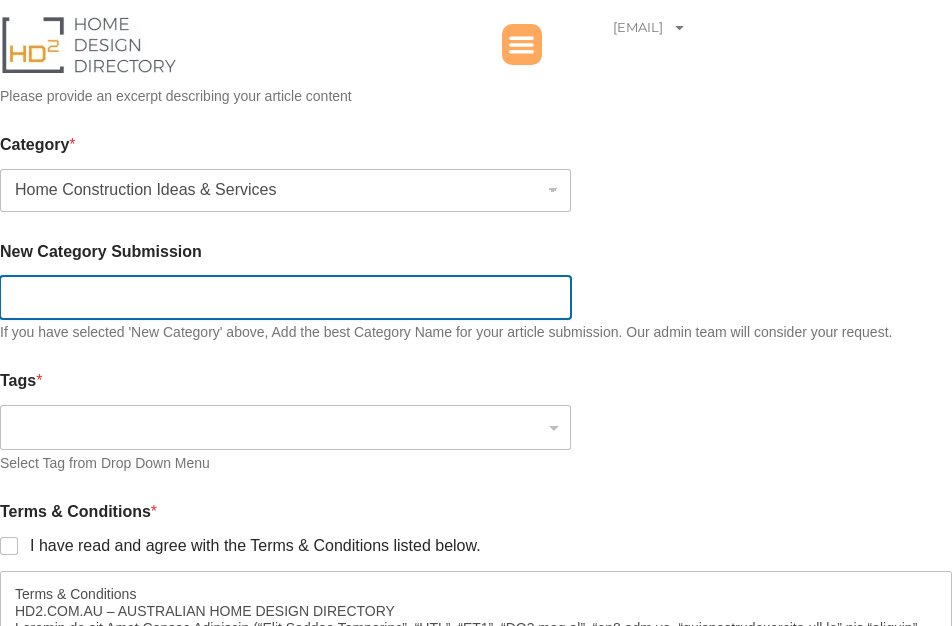 click on "New Category Submission" at bounding box center (285, 297) 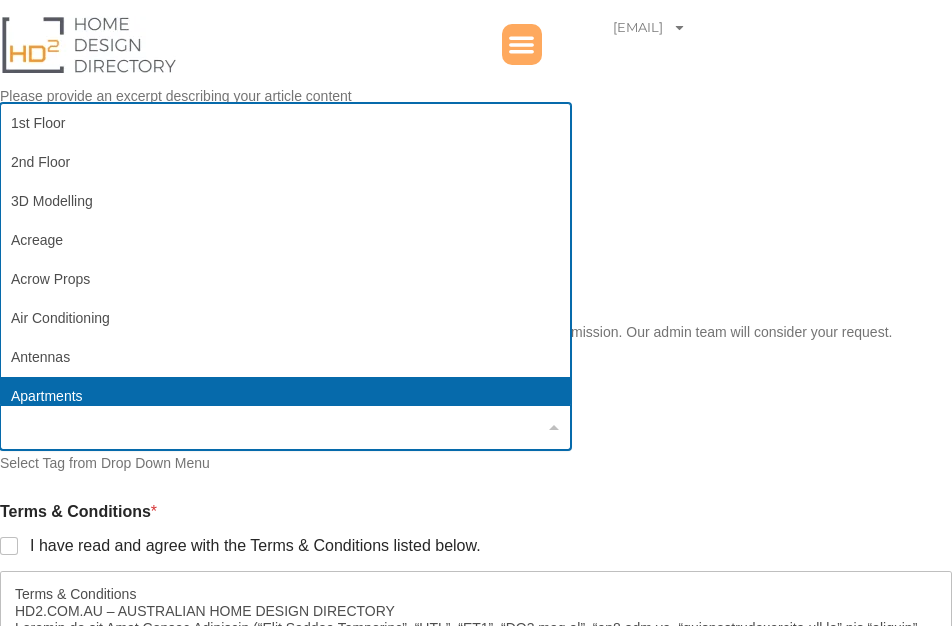paste on "brisbane roofing services" 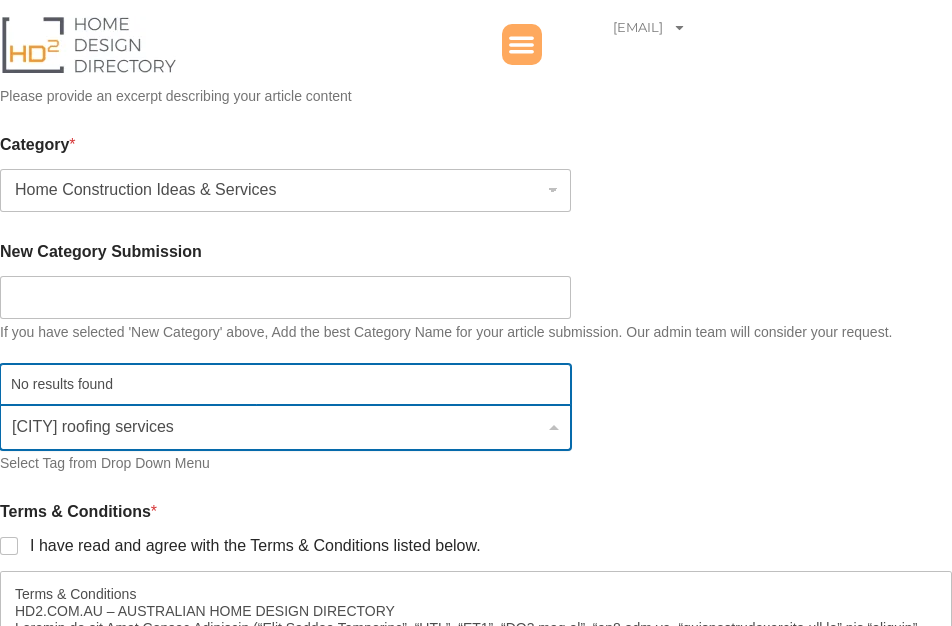 click on "brisbane roofing services" at bounding box center [281, 427] 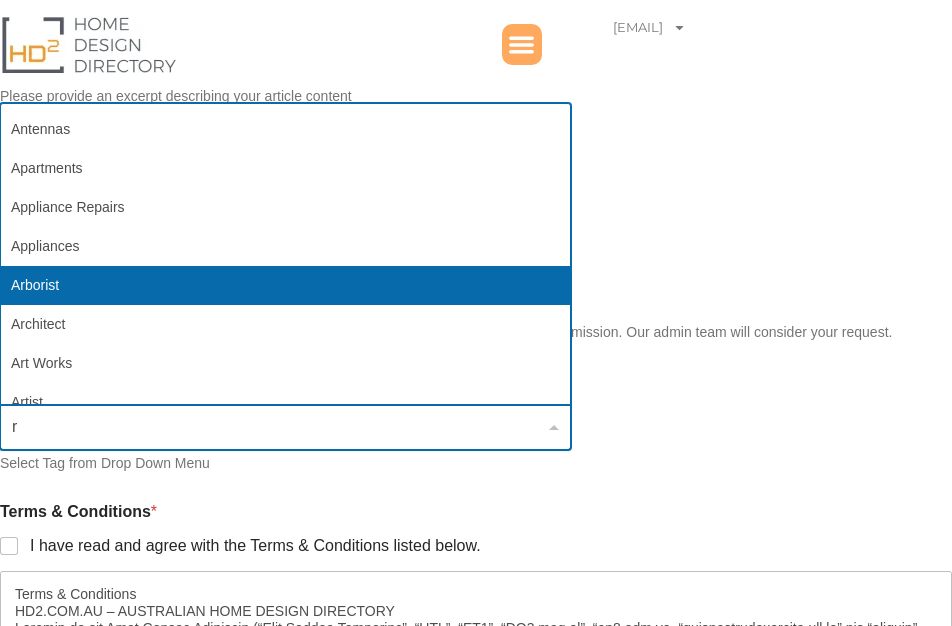 scroll, scrollTop: 0, scrollLeft: 0, axis: both 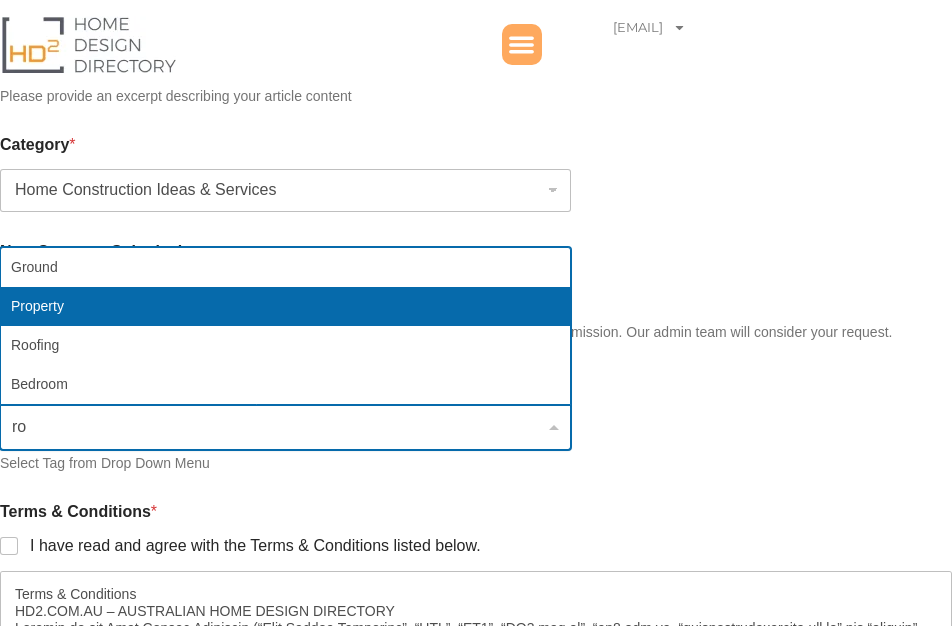 type on "roo" 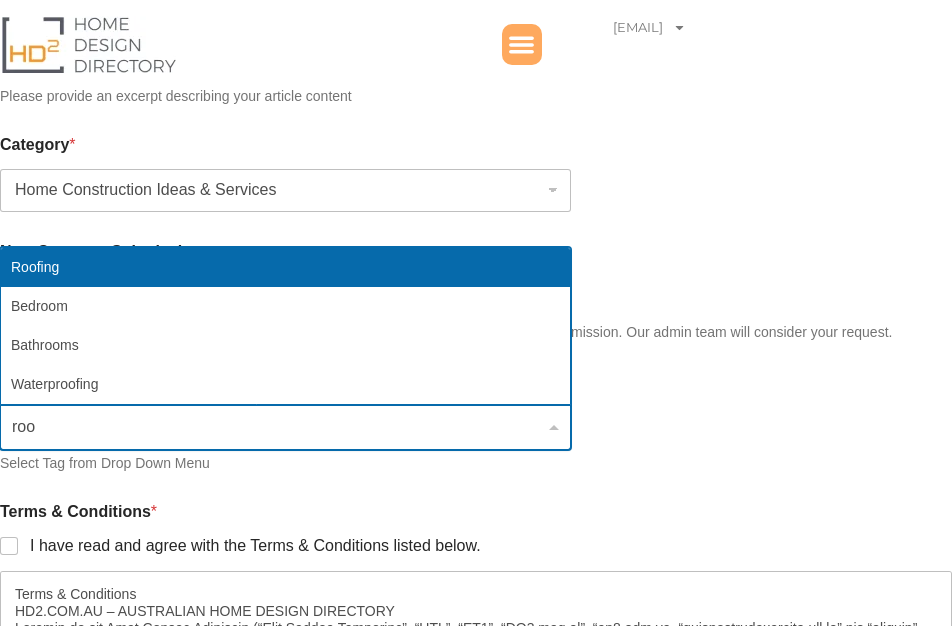 select on "123" 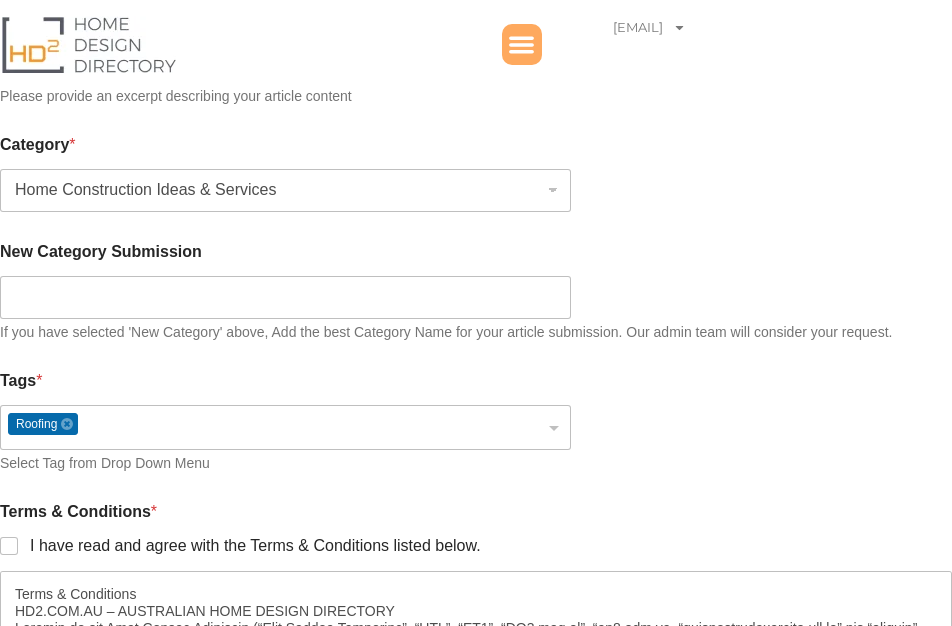 click on "Tags  * Roofing Roofing Remove item 1st Floor 2nd Floor 3D Modelling Acreage Acrow Props Air Conditioning Antennas Apartments Appliance Repairs Appliances Arborist Architect Art Works Artist Asbestos Removal Attic Audio Visual Automobile Charging Awnings Balcony Balustrade Barbeques Bathroom Design Bathroom Fittings Bathroom Renovations Bathroom Vanity Bathrooms Bedroom Beds Blinds Boarding Houses Bricklayer Builder Building Certifier Building Consultant Building Cost Estimation Building Designer Building Inspector Building Products Building Supplies Bush Fire Buying Cabinet Doors Cabinet Maker Carpenter Carpentry Carpet Cleaning Carpet Repairs Carpets Carports Cellar Ceramic Tiles Chimney Sweeper Cladding Cleaning Products Cleaning Services Closets Colour Consultant Colour Scheme Commercial Concrete Concrete Block Products Concrete Cutting Concrete Paint Concrete Polisher Concreter Contractor Courses & Workshops Cupboards Curtains Data & Cable Systems Decks Decorative Screens Demolition Design DIY Drafting" at bounding box center (476, 421) 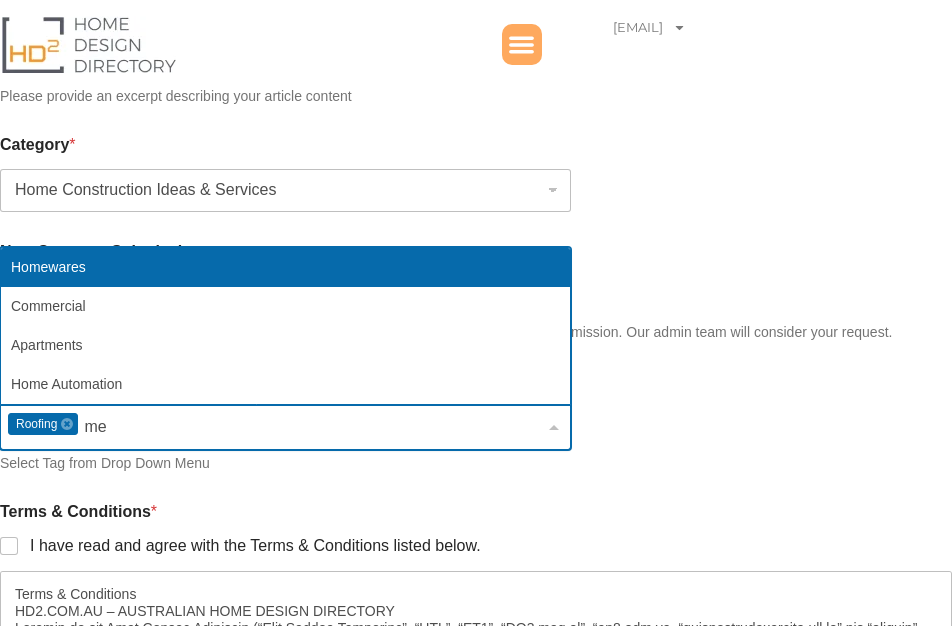 type on "m" 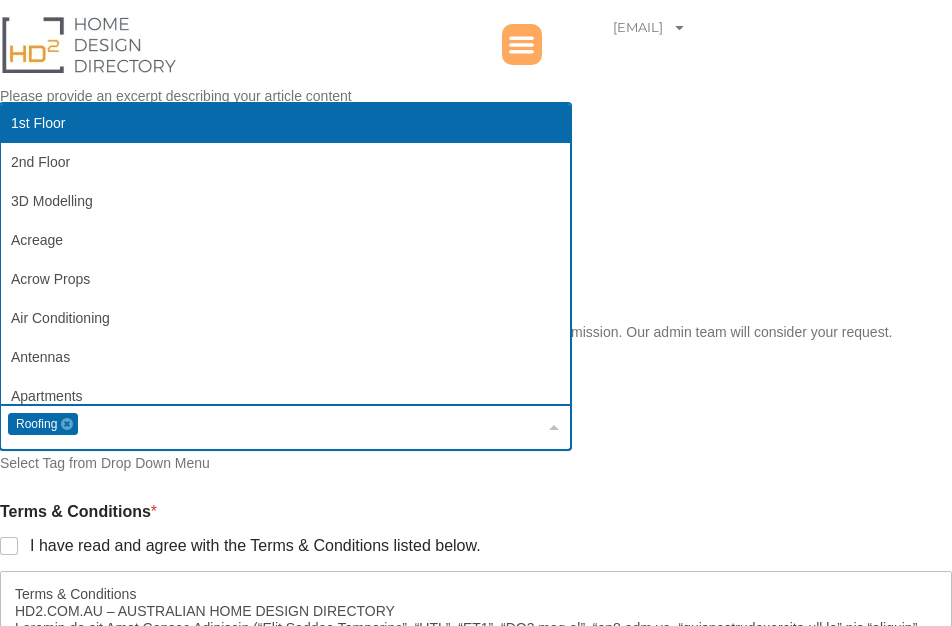 type on "o" 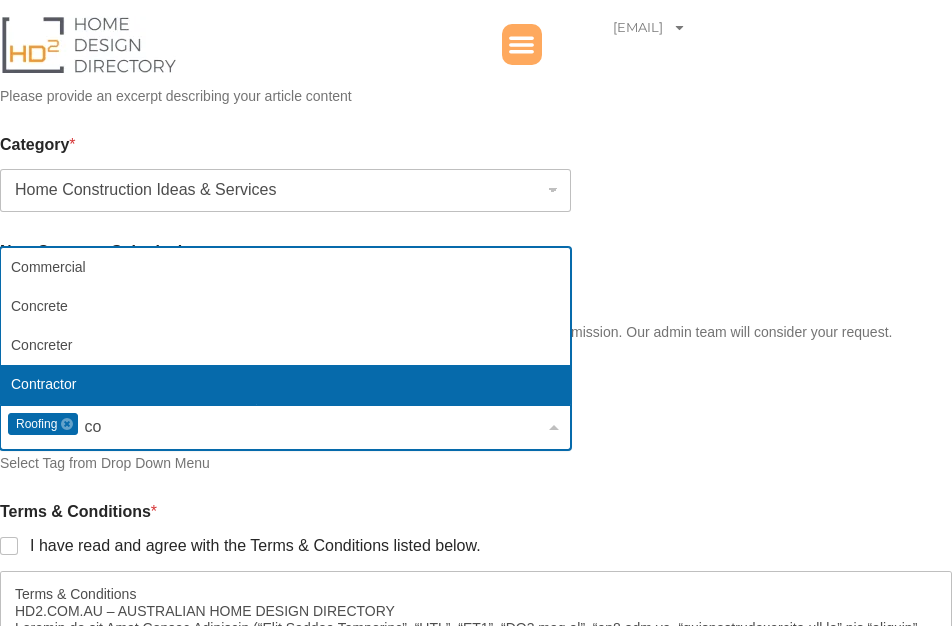 type on "c" 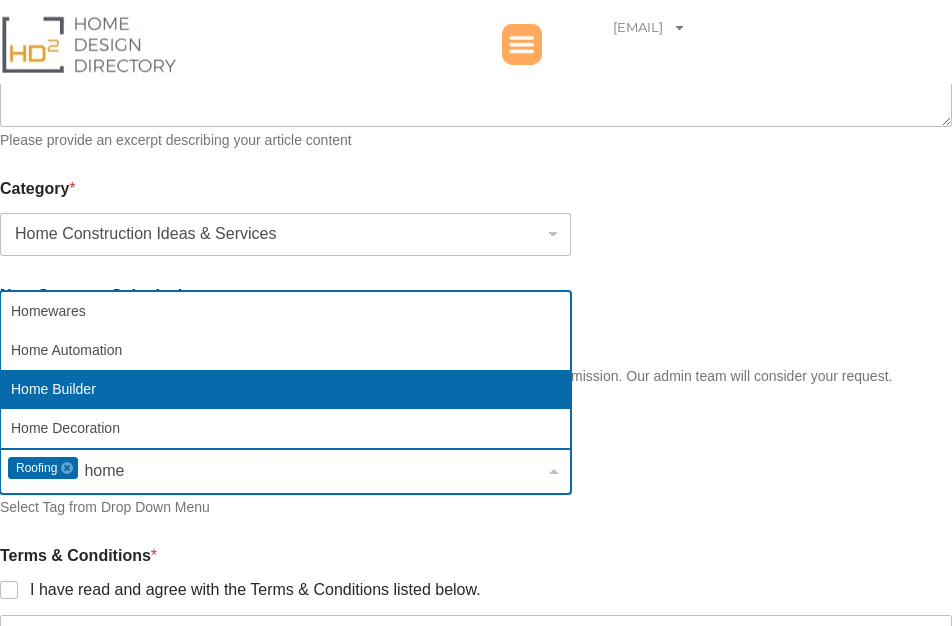 scroll, scrollTop: 1596, scrollLeft: 0, axis: vertical 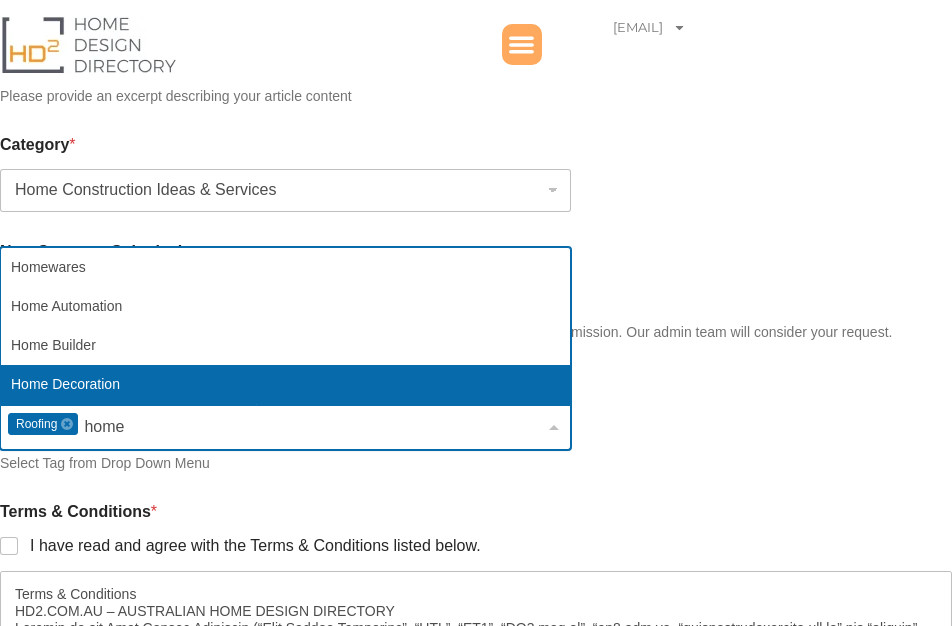 click on "Roofing Roofing Remove item home" at bounding box center (285, 427) 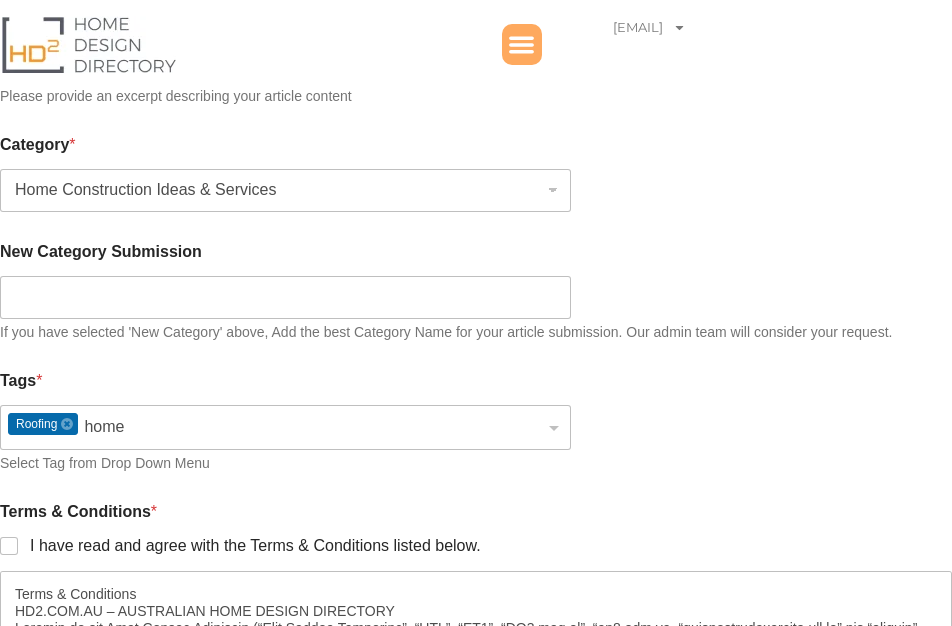 click on "home" at bounding box center [110, 427] 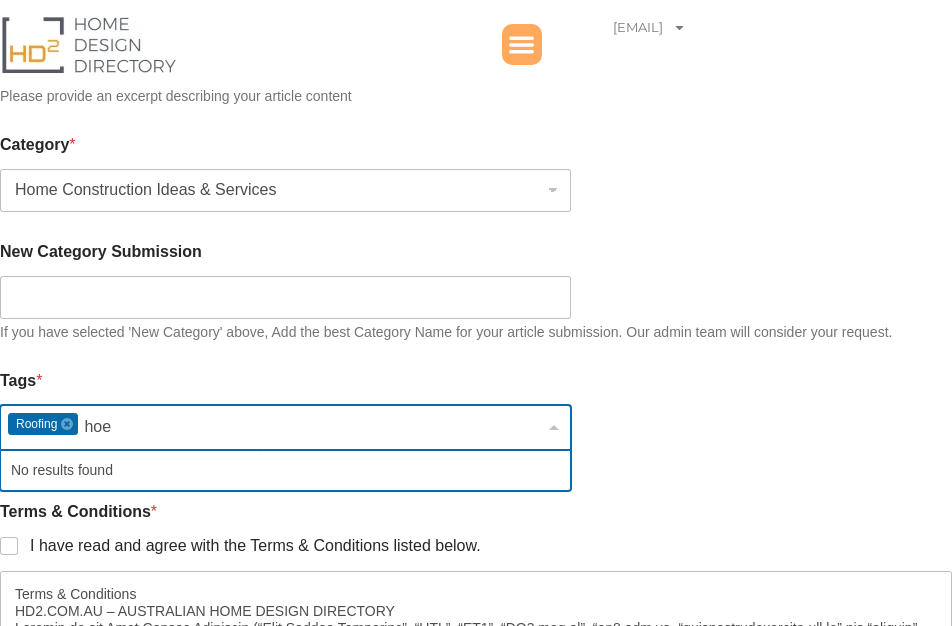 click on "Roofing Roofing Remove item hoe" at bounding box center [285, 427] 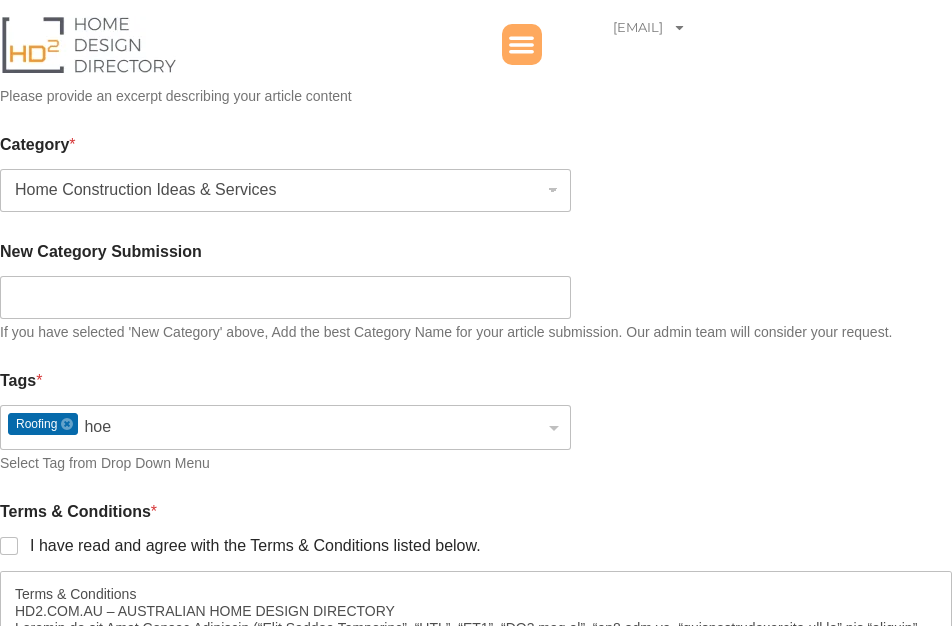 click on "Roofing Roofing Remove item hoe" at bounding box center [285, 427] 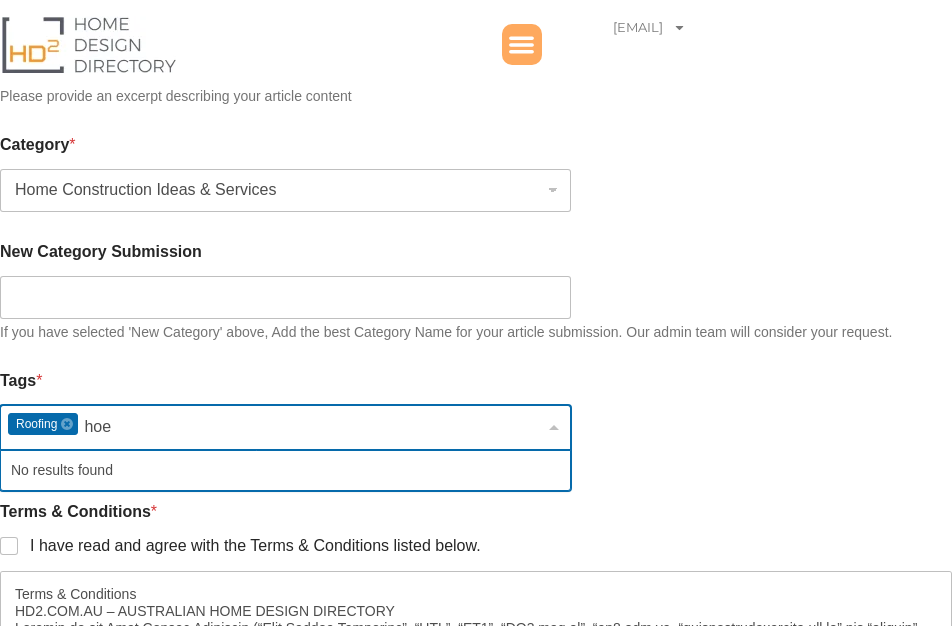 click on "hoe" at bounding box center [106, 427] 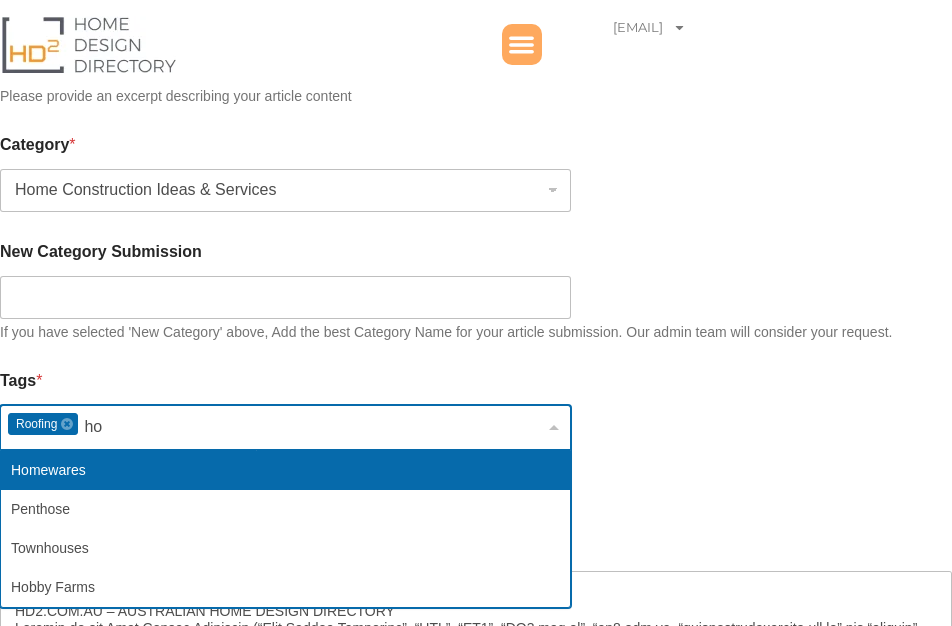 type on "h" 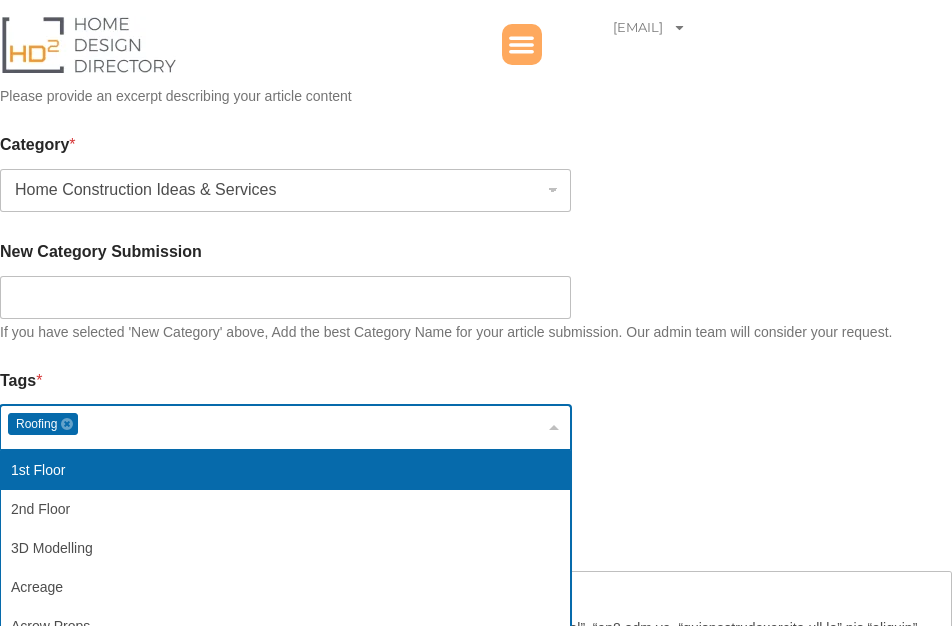 type 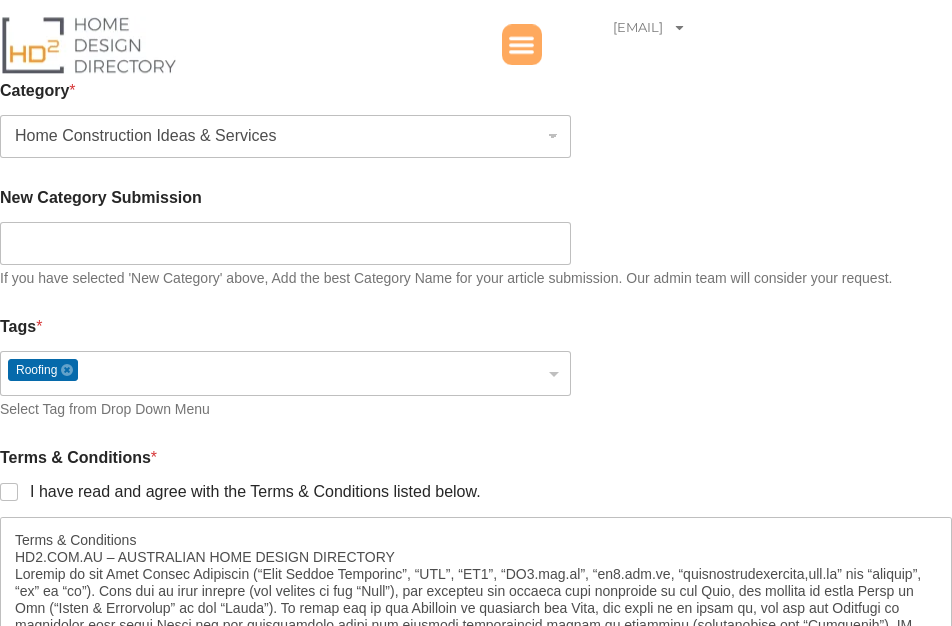 scroll, scrollTop: 1710, scrollLeft: 0, axis: vertical 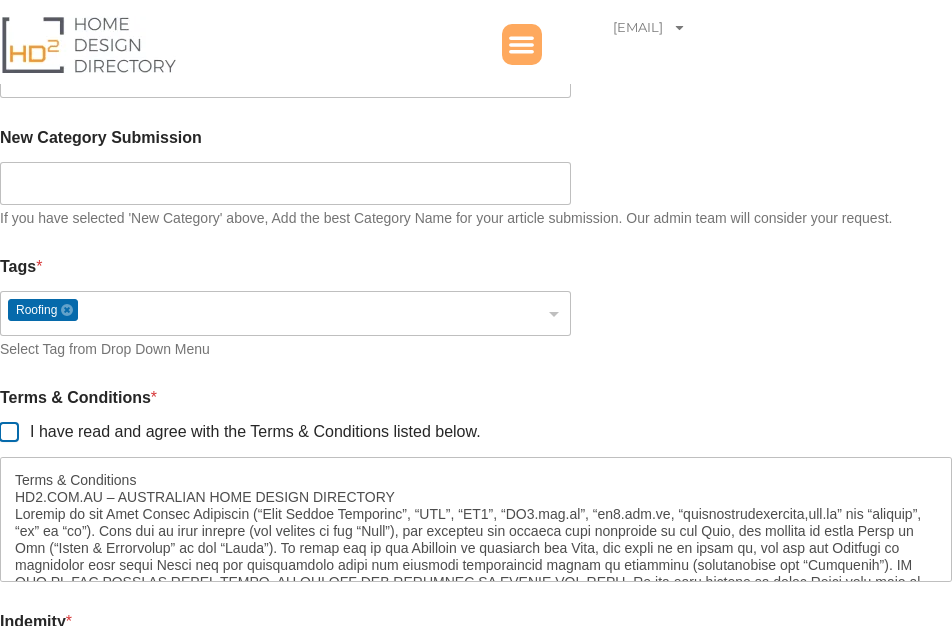 click on "I have read and agree with the Terms & Conditions listed below." at bounding box center (10, 433) 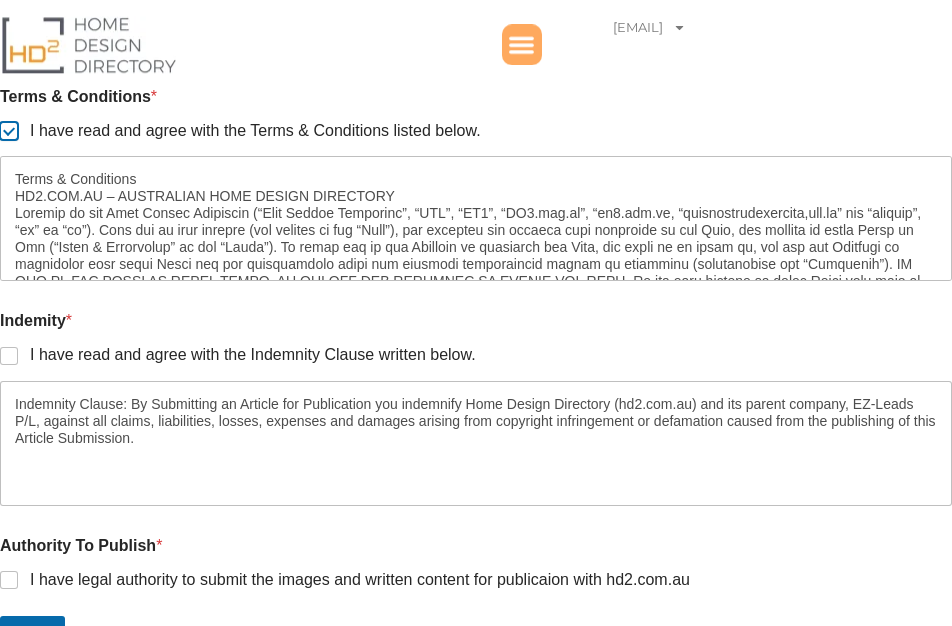 scroll, scrollTop: 2052, scrollLeft: 0, axis: vertical 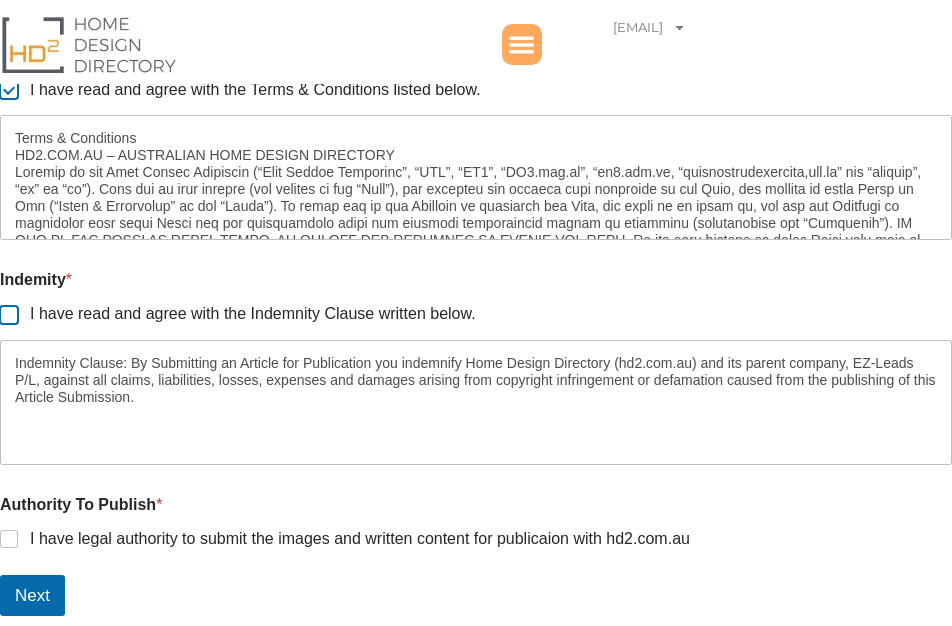 click on "I have read and agree with the Indemnity Clause written below." at bounding box center (10, 316) 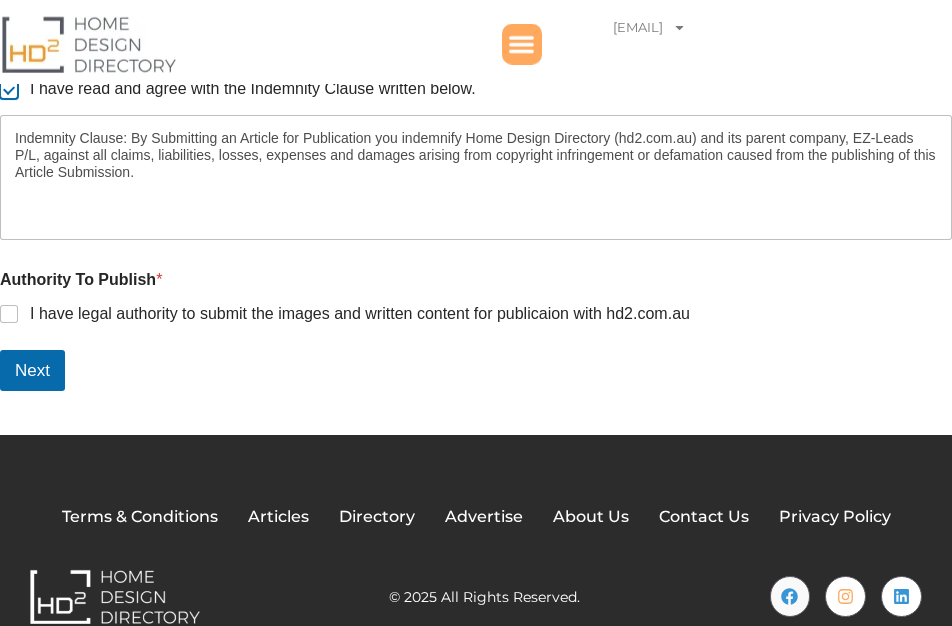 scroll, scrollTop: 2280, scrollLeft: 0, axis: vertical 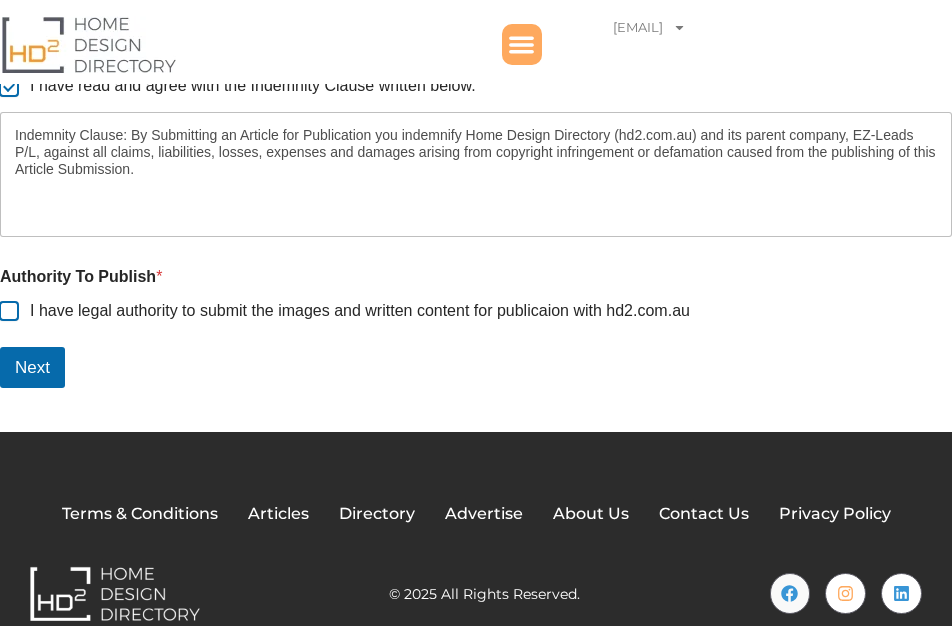 click on "I have legal authority to submit the images and written content for publicaion with hd2.com.au" at bounding box center [10, 312] 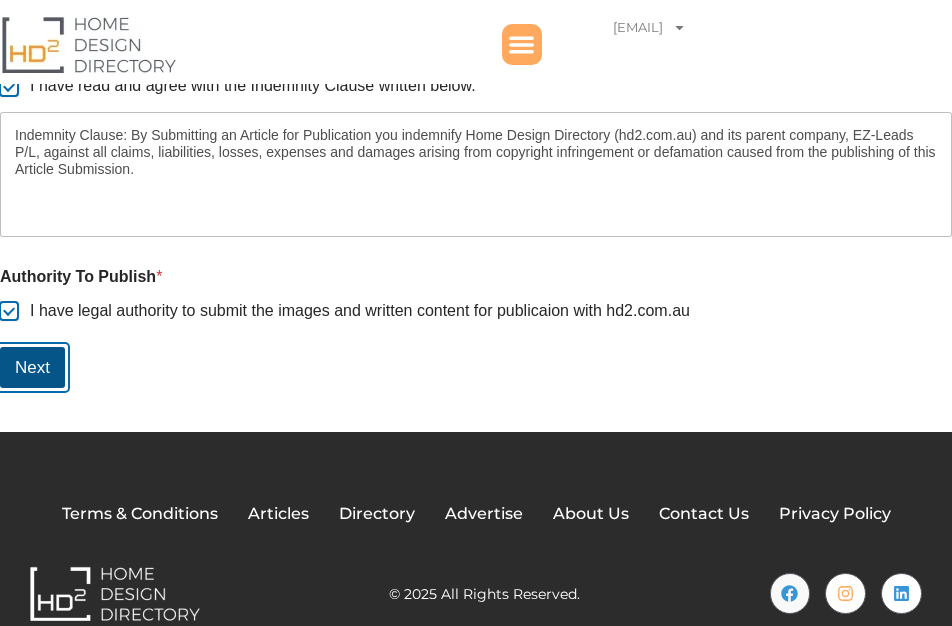 click on "Next" at bounding box center [32, 367] 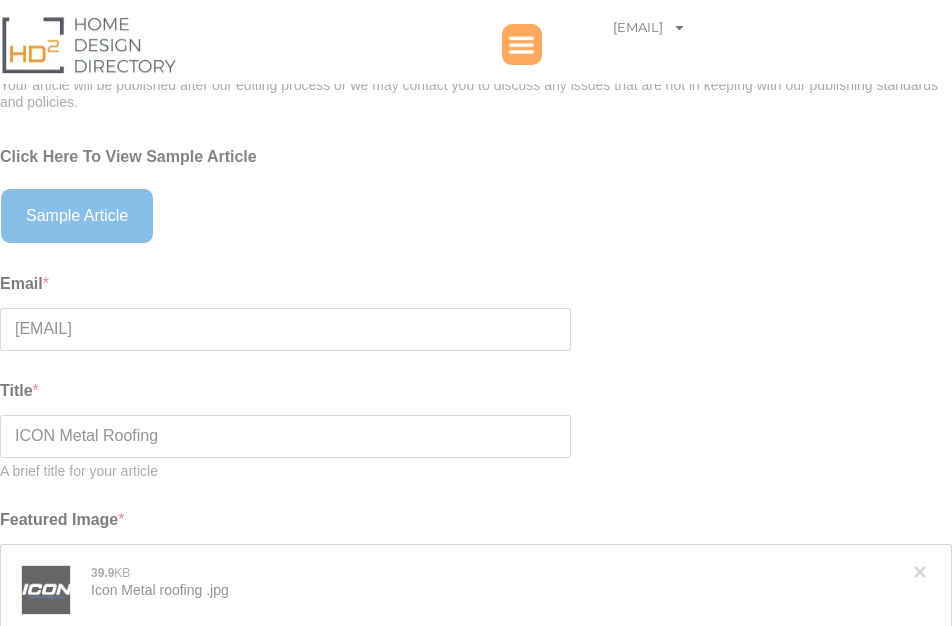scroll, scrollTop: 456, scrollLeft: 0, axis: vertical 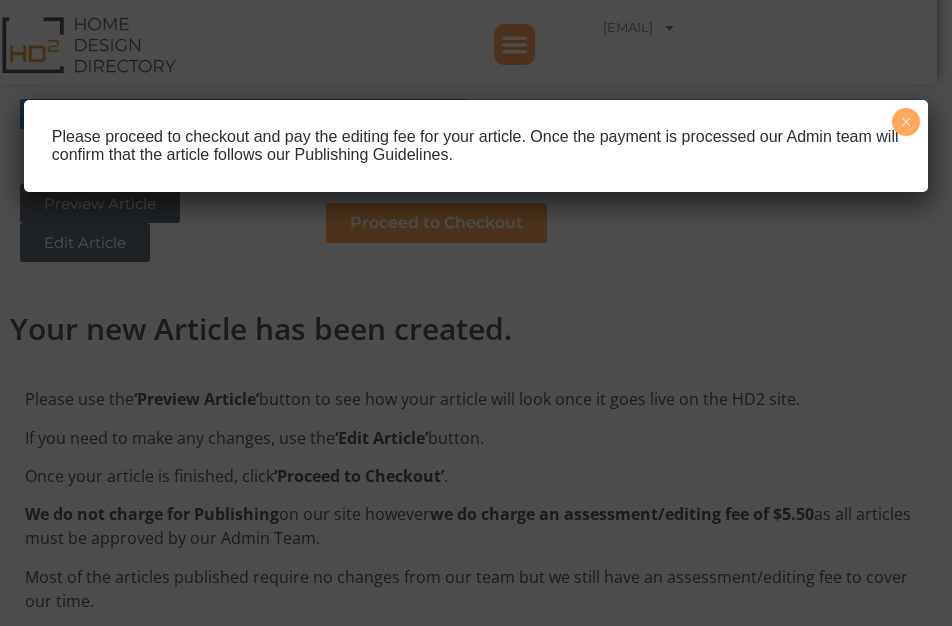 click on "×" at bounding box center (906, 122) 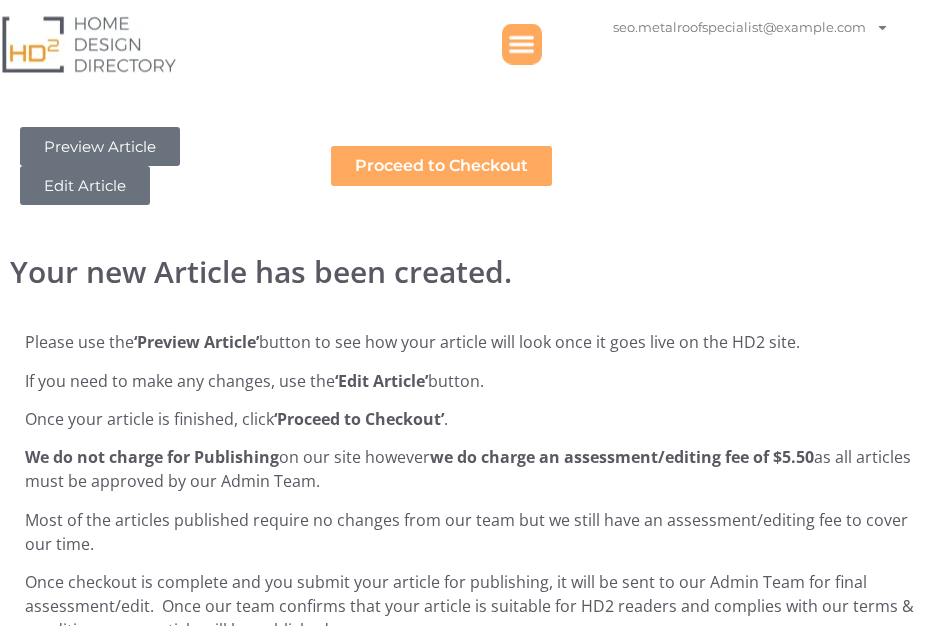 scroll, scrollTop: 88, scrollLeft: 0, axis: vertical 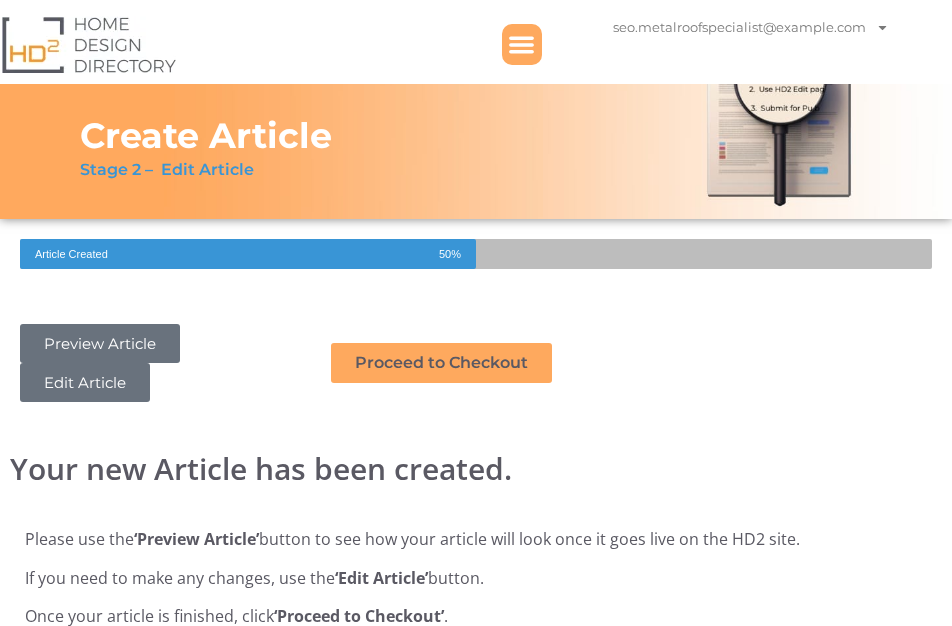 click on "Proceed to Checkout" at bounding box center [441, 363] 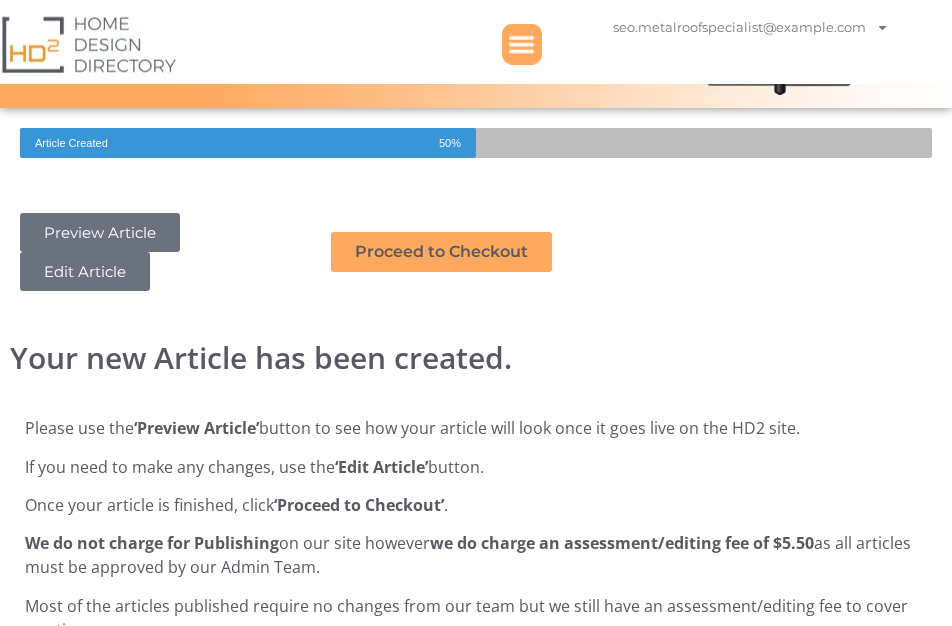 scroll, scrollTop: 202, scrollLeft: 0, axis: vertical 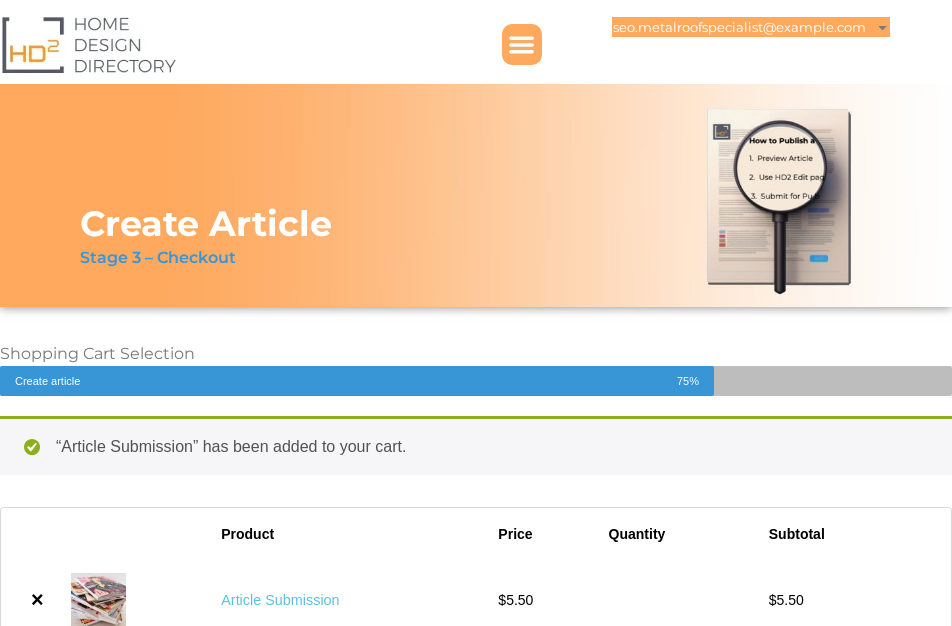 click on "seo.metalroofspecialist@example.com" 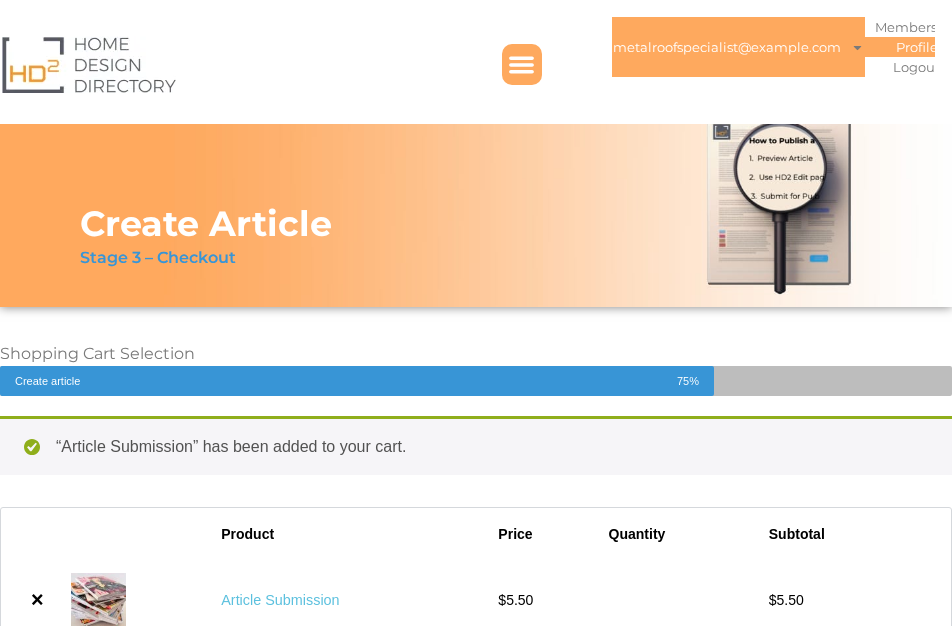 click on "Profile" 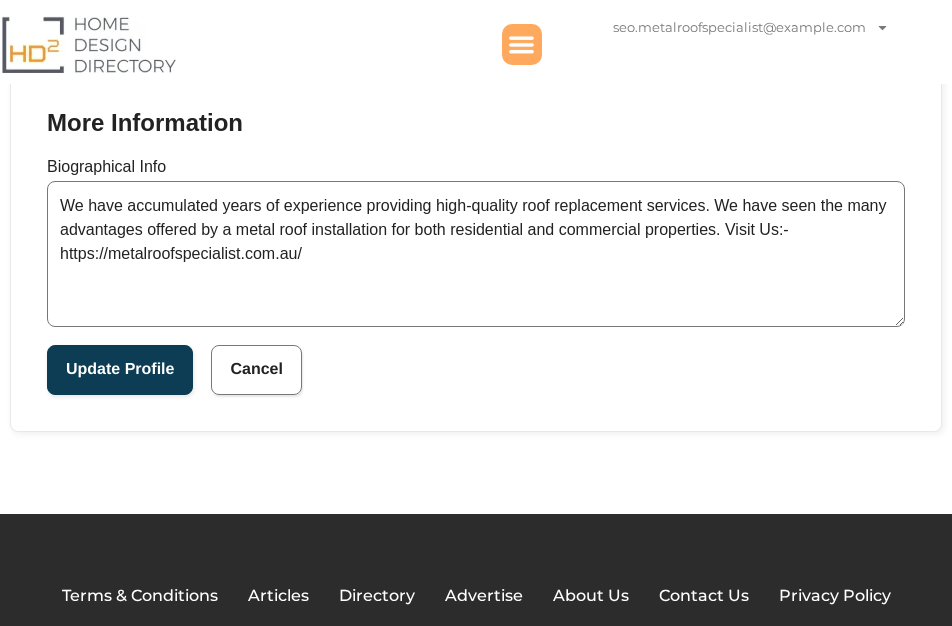 scroll, scrollTop: 798, scrollLeft: 0, axis: vertical 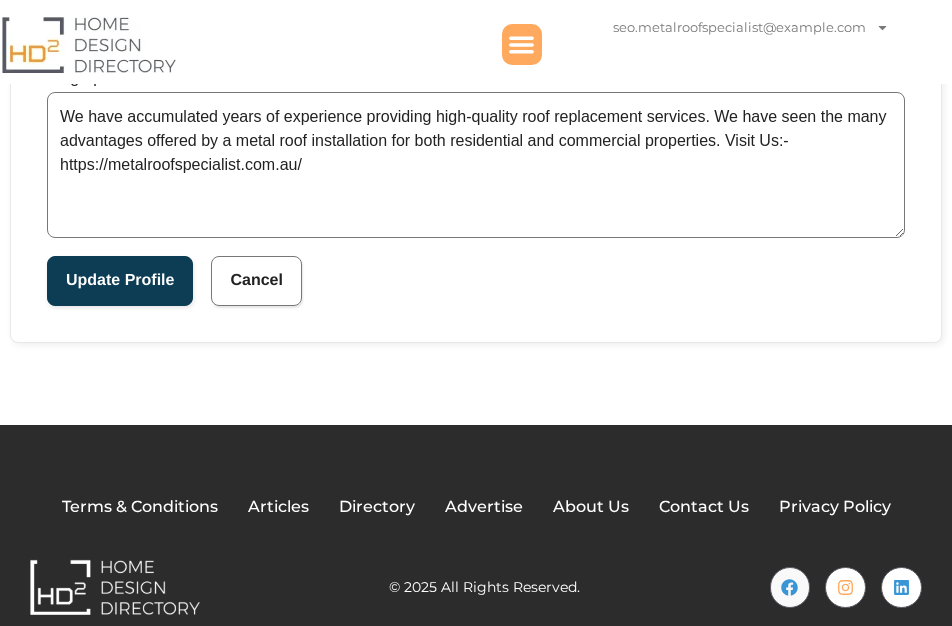 click 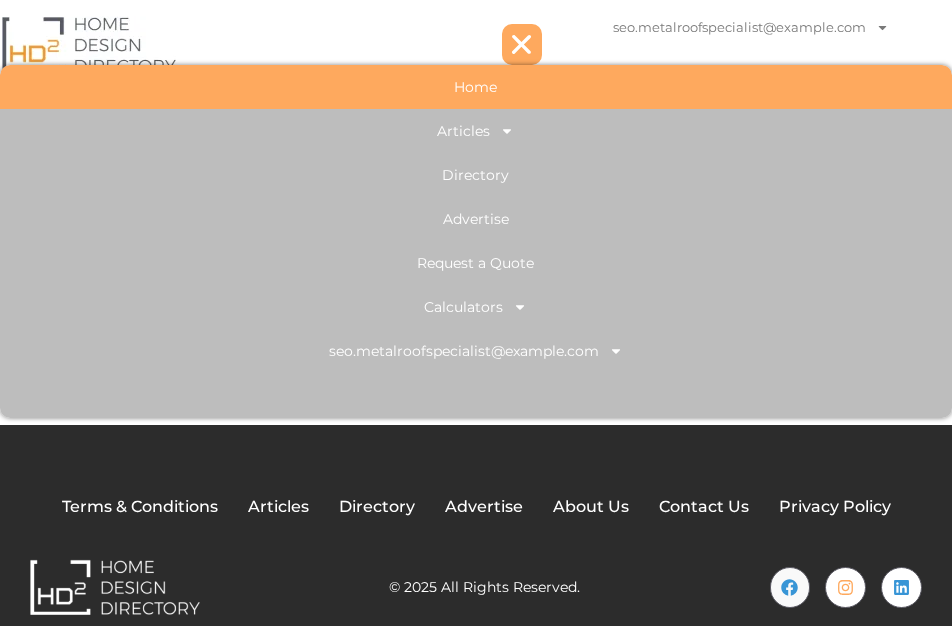 click on "Home" 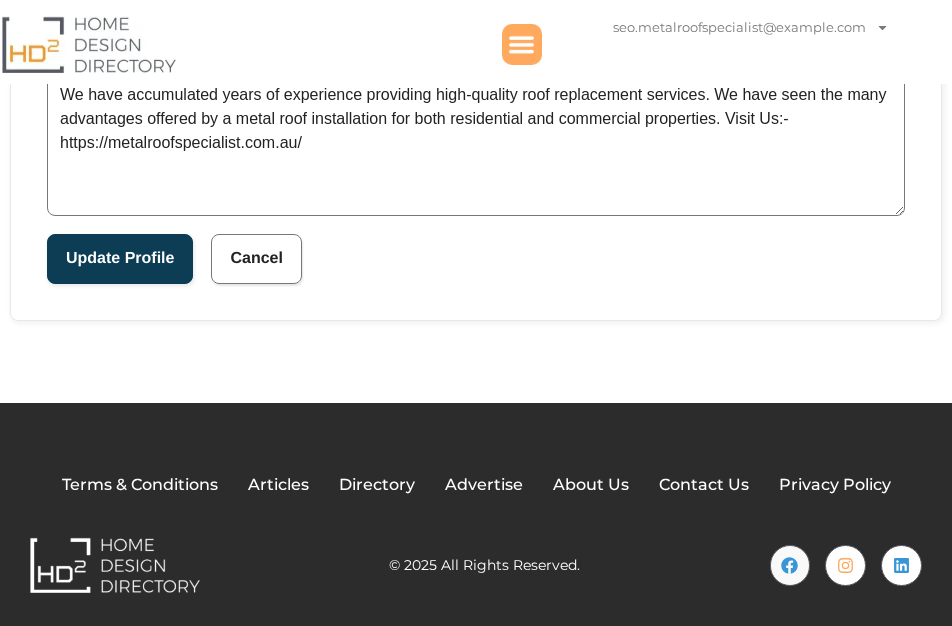 scroll, scrollTop: 827, scrollLeft: 0, axis: vertical 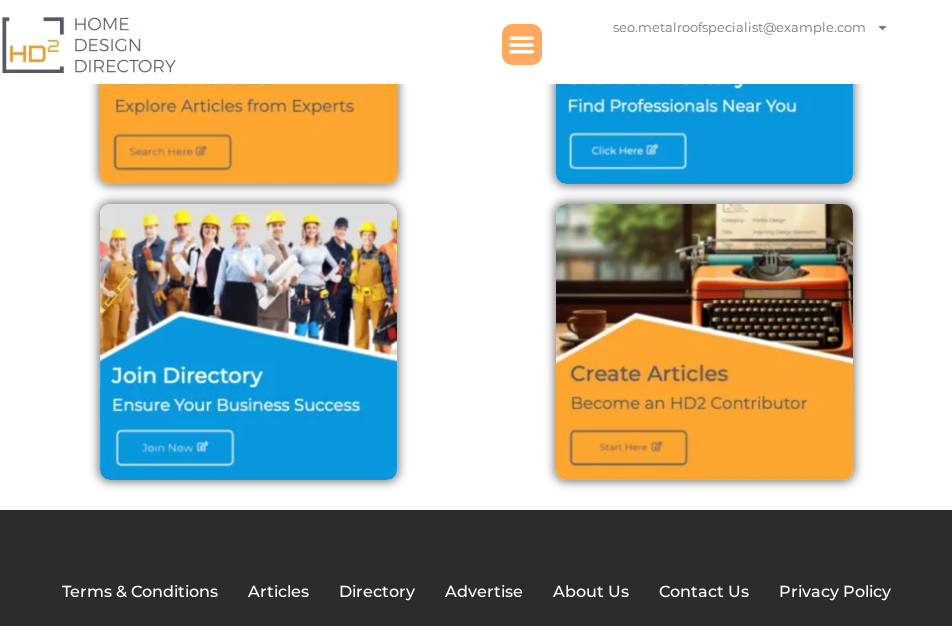 click at bounding box center [248, 342] 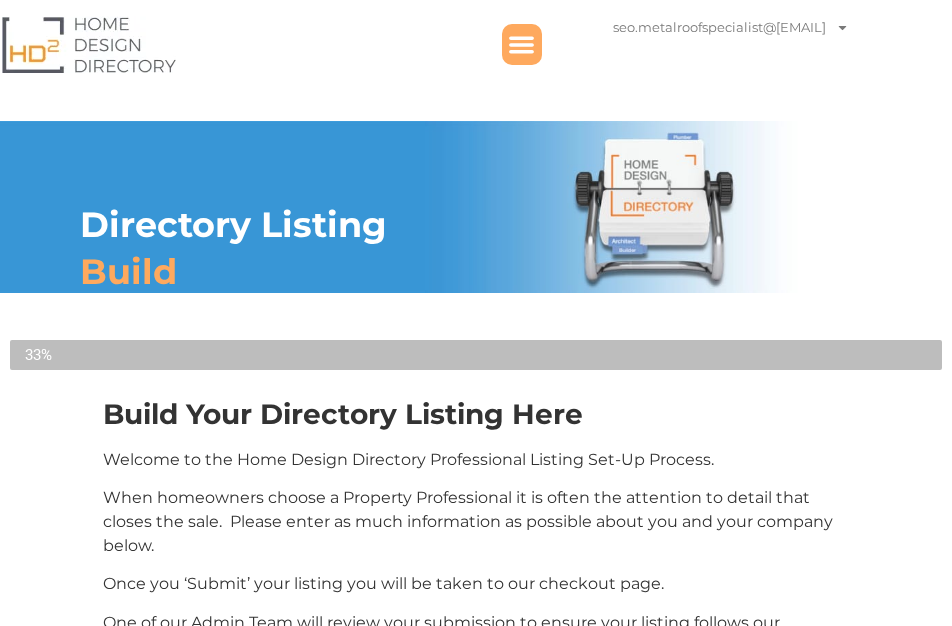 select 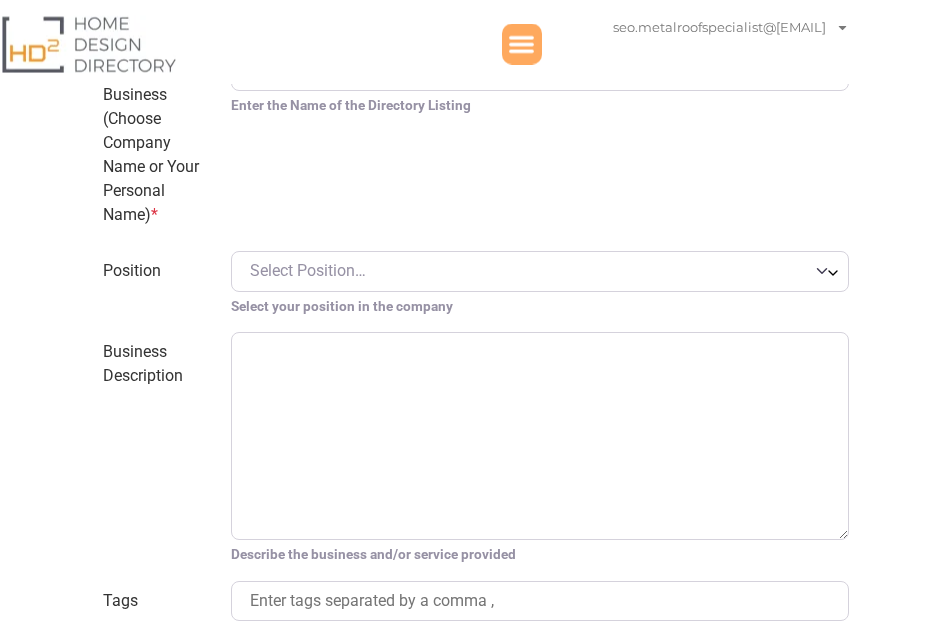 scroll, scrollTop: 798, scrollLeft: 0, axis: vertical 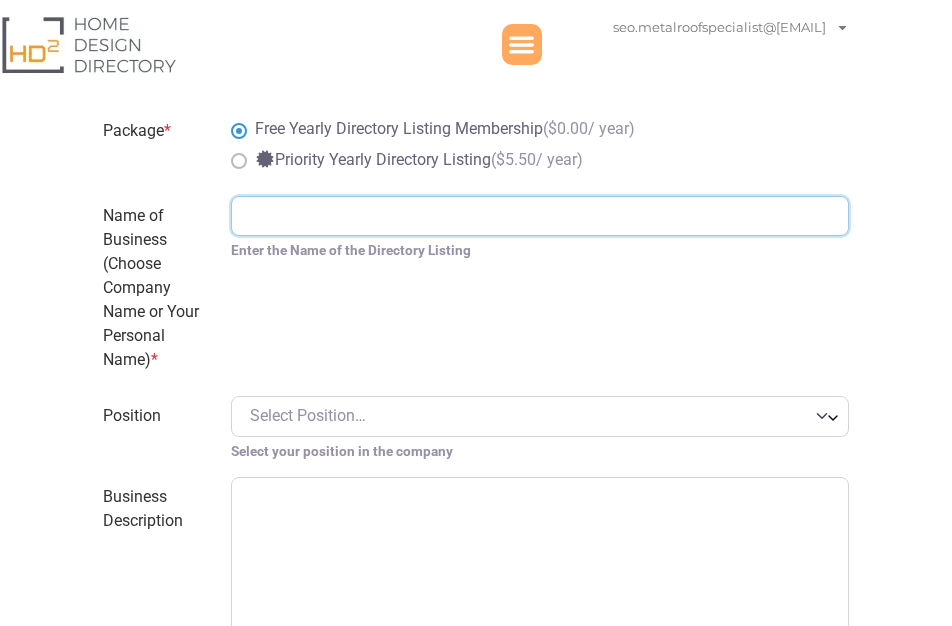 click on "Name of Business (Choose Company Name or Your Personal Name)  *" at bounding box center [539, 216] 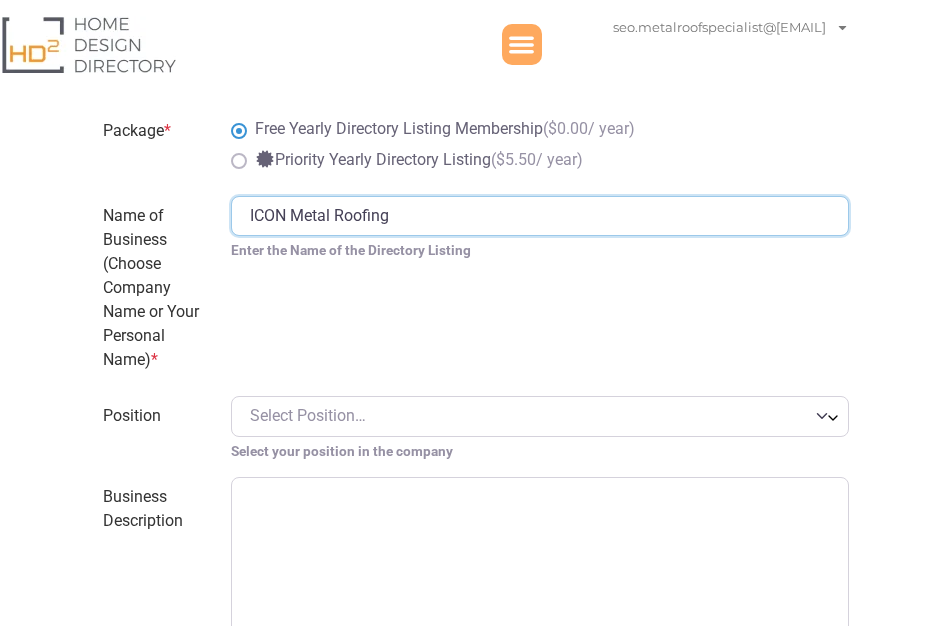type on "ICON Metal Roofing" 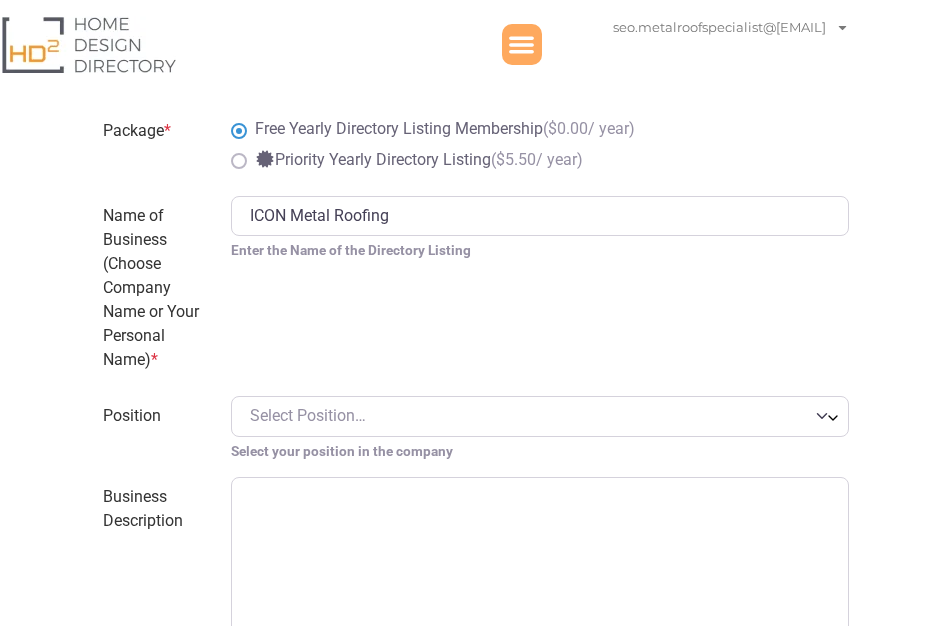 click on "Name of Business (Choose Company Name or Your Personal Name)  *" at bounding box center [155, 288] 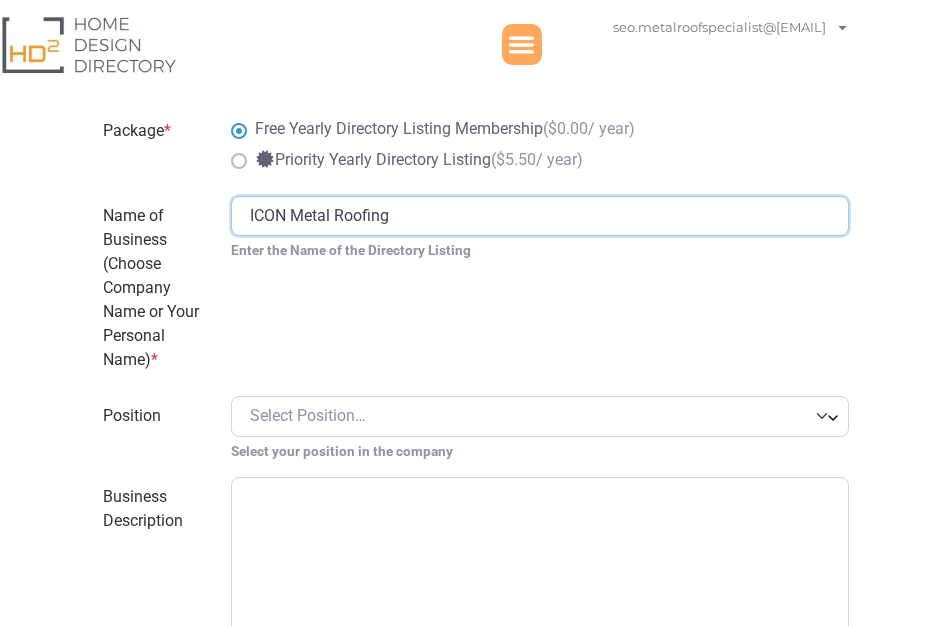 click on "ICON Metal Roofing" at bounding box center [539, 216] 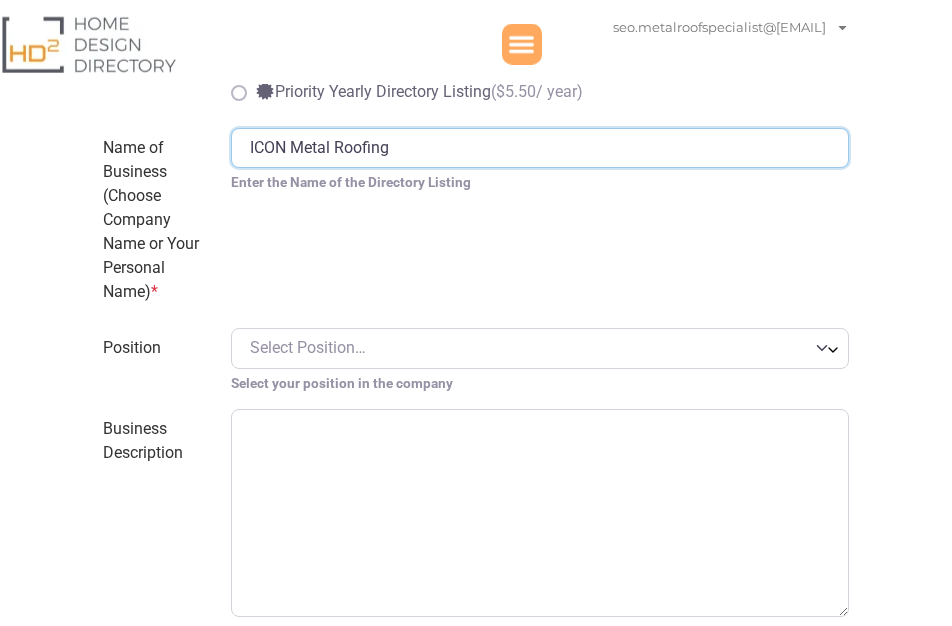 scroll, scrollTop: 912, scrollLeft: 0, axis: vertical 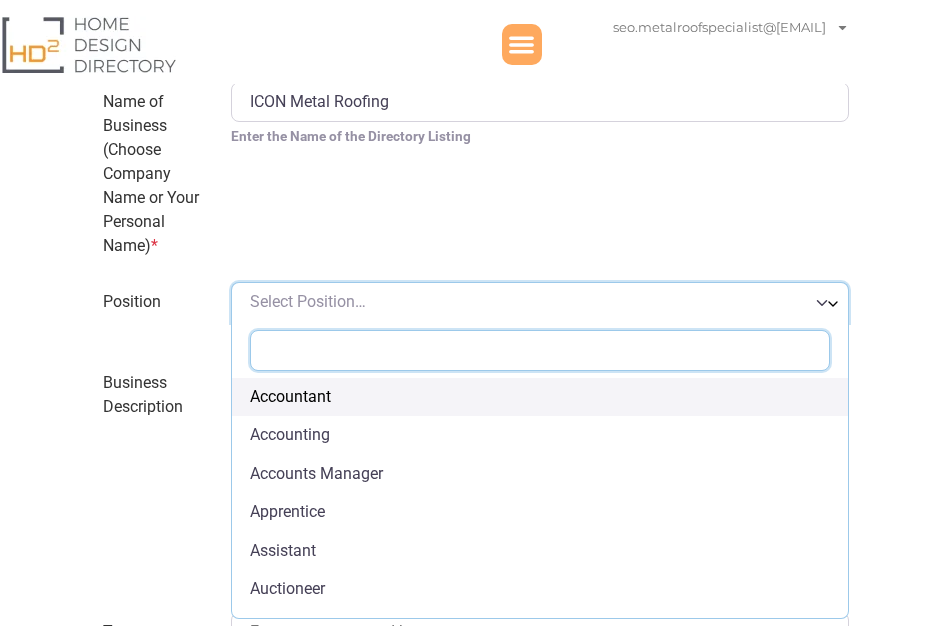 click on "Select Position…" at bounding box center (539, 302) 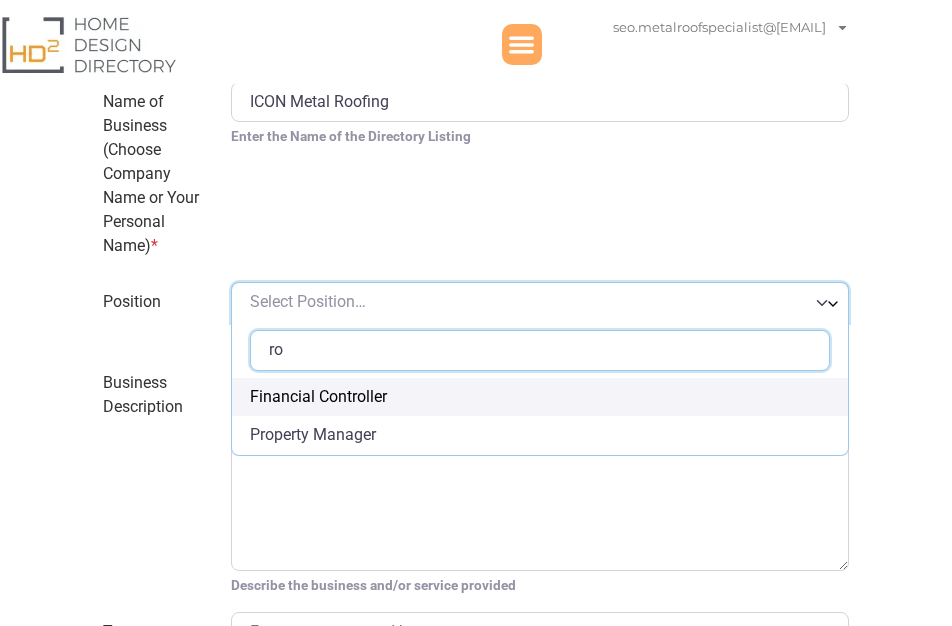 type on "r" 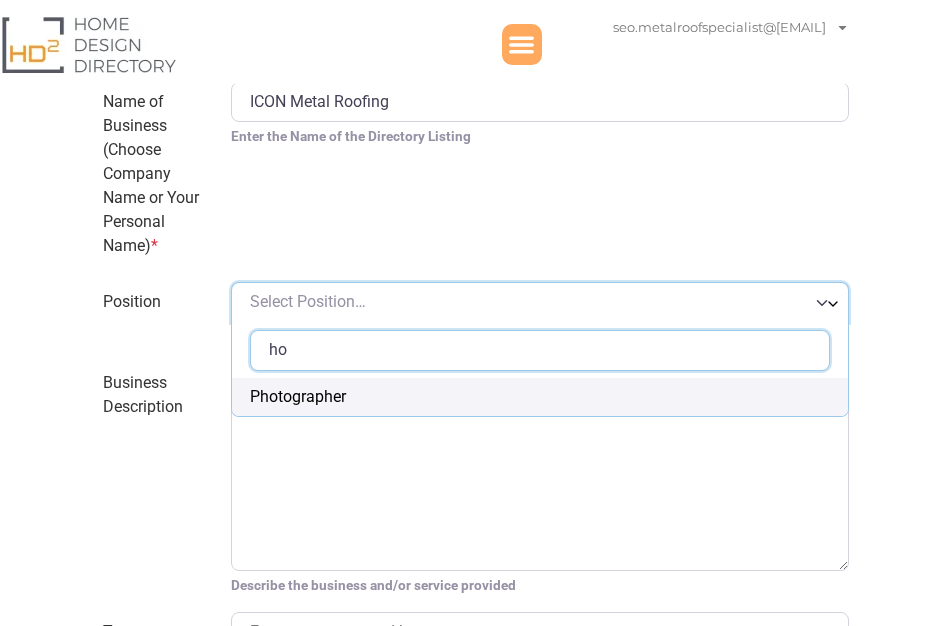 type on "h" 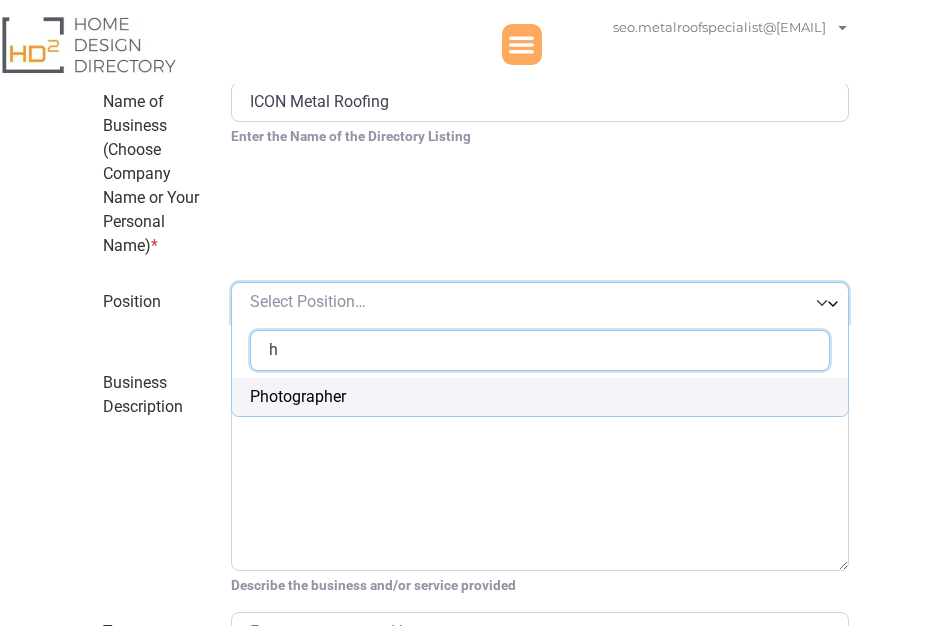 type 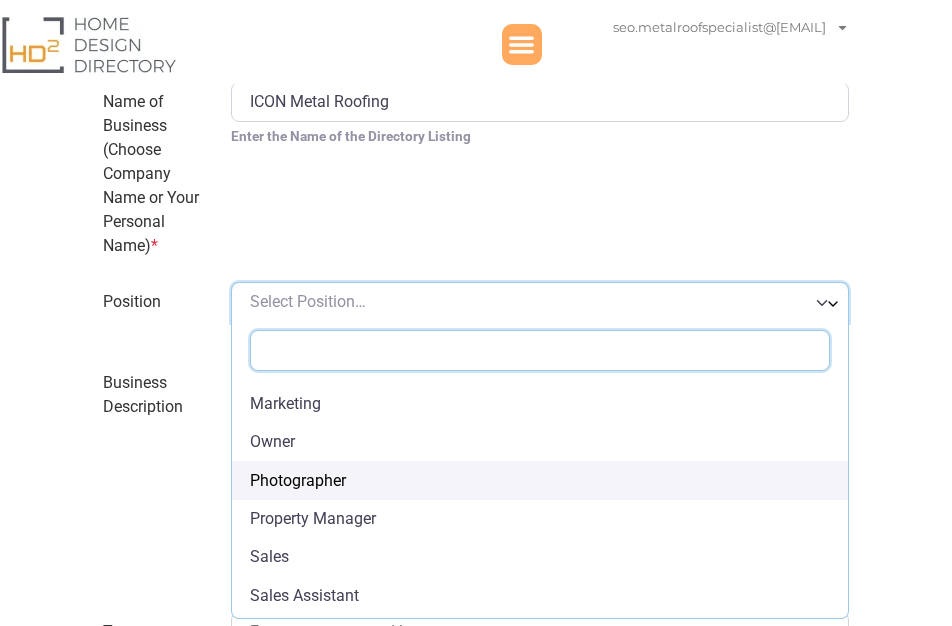 scroll, scrollTop: 720, scrollLeft: 0, axis: vertical 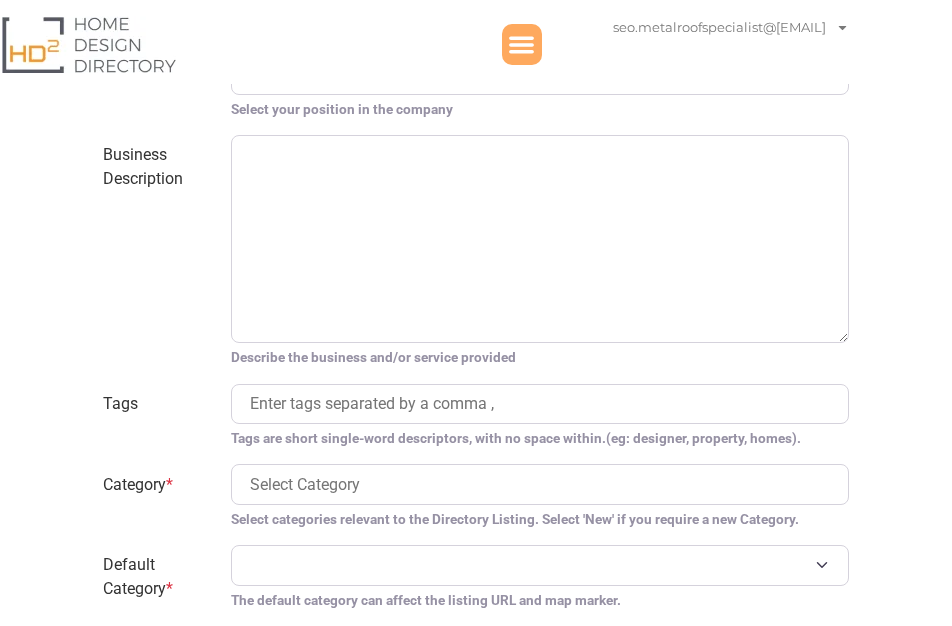 click on "Describe the business and/or service provided" at bounding box center [539, 251] 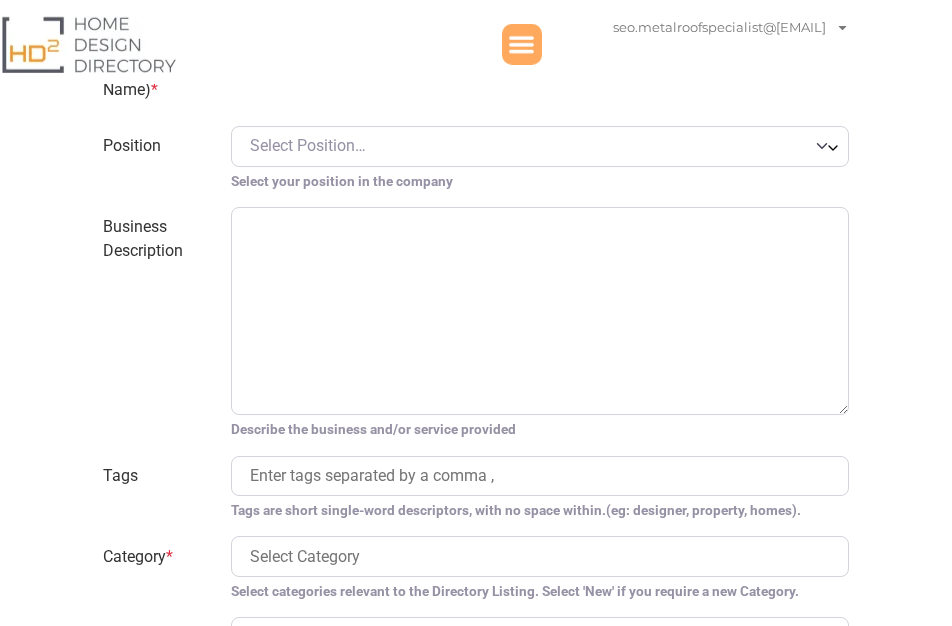 scroll, scrollTop: 912, scrollLeft: 0, axis: vertical 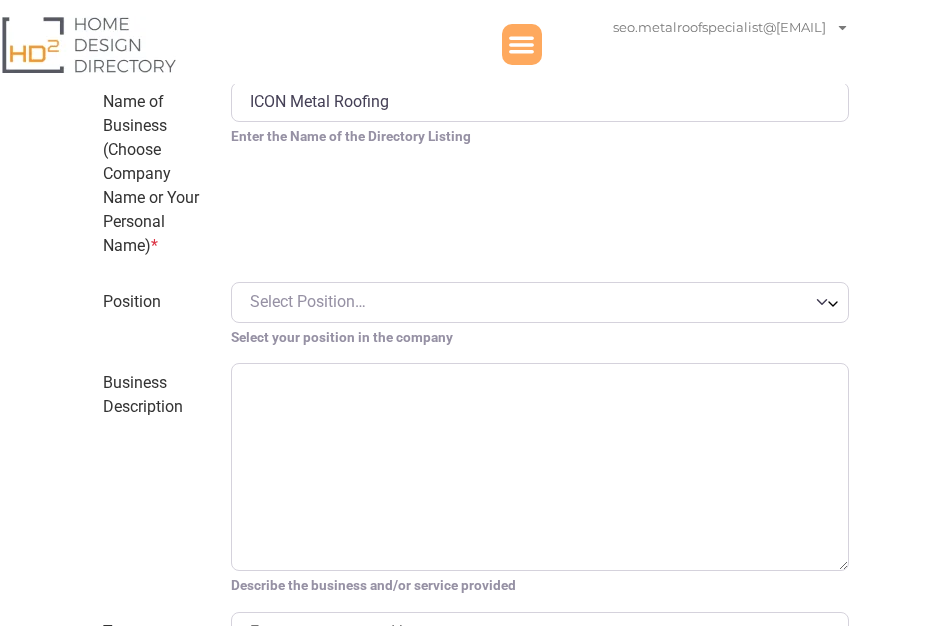 click on "Select Position…" at bounding box center [308, 301] 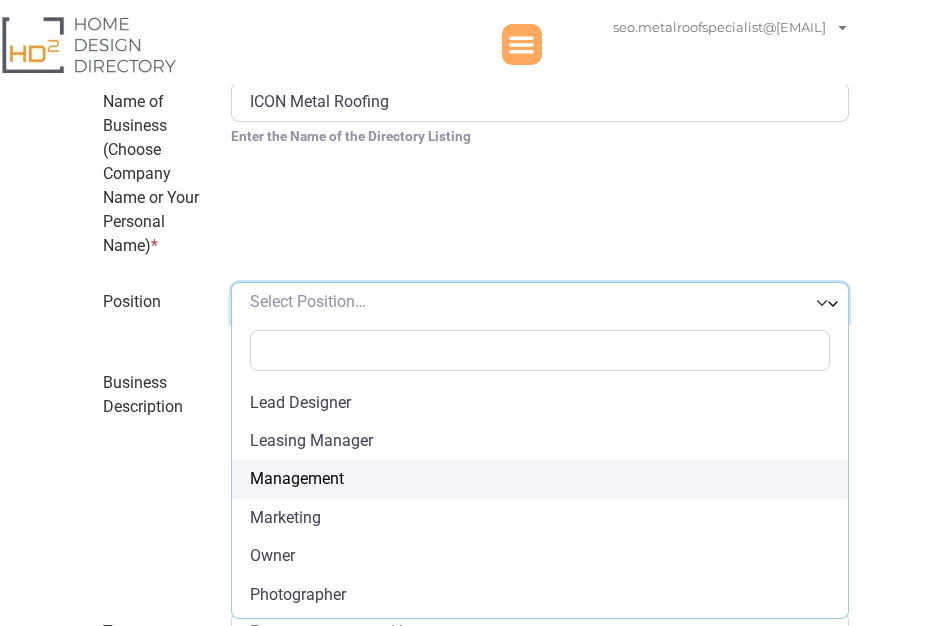 scroll, scrollTop: 684, scrollLeft: 0, axis: vertical 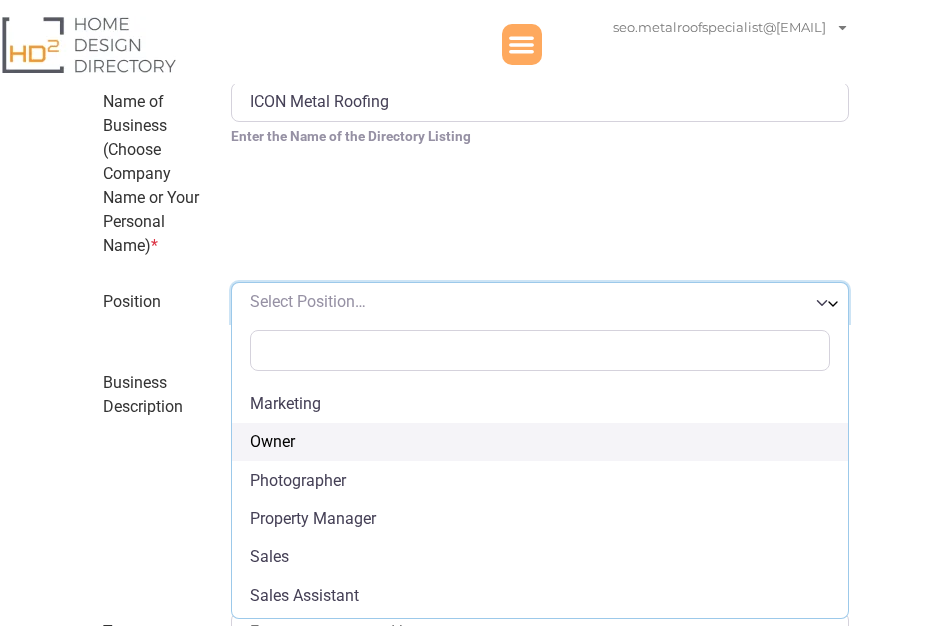 select on "Owner" 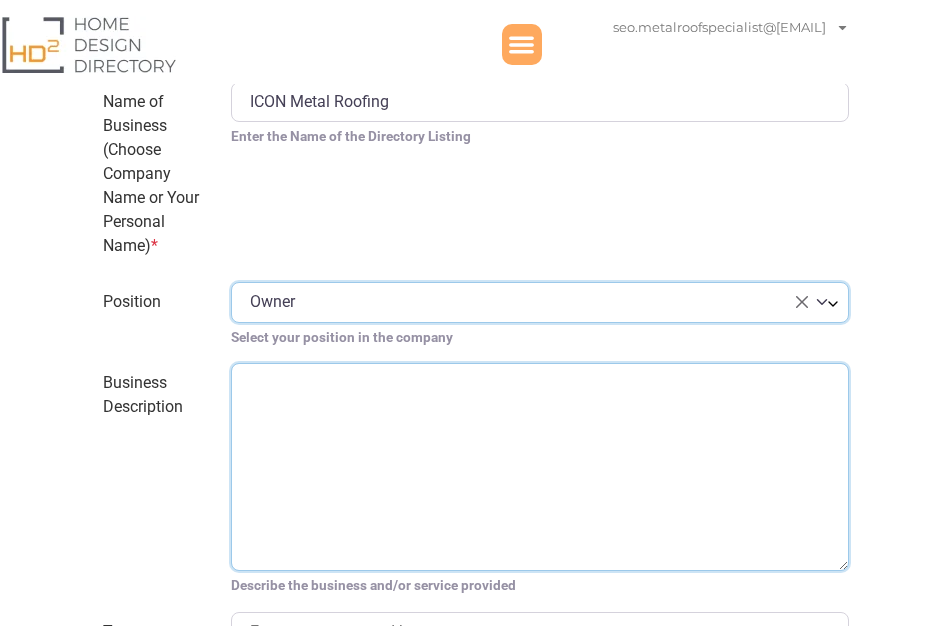 click on "Business Description" at bounding box center (539, 467) 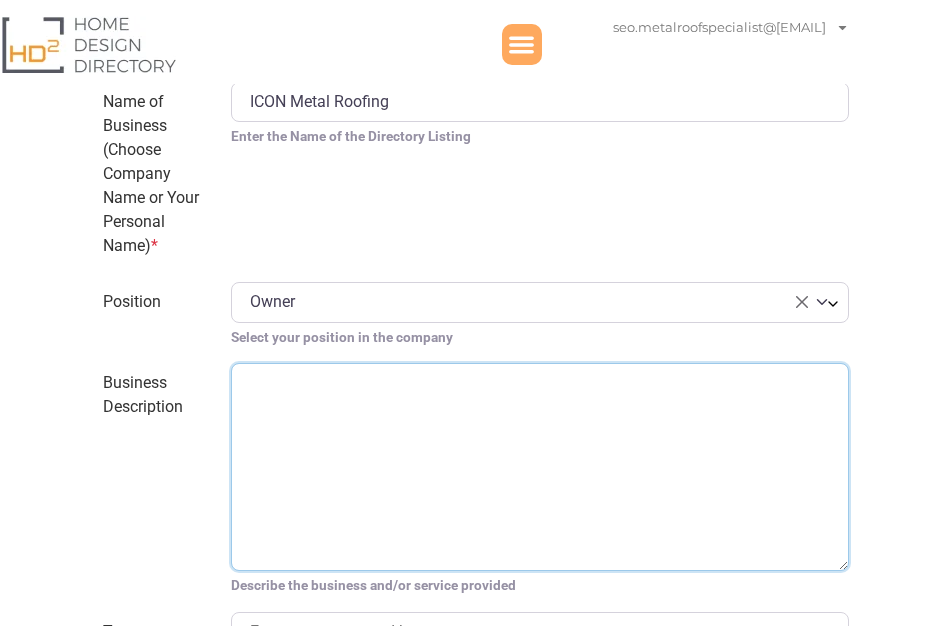 paste on "We have accumulated years of experience providing high-quality roof replacement services. We have seen the many advantages offered by a metal roof installation for both residential and commercial properties." 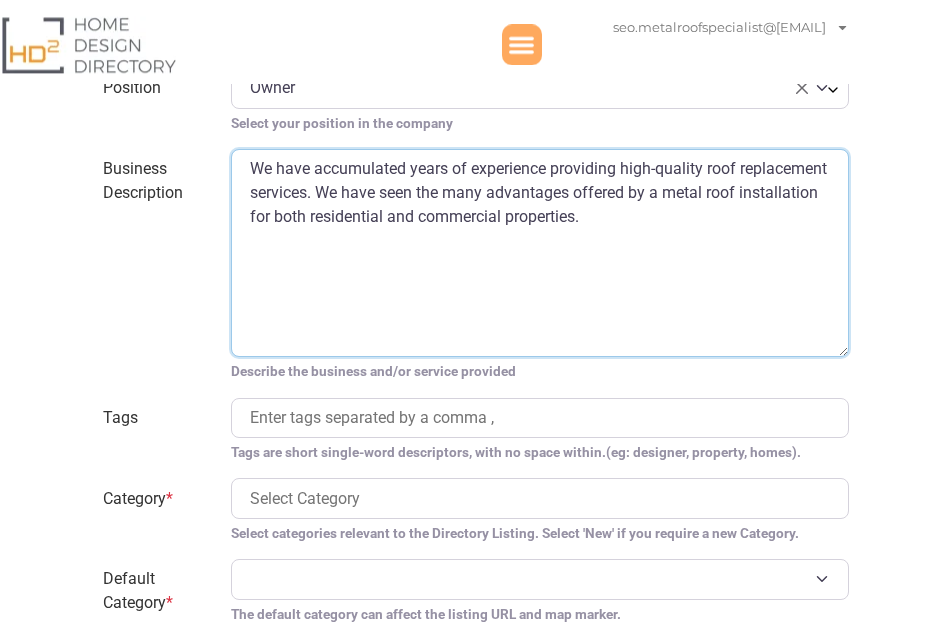 scroll, scrollTop: 1140, scrollLeft: 0, axis: vertical 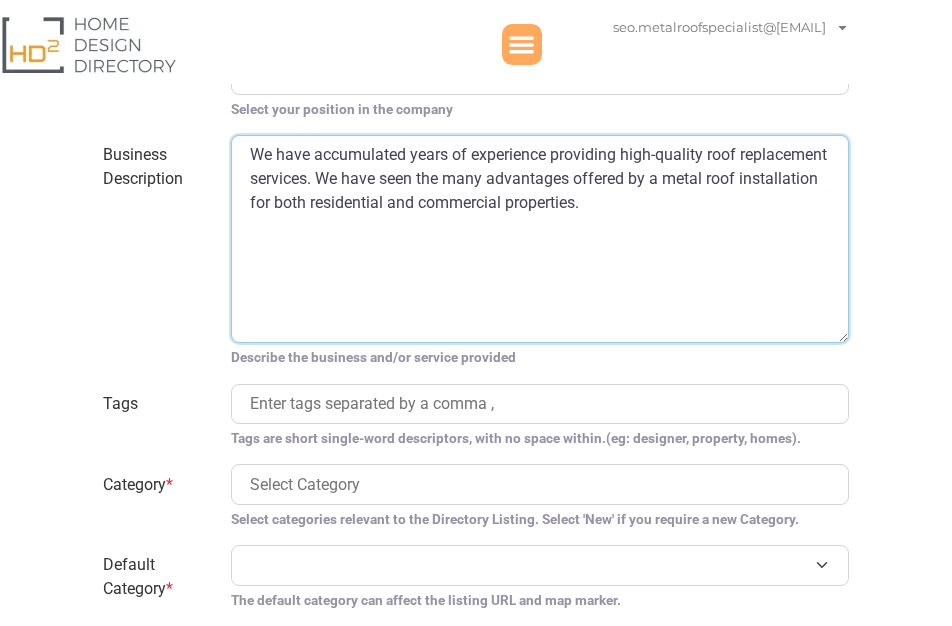 type on "We have accumulated years of experience providing high-quality roof replacement services. We have seen the many advantages offered by a metal roof installation for both residential and commercial properties." 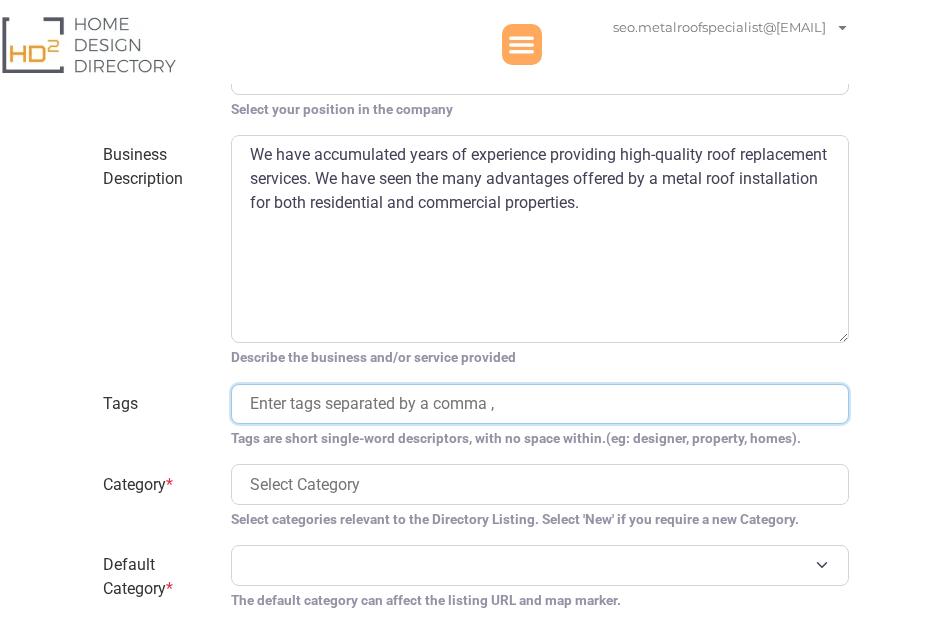 click at bounding box center (539, 404) 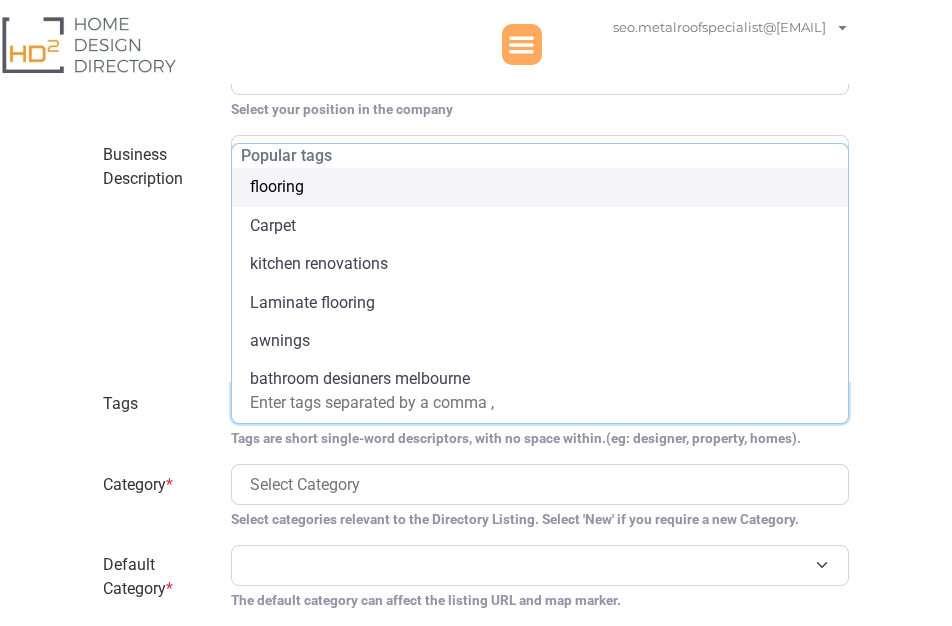 select on "flooring" 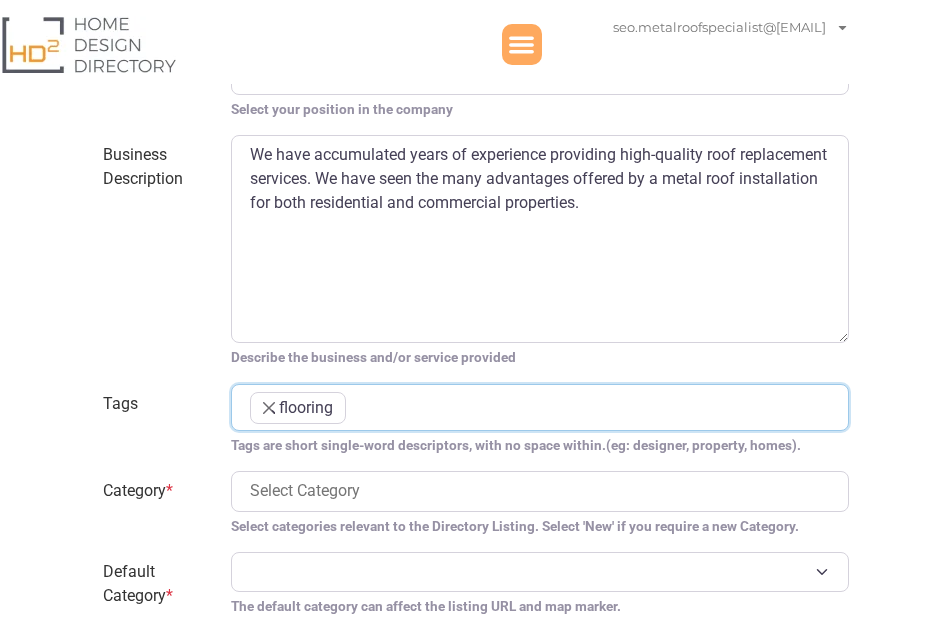 click on "× flooring" at bounding box center (539, 411) 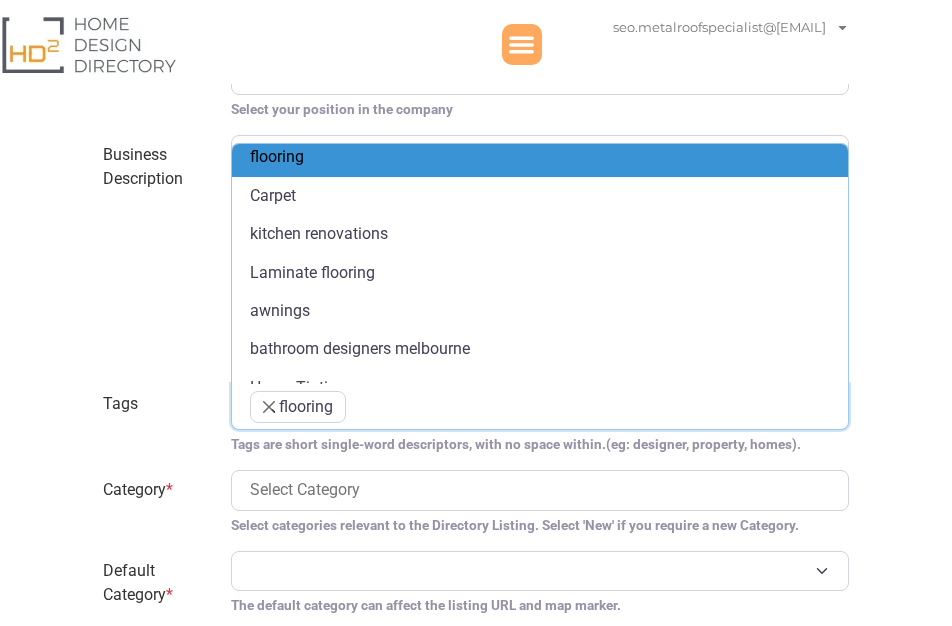 scroll, scrollTop: 0, scrollLeft: 0, axis: both 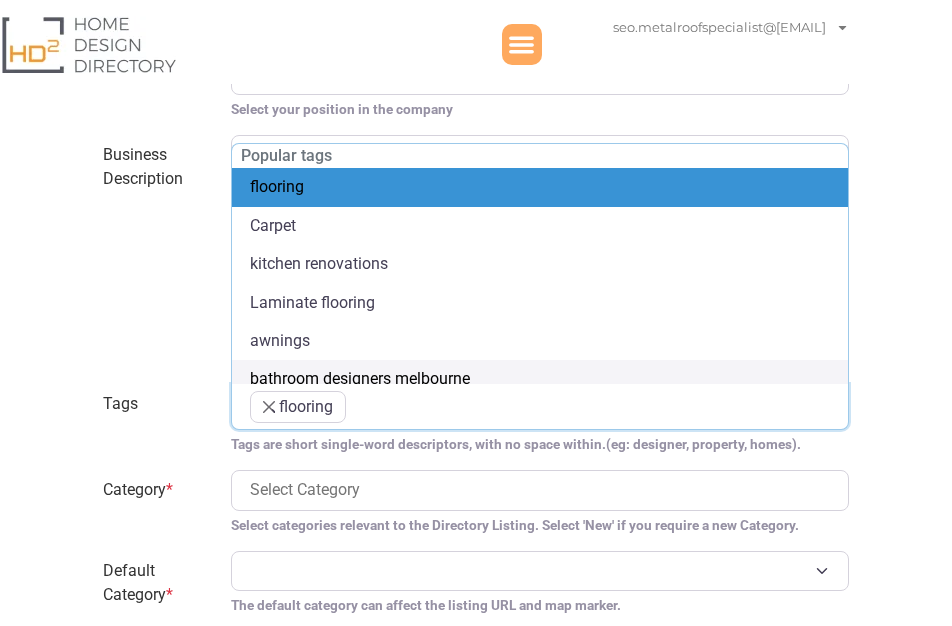 click on "× flooring" at bounding box center [539, 410] 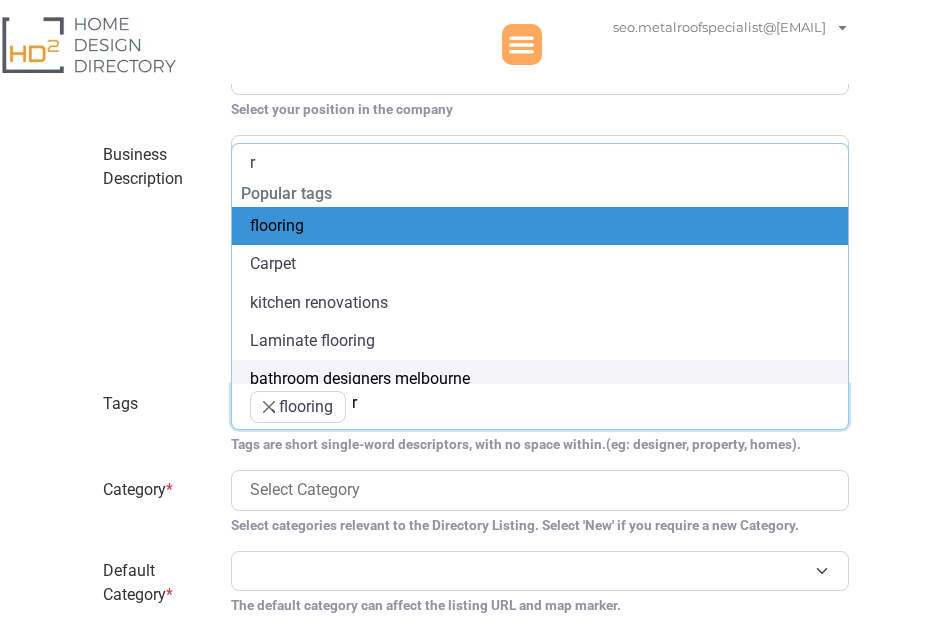 type on "ro" 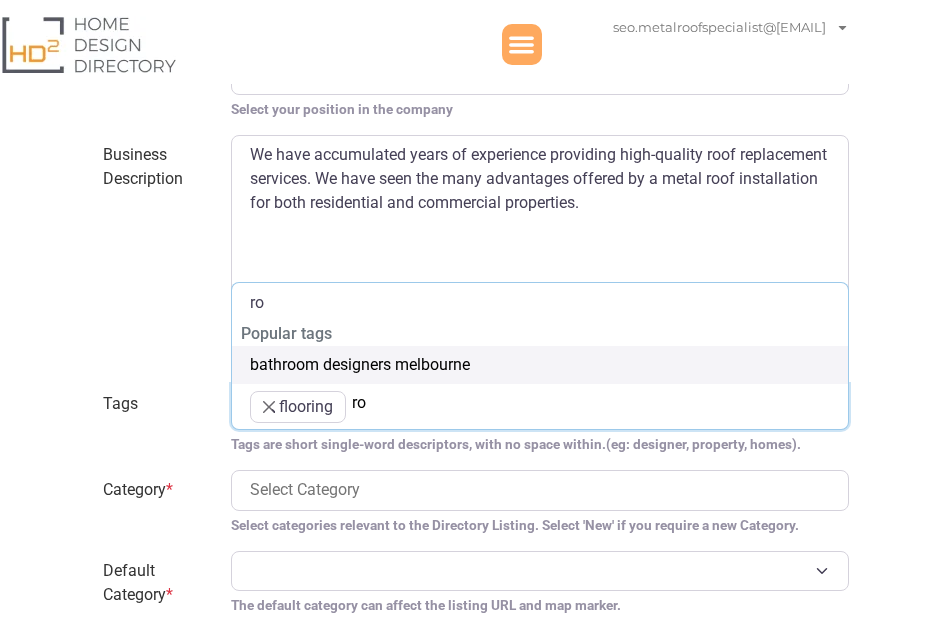 type on "roo" 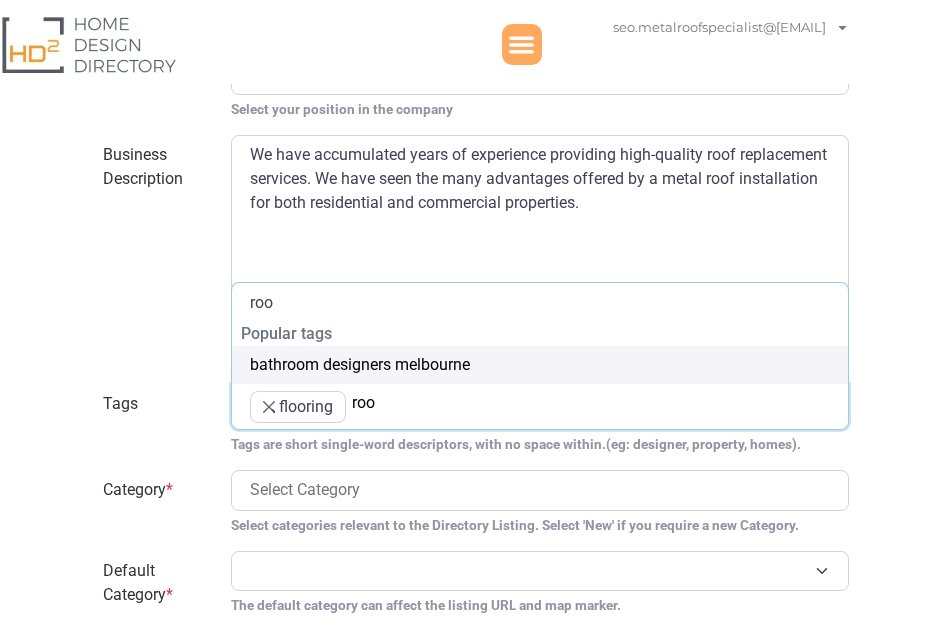 type on "roof" 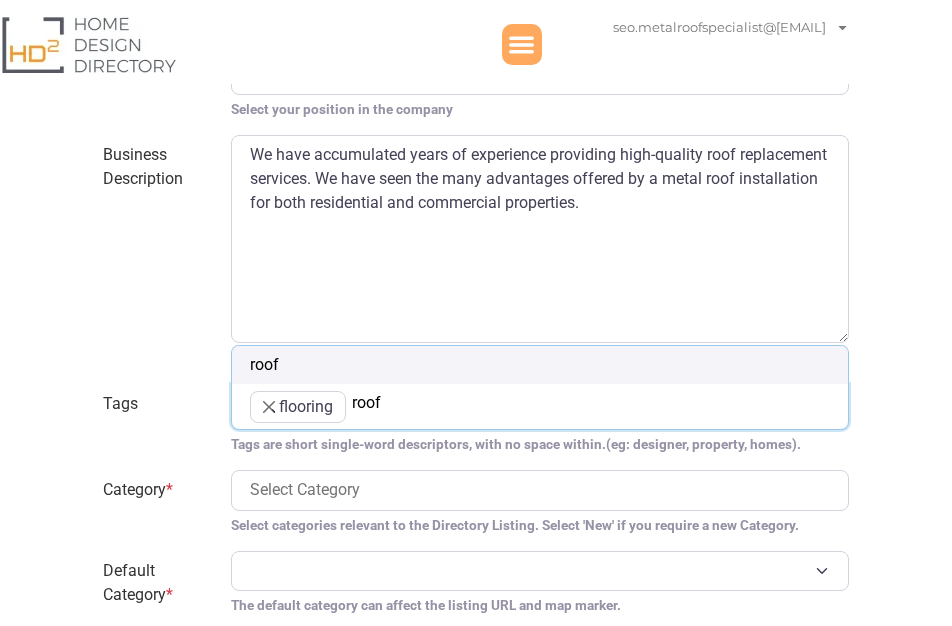 type on "roofi" 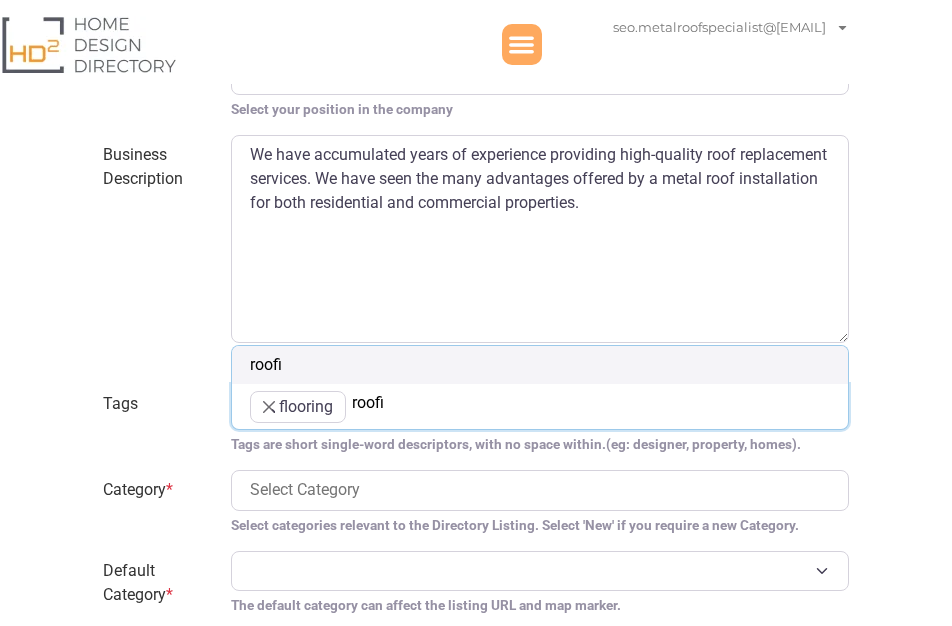 type on "roofii" 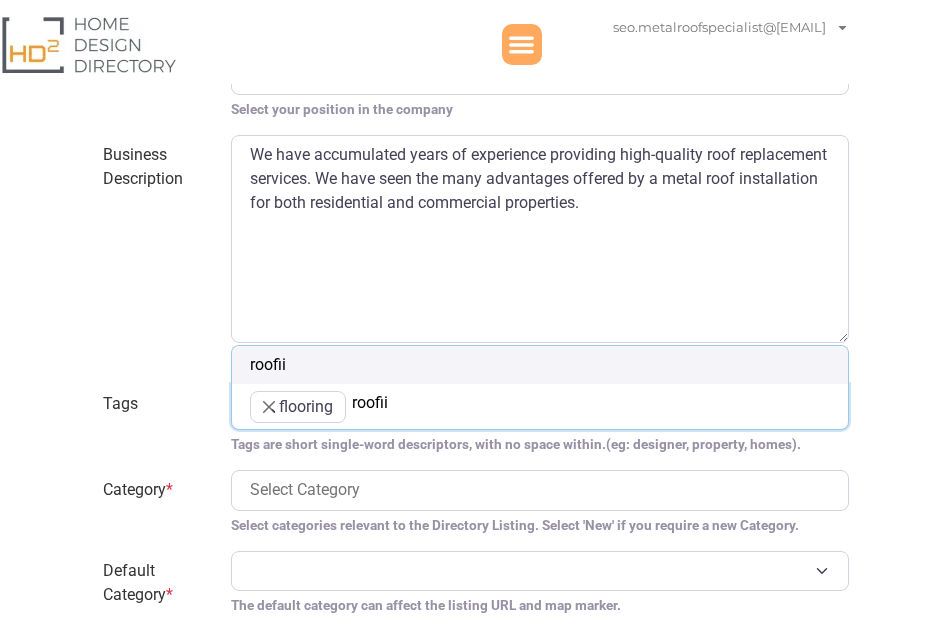 type on "roofi" 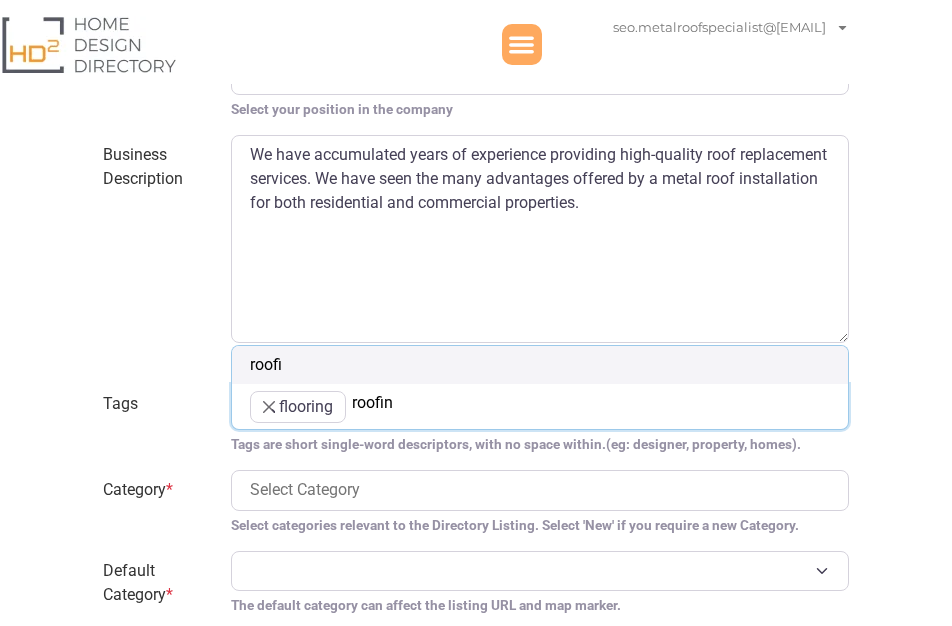 type on "roofing" 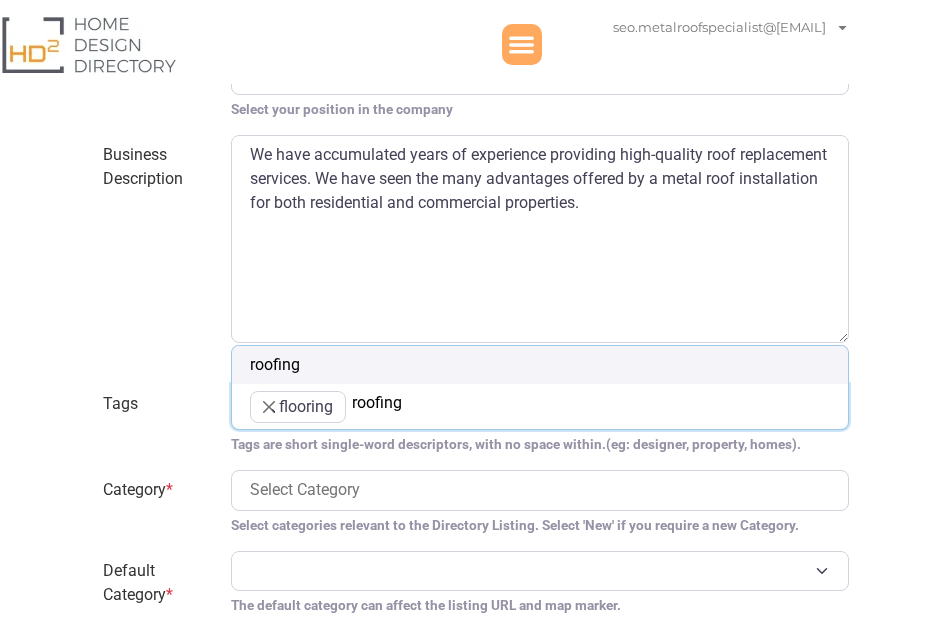 type 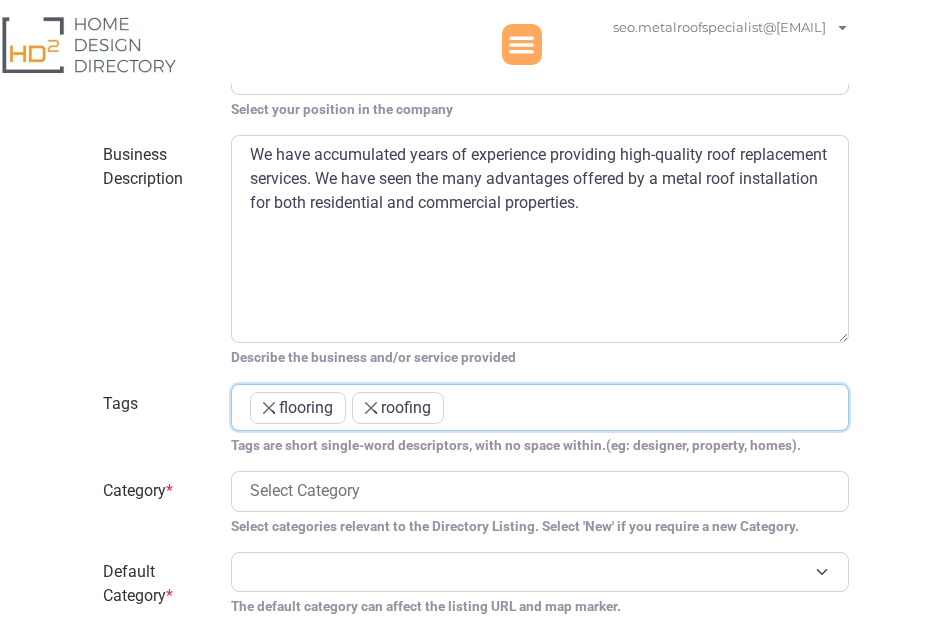 scroll, scrollTop: 265, scrollLeft: 0, axis: vertical 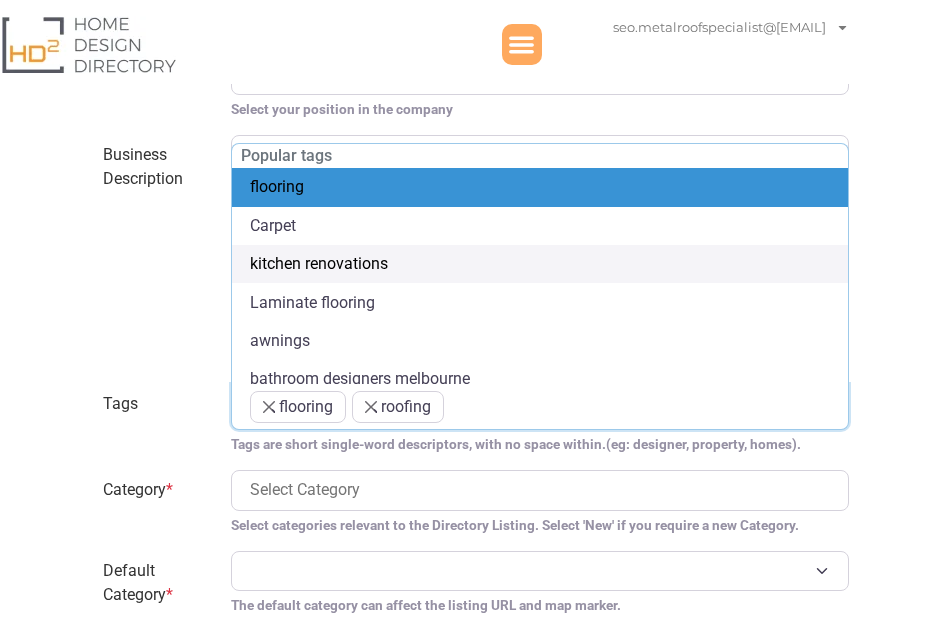 click on "Business Description" at bounding box center [155, 251] 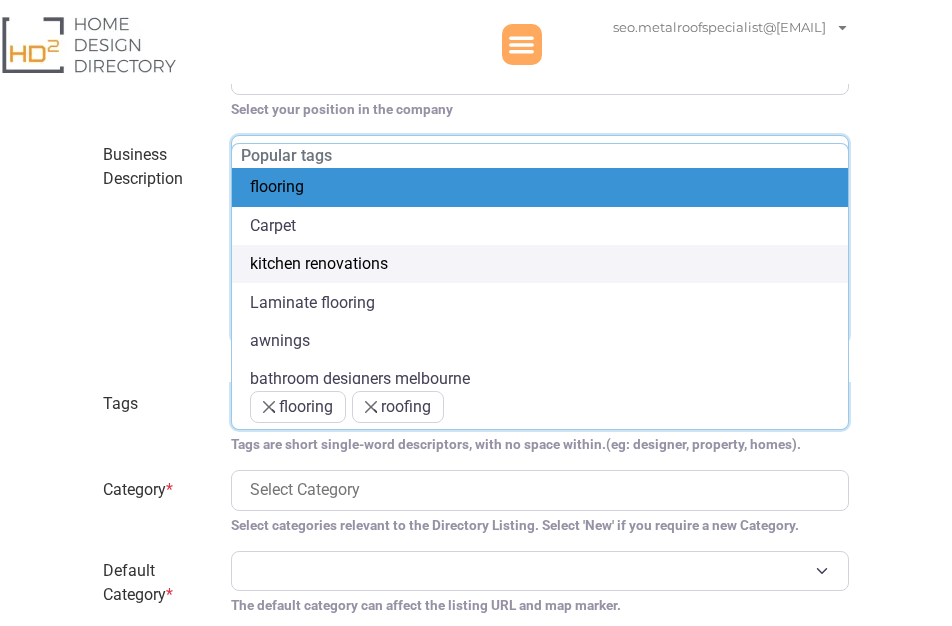 click on "We have accumulated years of experience providing high-quality roof replacement services. We have seen the many advantages offered by a metal roof installation for both residential and commercial properties." at bounding box center (539, 239) 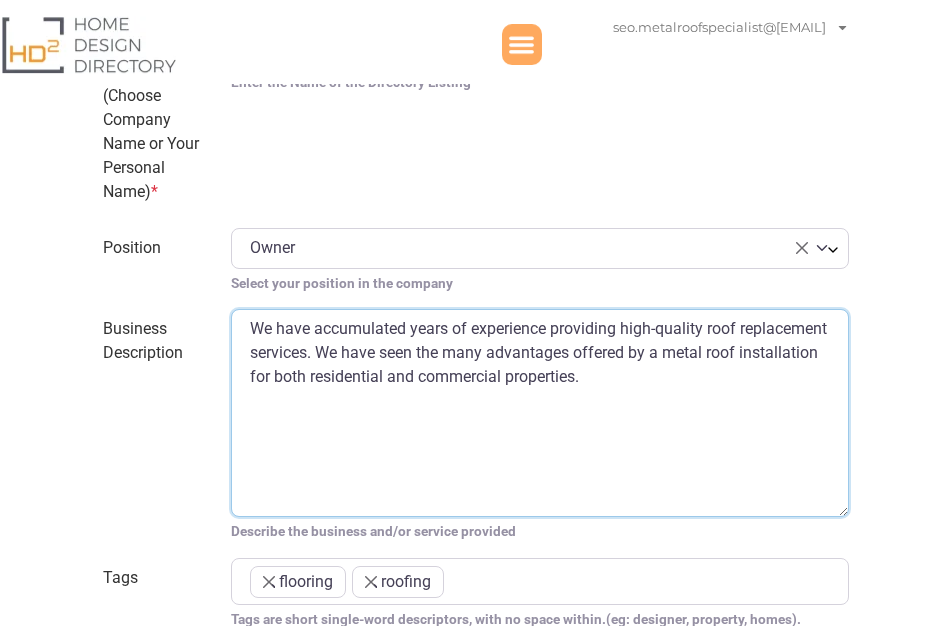 scroll, scrollTop: 1026, scrollLeft: 0, axis: vertical 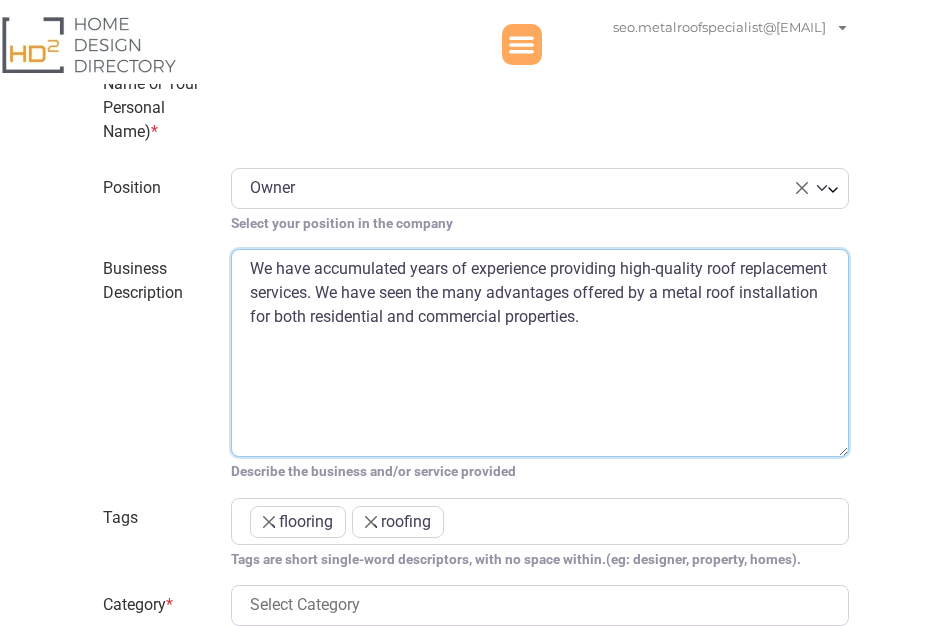 click on "We have accumulated years of experience providing high-quality roof replacement services. We have seen the many advantages offered by a metal roof installation for both residential and commercial properties." at bounding box center [539, 353] 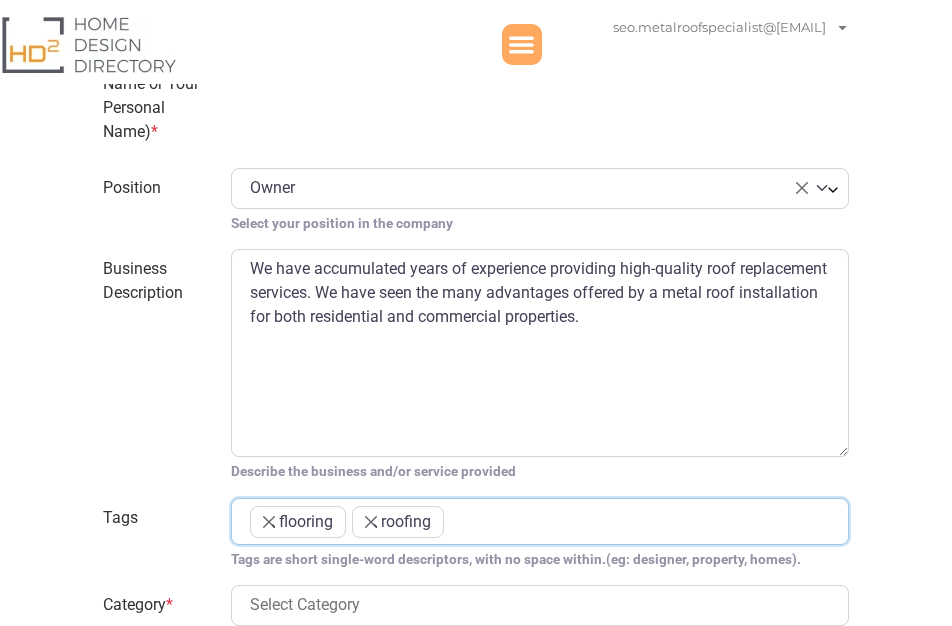 click on "× flooring × roofing" at bounding box center [539, 525] 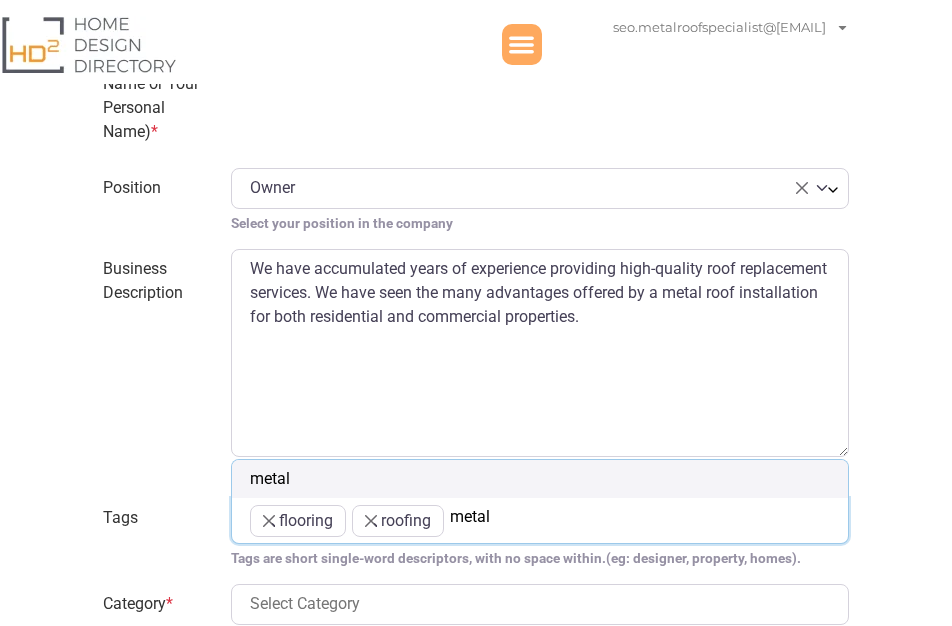 type 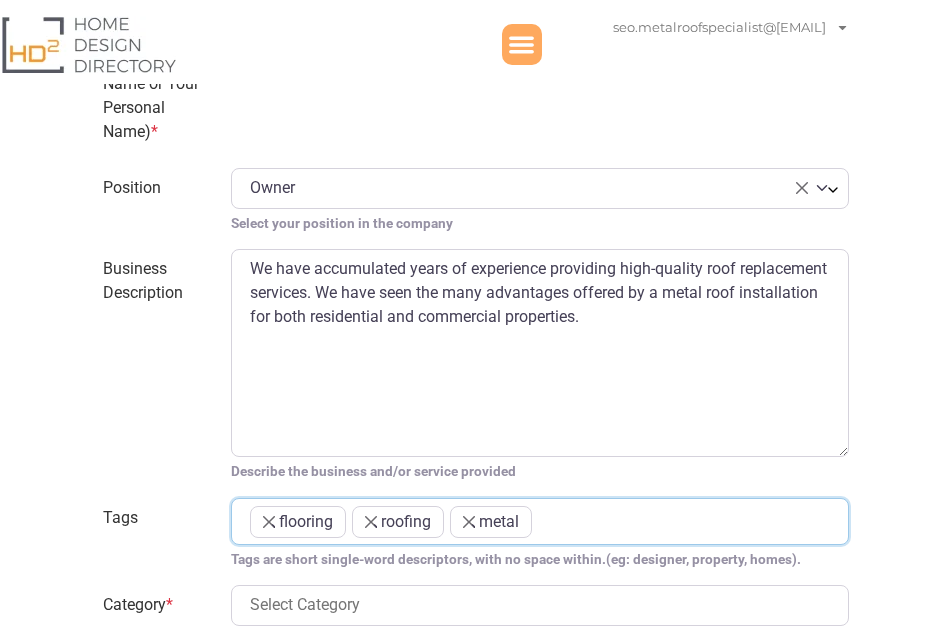 scroll, scrollTop: 288, scrollLeft: 0, axis: vertical 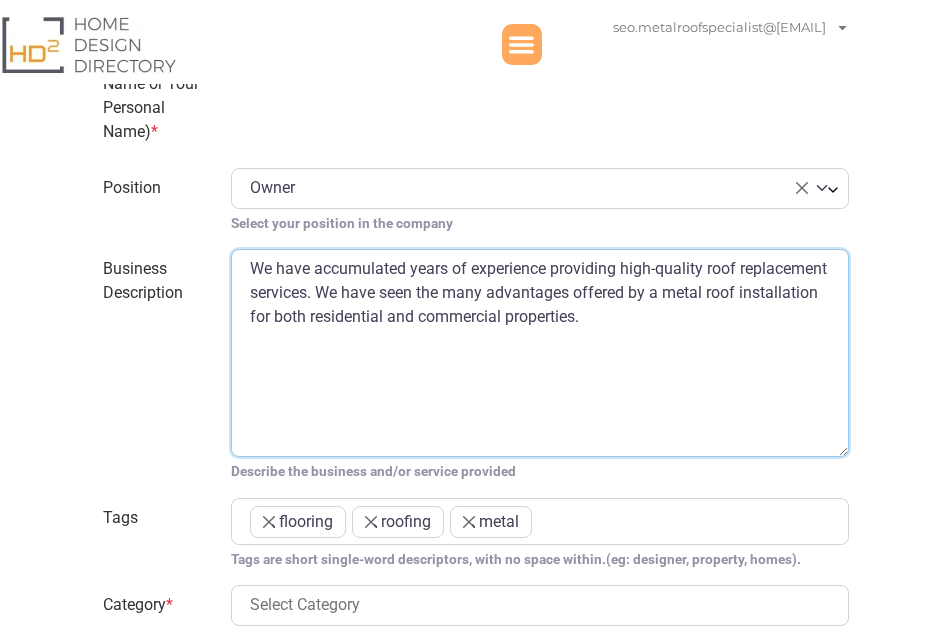 drag, startPoint x: 249, startPoint y: 321, endPoint x: 361, endPoint y: 324, distance: 112.04017 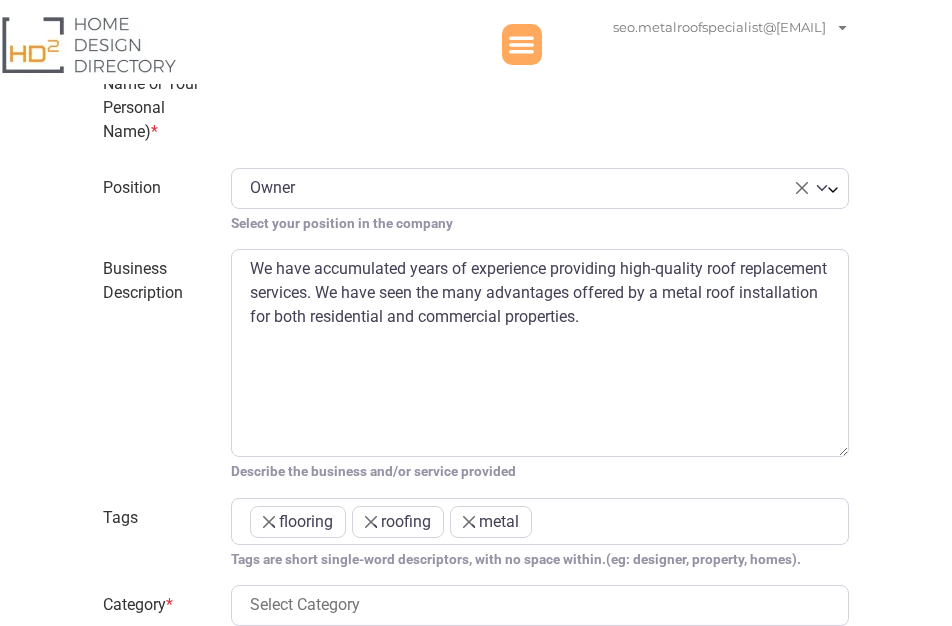 click at bounding box center [574, 518] 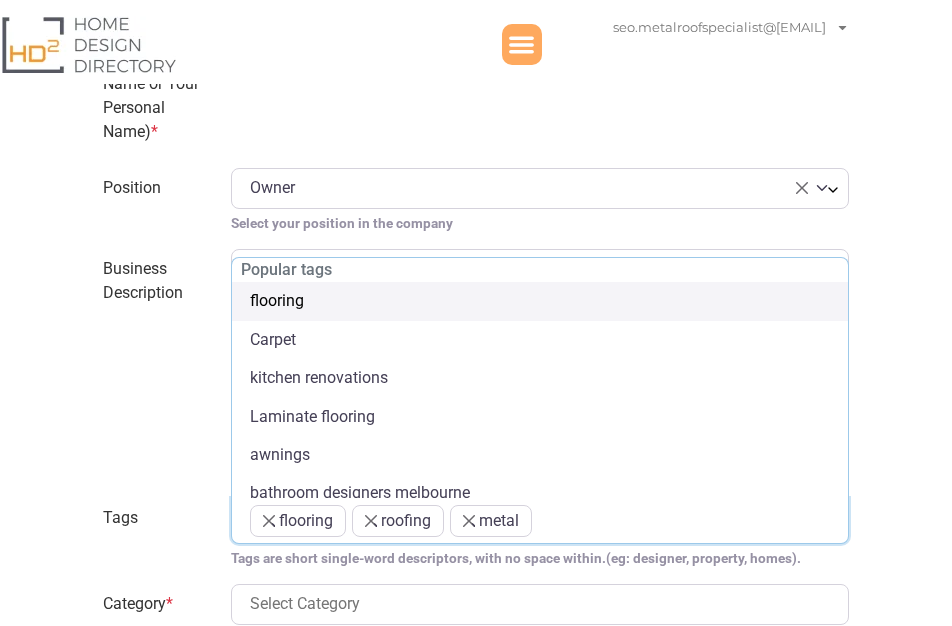 paste on "roof installation" 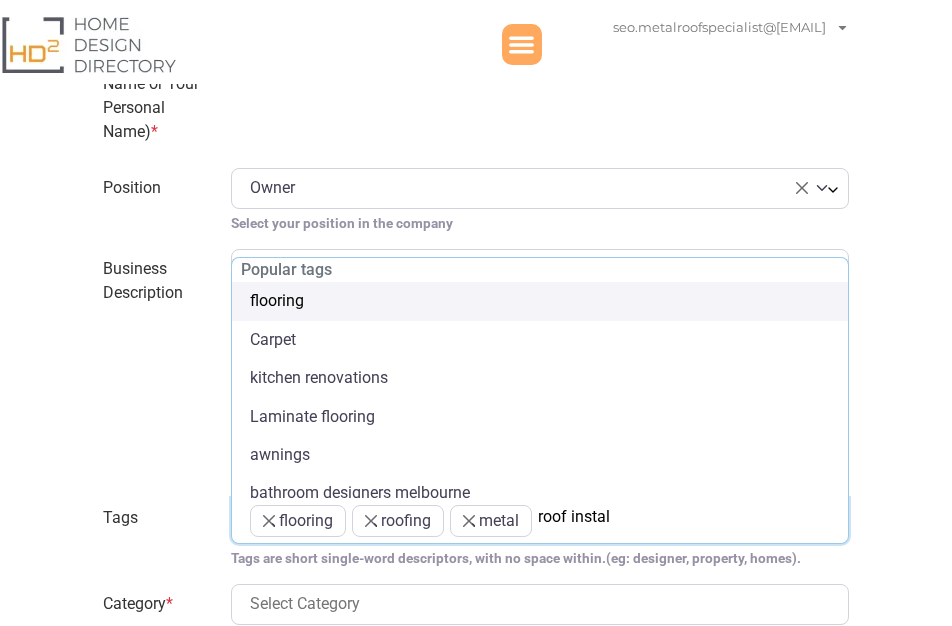 scroll, scrollTop: 57, scrollLeft: 0, axis: vertical 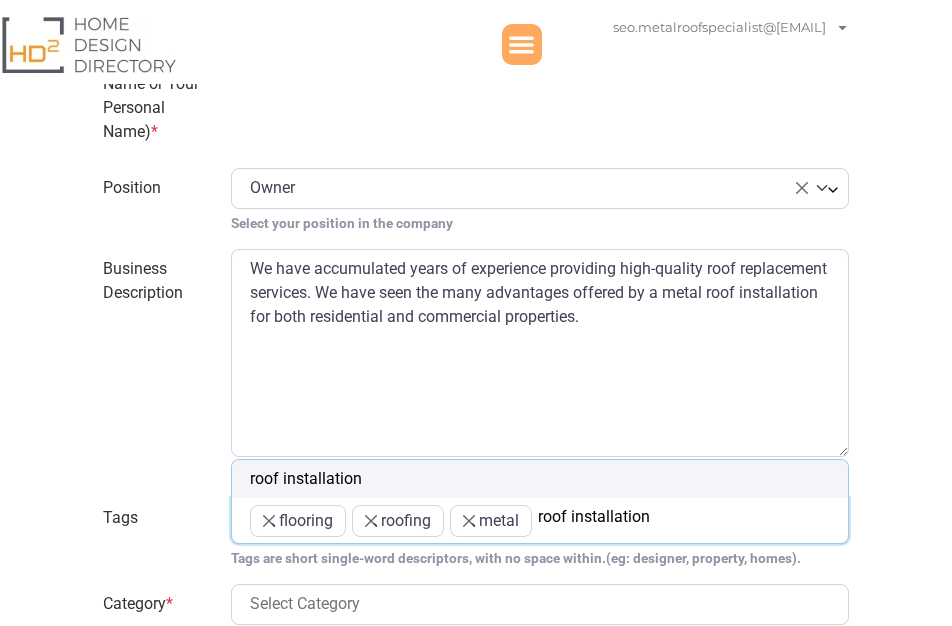 type 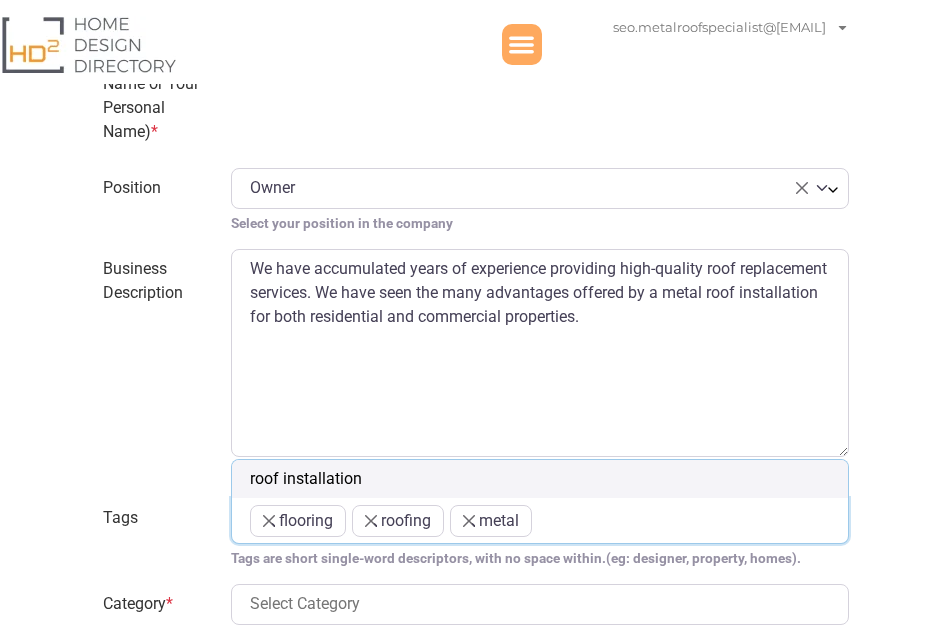 scroll, scrollTop: 311, scrollLeft: 0, axis: vertical 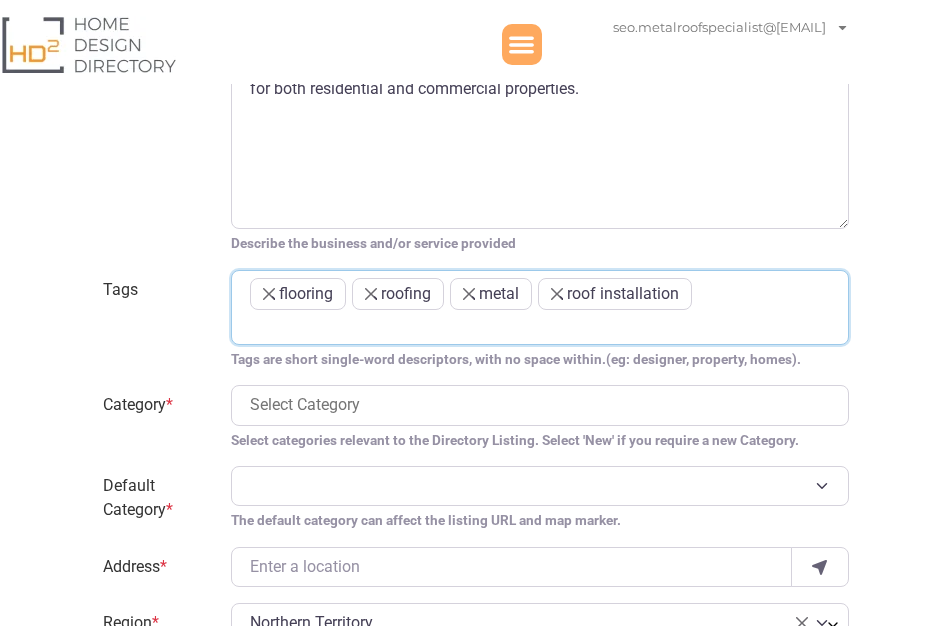 click at bounding box center [539, 405] 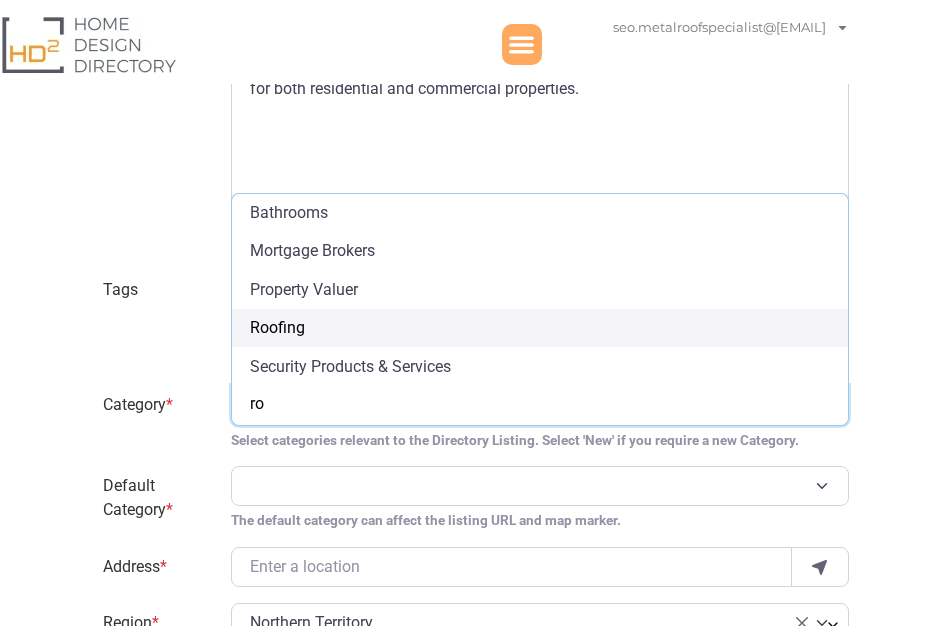 type on "ro" 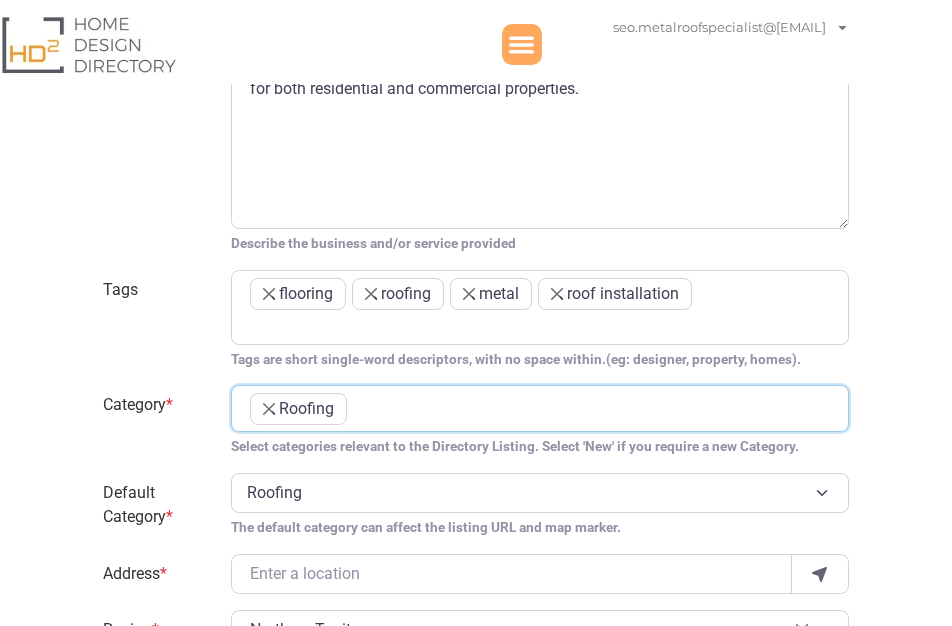 scroll, scrollTop: 828, scrollLeft: 0, axis: vertical 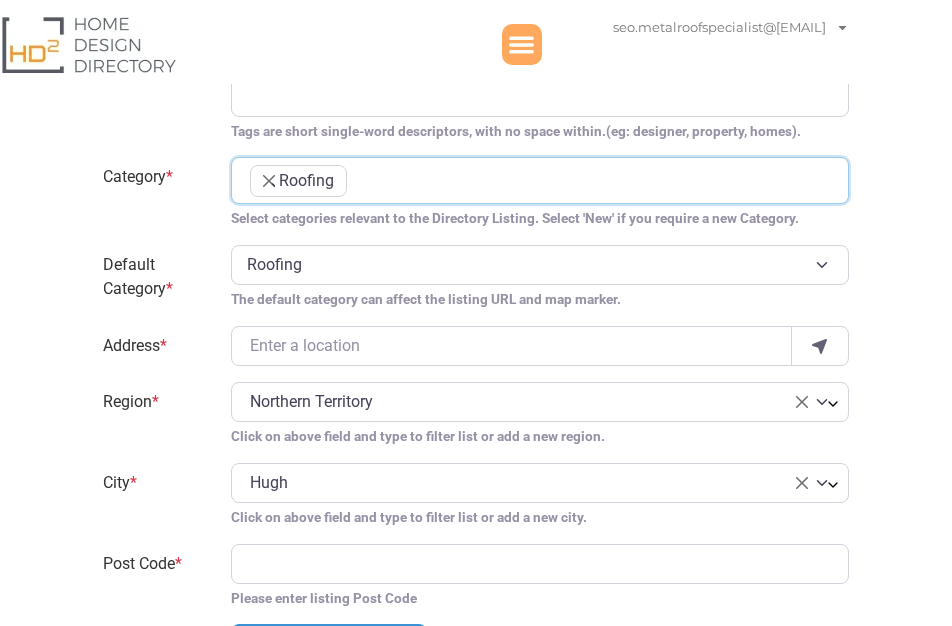 click on "× Roofing" at bounding box center (539, 184) 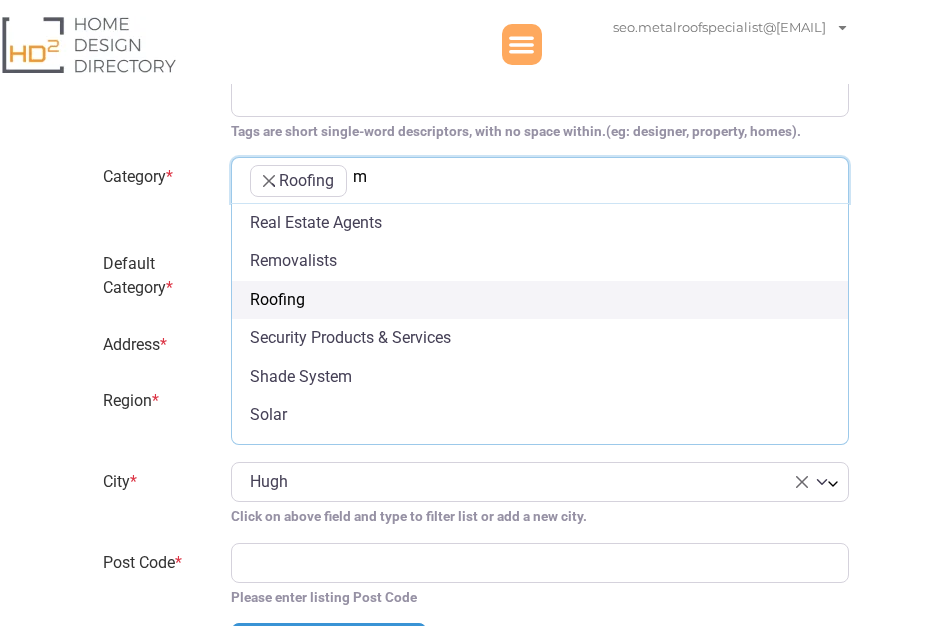 scroll, scrollTop: 0, scrollLeft: 0, axis: both 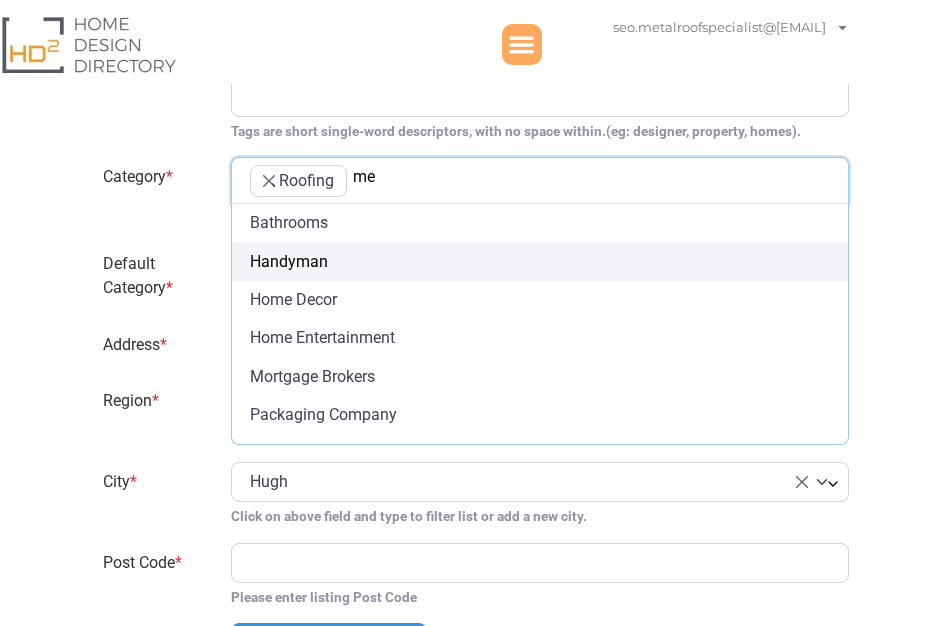type on "m" 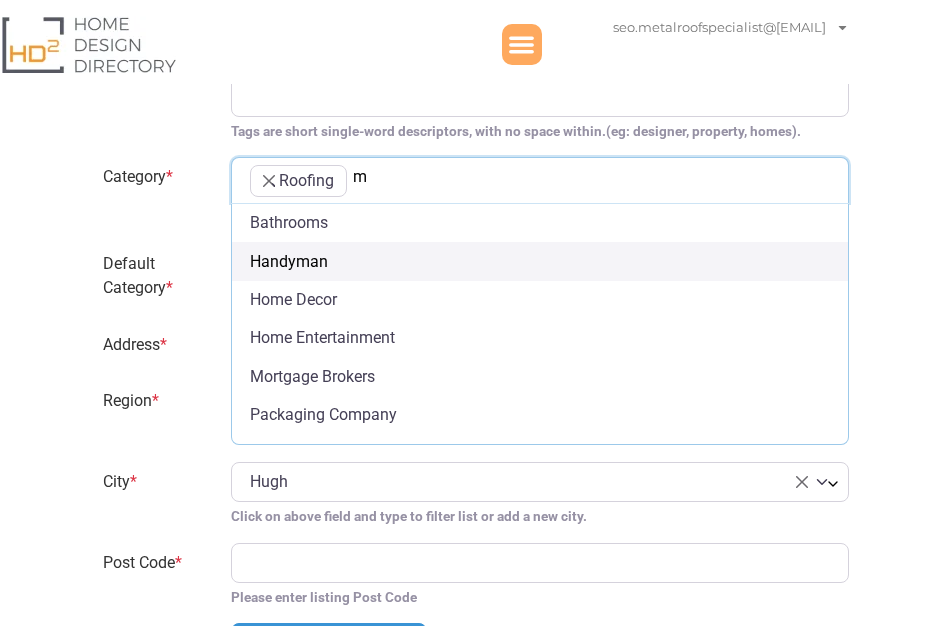 type 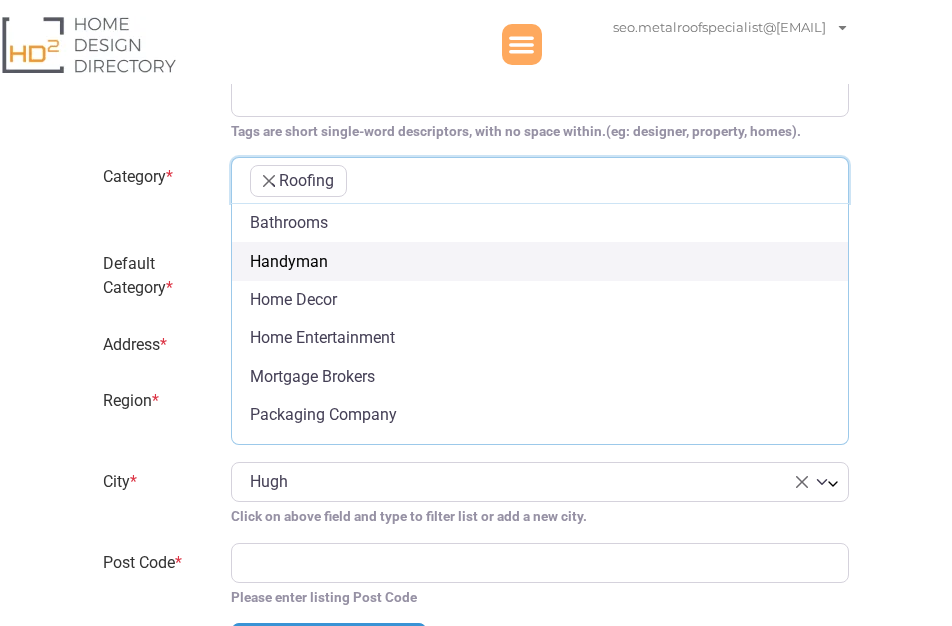 scroll, scrollTop: 1305, scrollLeft: 0, axis: vertical 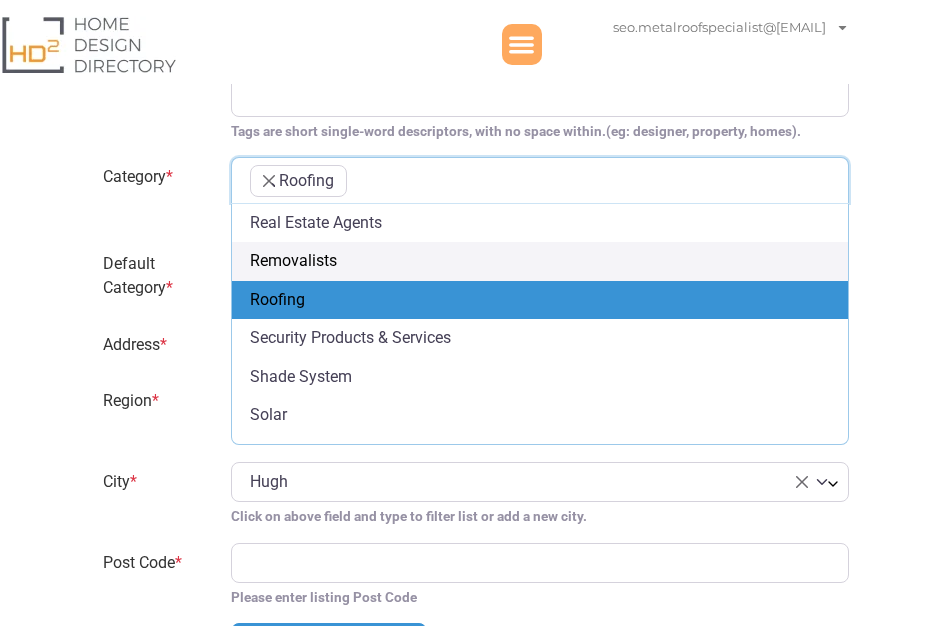 click on "Enter Listing Details Package  * Free Yearly Directory Listing Membership  ( $ 0.00  / year)  Priority Yearly Directory Listing  ( $ 5.50  / year) Name of Business (Choose Company Name or Your Personal Name)  * ICON Metal Roofing Enter the Name of the Directory Listing Position Select Type Accountant Accounting Accounts Manager Apprentice Assistant Auctioneer Commercial Sales Consultant Contractor Conveyancer Director Employee Financial Controller Industrial Sales Lawyer Lead Designer Leasing Manager Management Marketing Owner Photographer Property Manager Sales Sales Assistant Secretary × Owner Select your position in the company Business Description We have accumulated years of experience providing high-quality roof replacement services. We have seen the many advantages offered by a metal roof installation for both residential and commercial properties. Describe the business and/or service provided Tags flooring Carpet kitchen renovations Laminate flooring × *" at bounding box center (476, 1019) 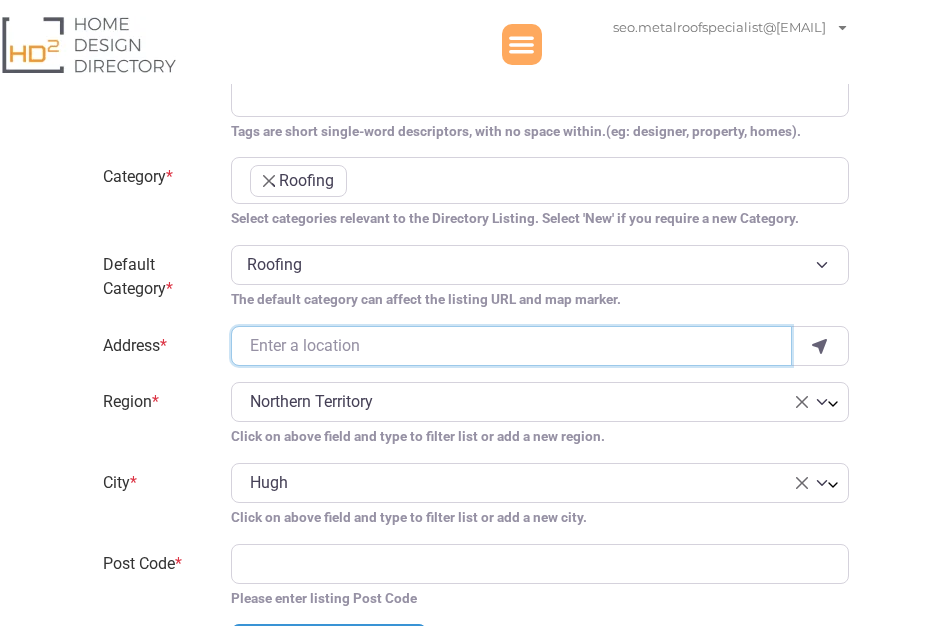 click on "Address  *" at bounding box center [511, 346] 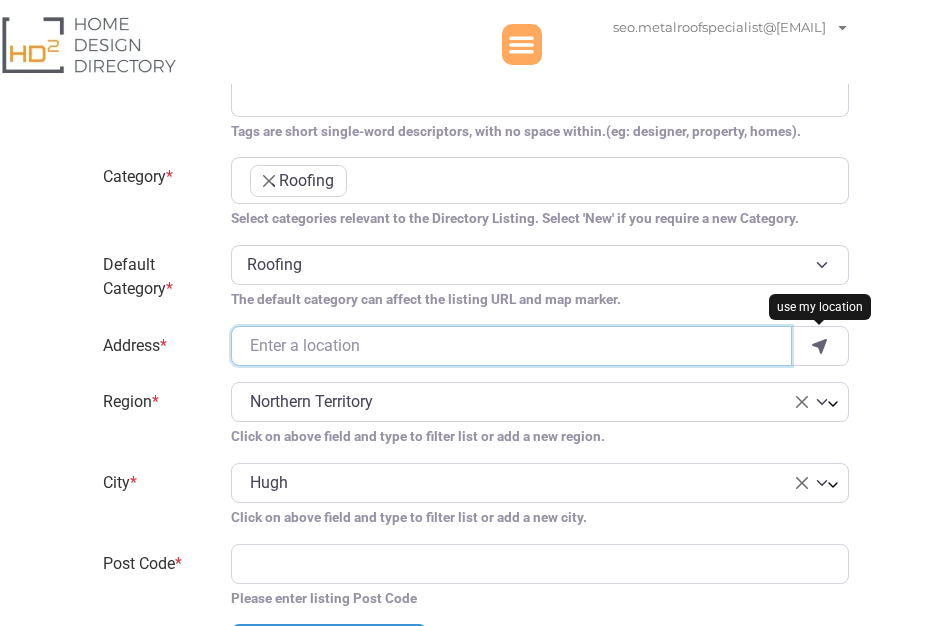 paste on "Brisbane City, QLD, 4000, Australia" 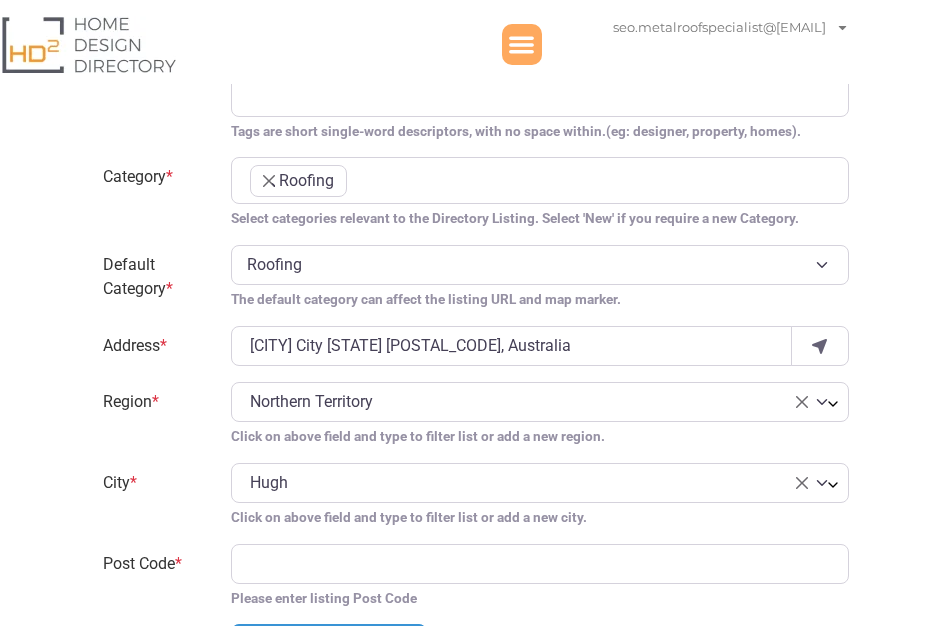 type on "Spring Hill QLD 4000" 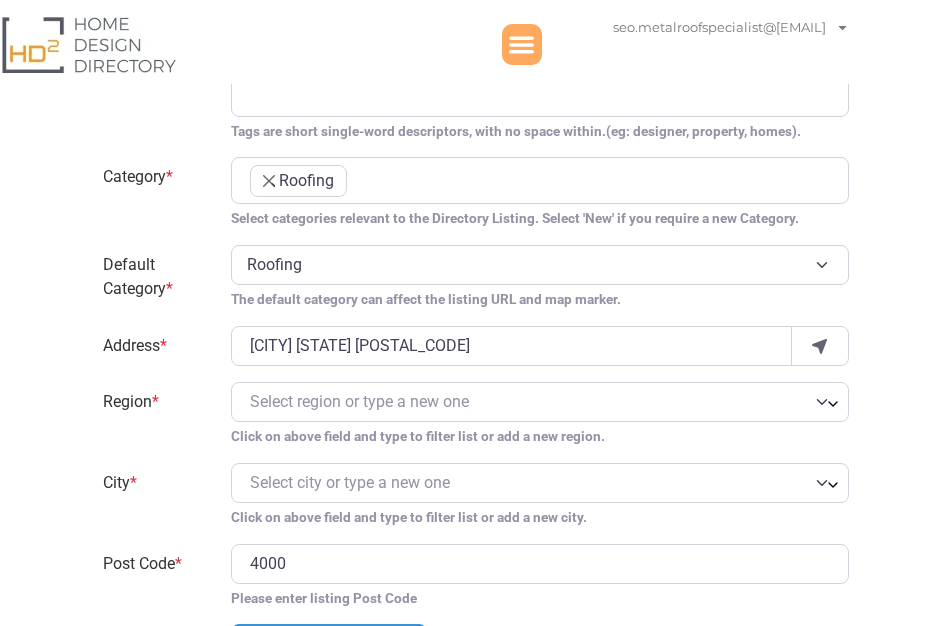 select on "Queensland" 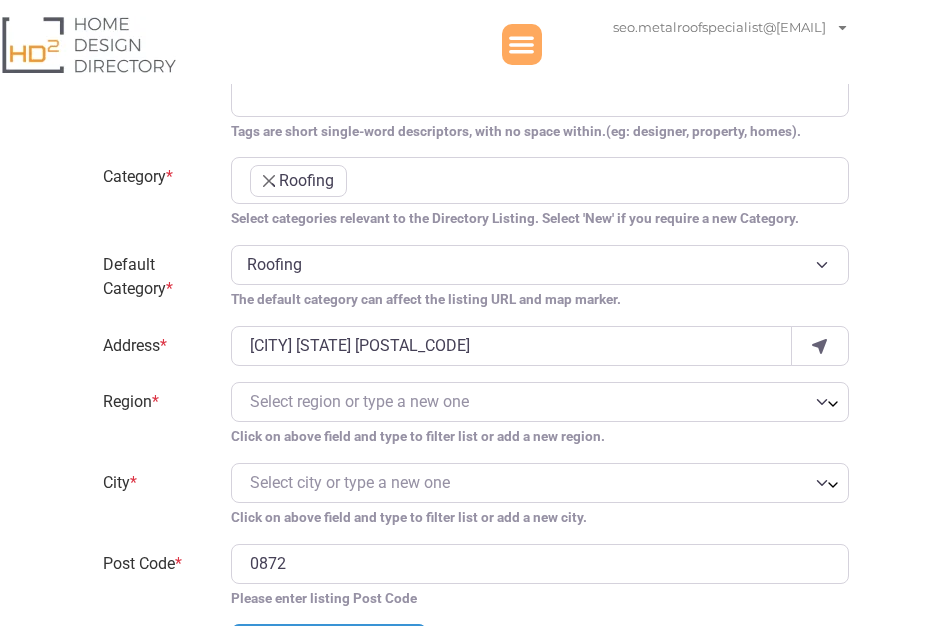 select on "Spring Hill" 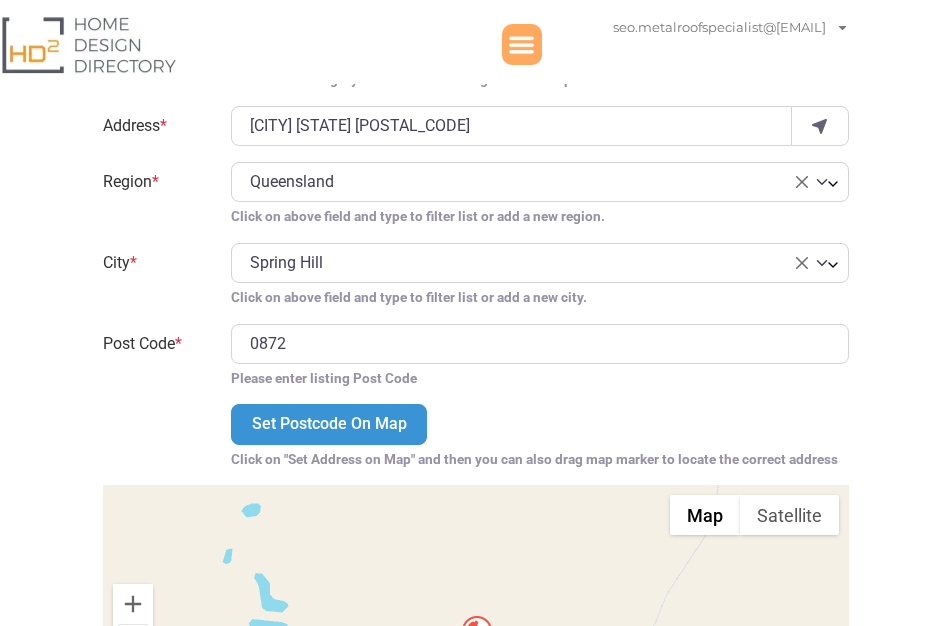 scroll, scrollTop: 1710, scrollLeft: 0, axis: vertical 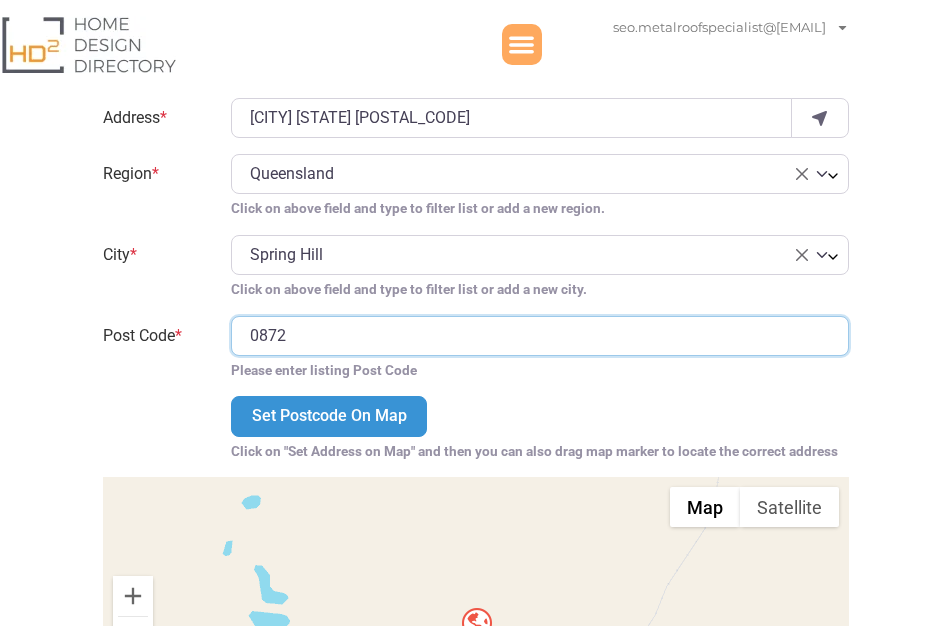 click on "0872" at bounding box center (539, 336) 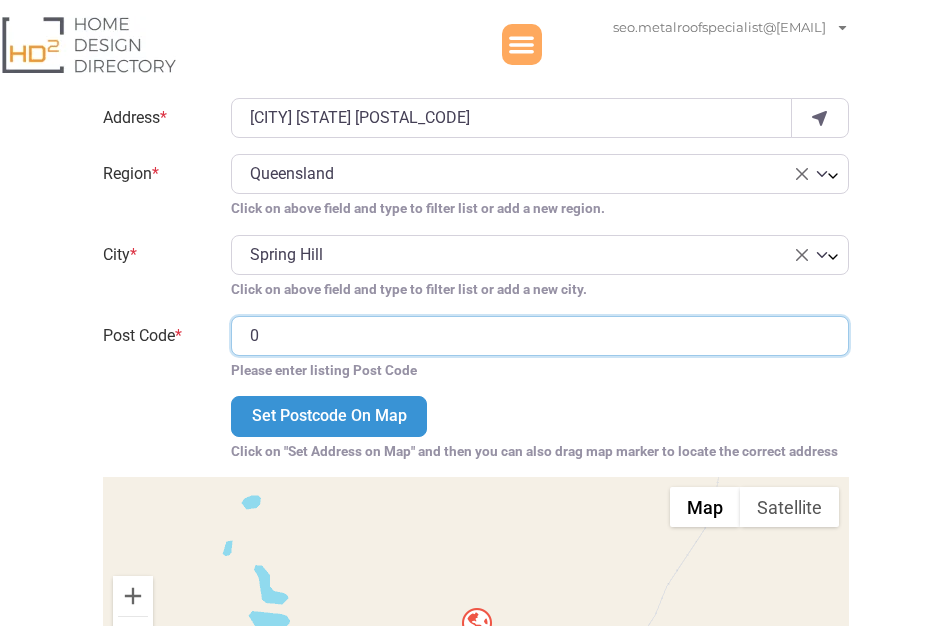 type on "0872" 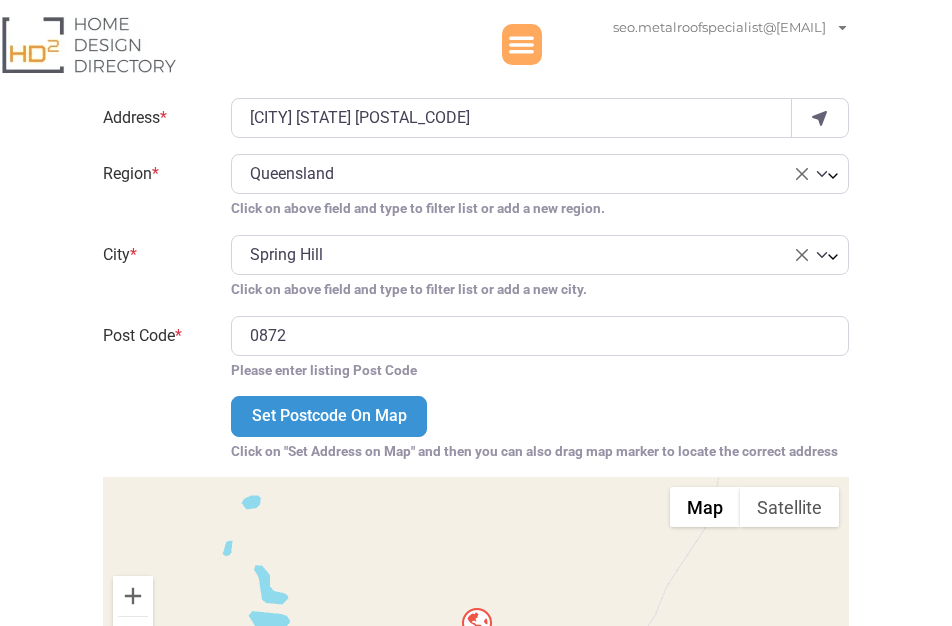 click on "City  *" at bounding box center (155, 267) 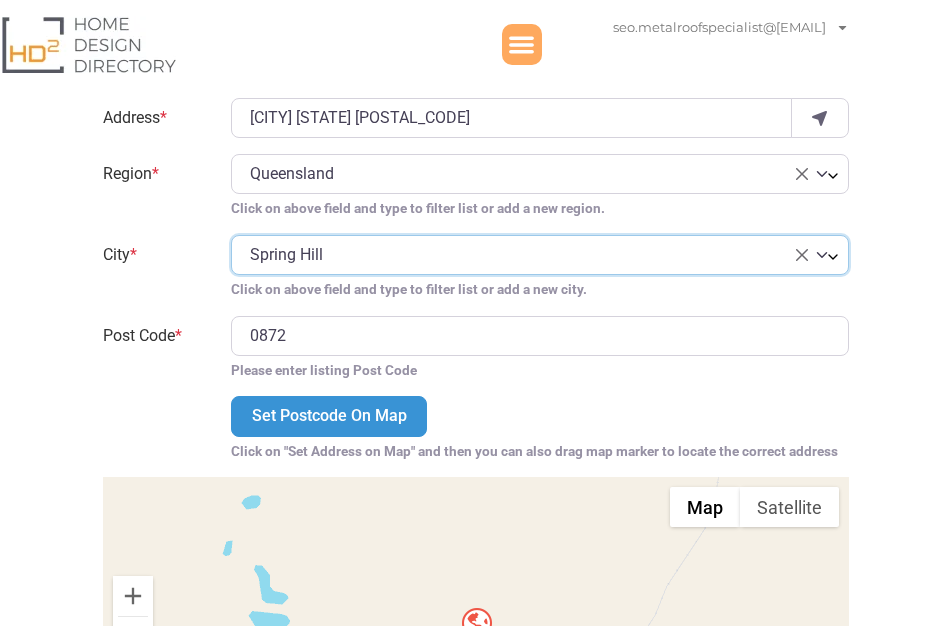 click on "City  *" at bounding box center [155, 267] 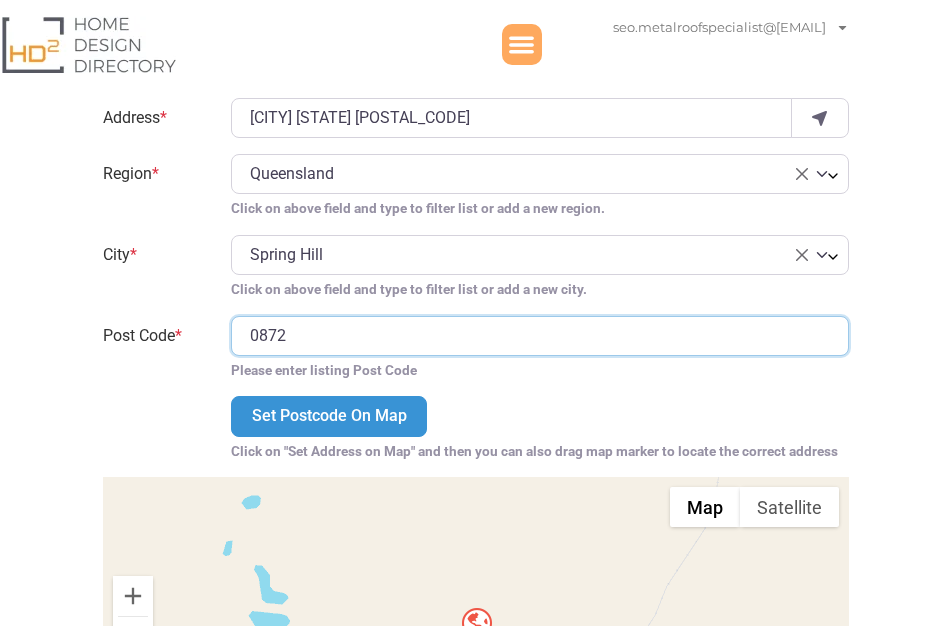 click on "0872" at bounding box center [539, 336] 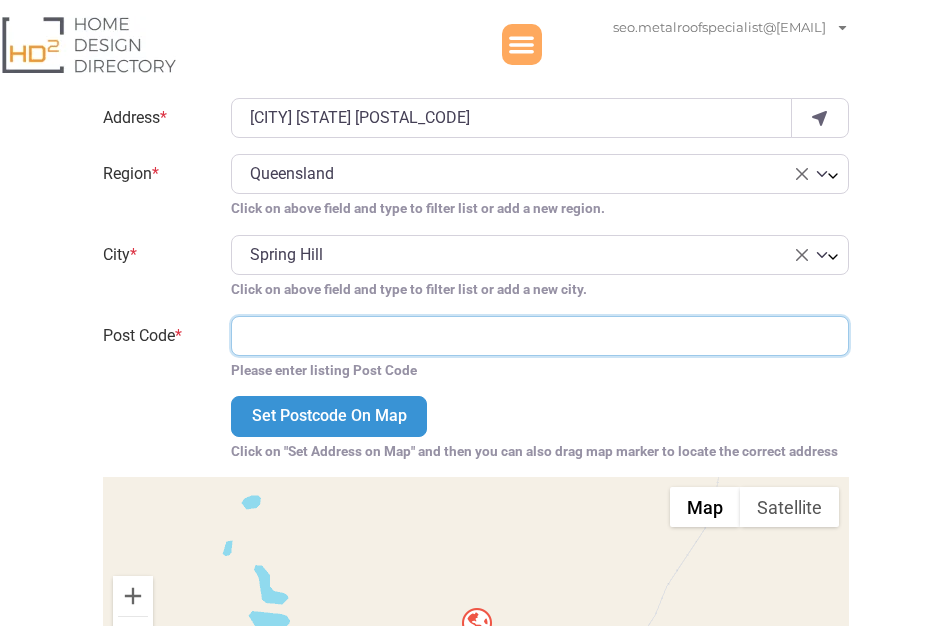 type on "0872" 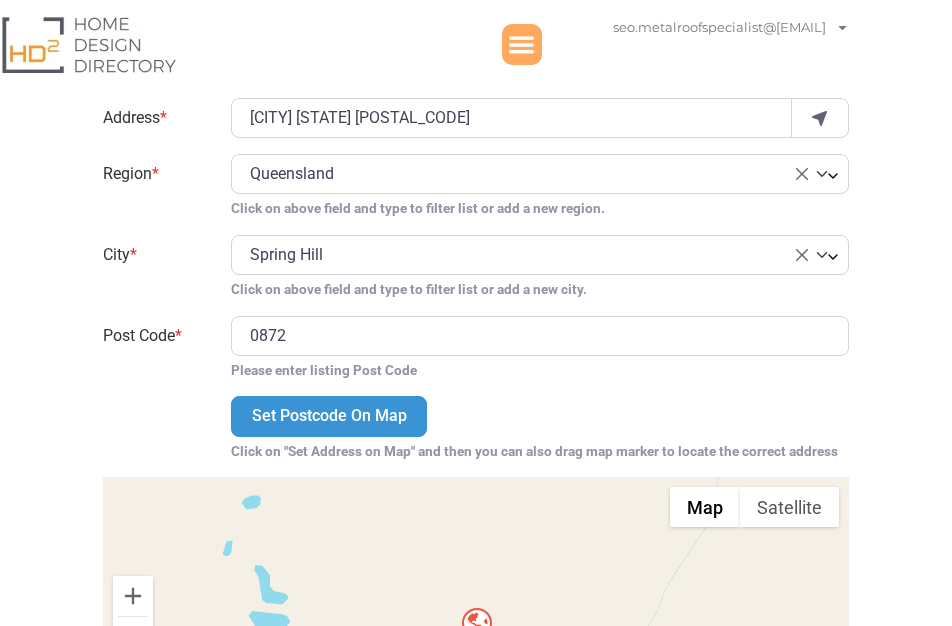 click at bounding box center [155, 428] 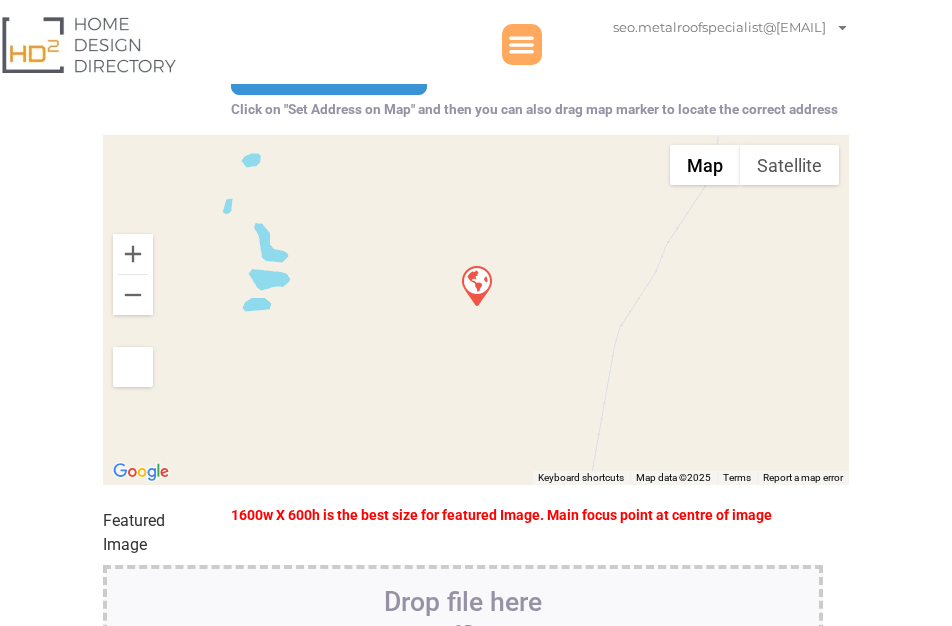 scroll, scrollTop: 2280, scrollLeft: 0, axis: vertical 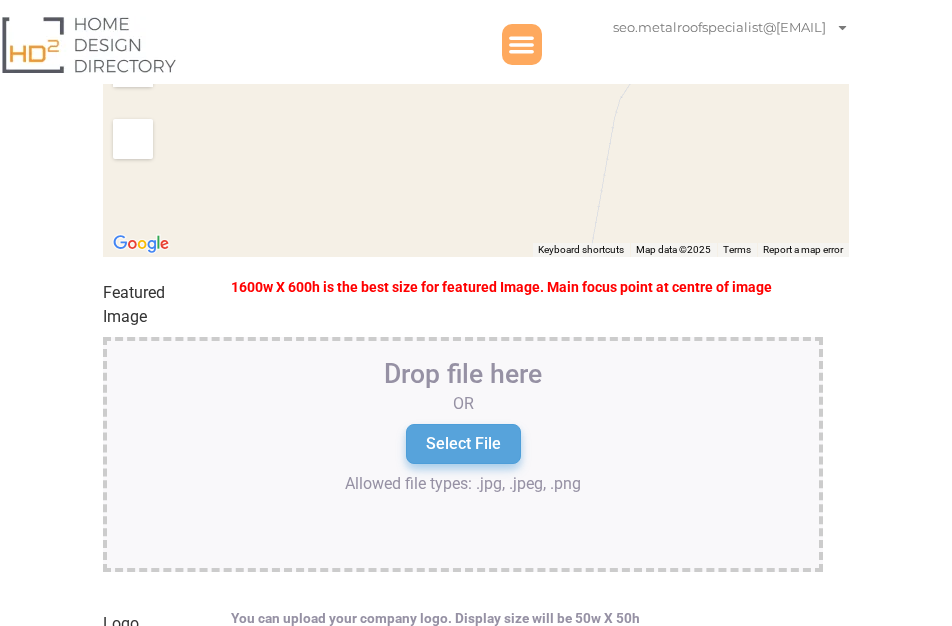 click on "Select File" at bounding box center (463, 444) 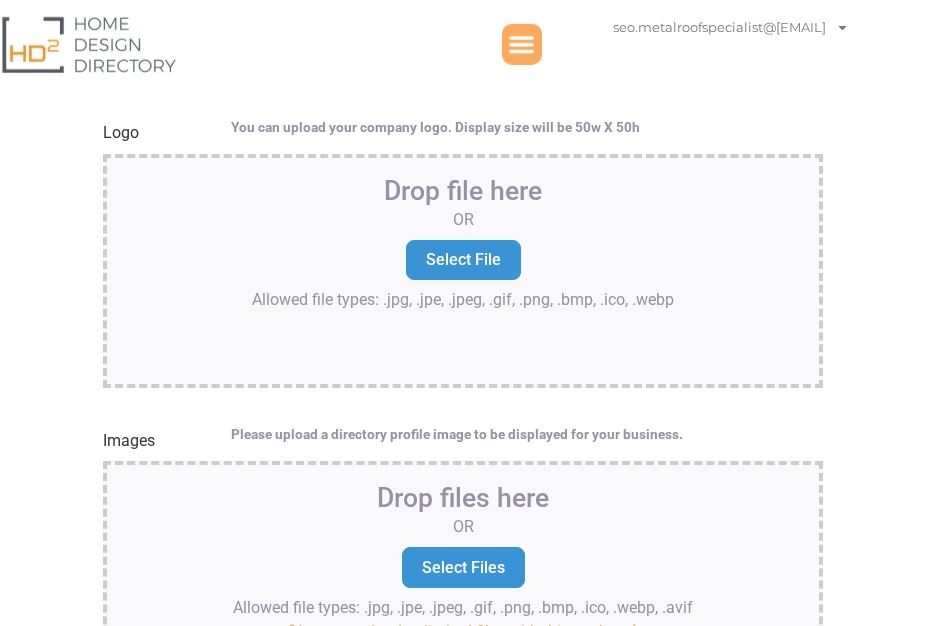 scroll, scrollTop: 2850, scrollLeft: 0, axis: vertical 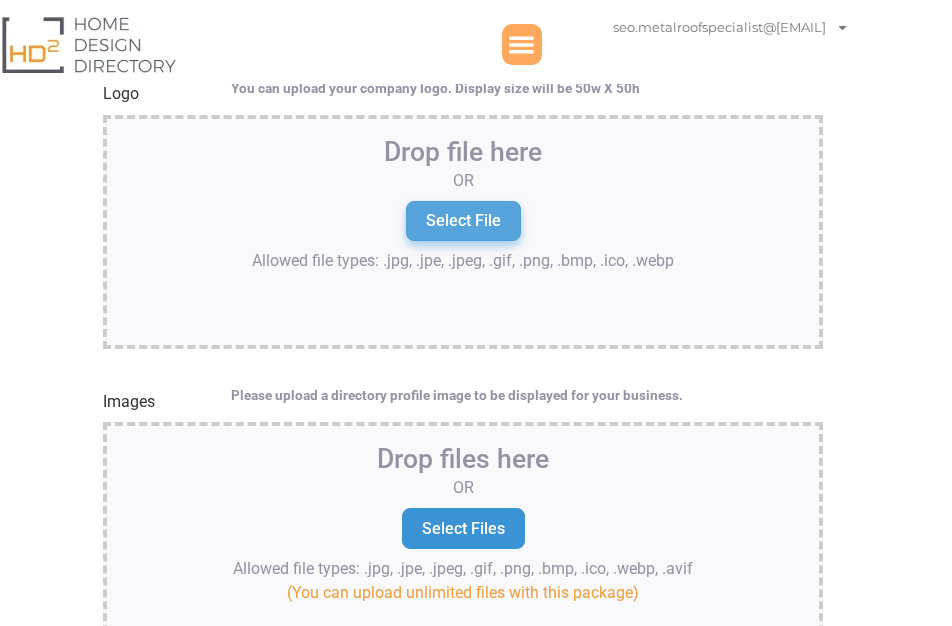 click on "Select File" at bounding box center (463, 221) 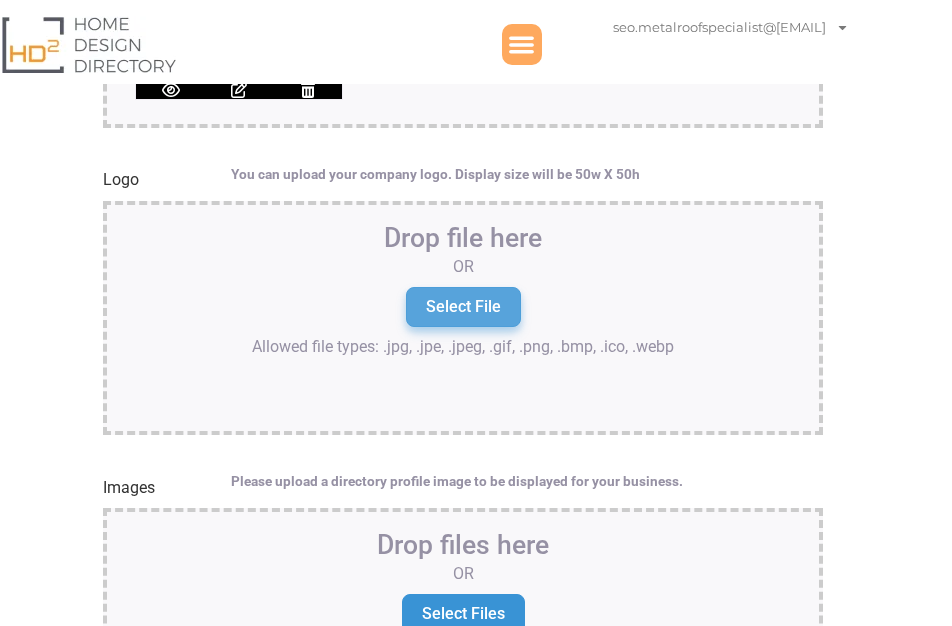 type on "C:\fakepath\Icon Metal roofing .jpg" 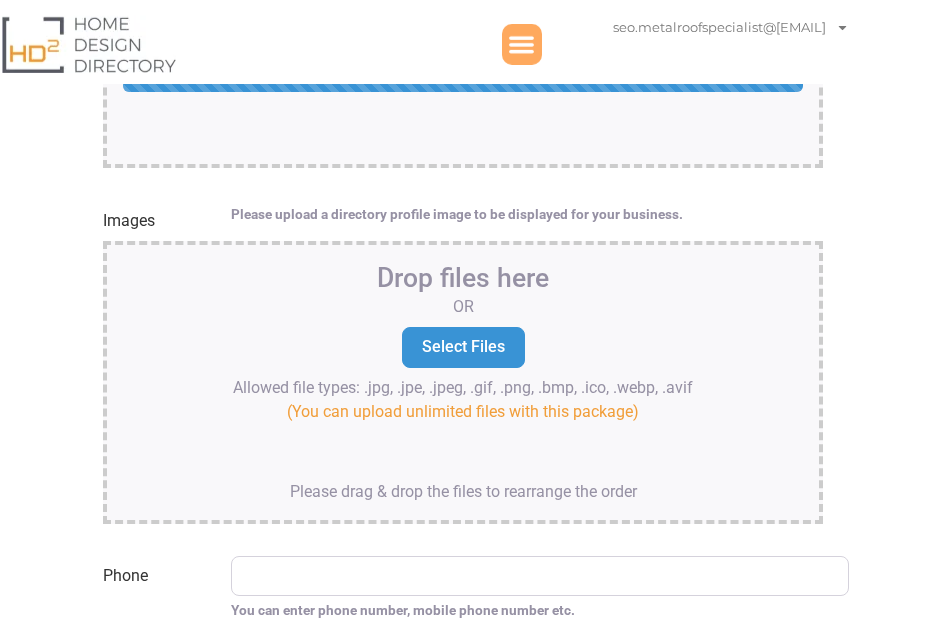 scroll, scrollTop: 3192, scrollLeft: 0, axis: vertical 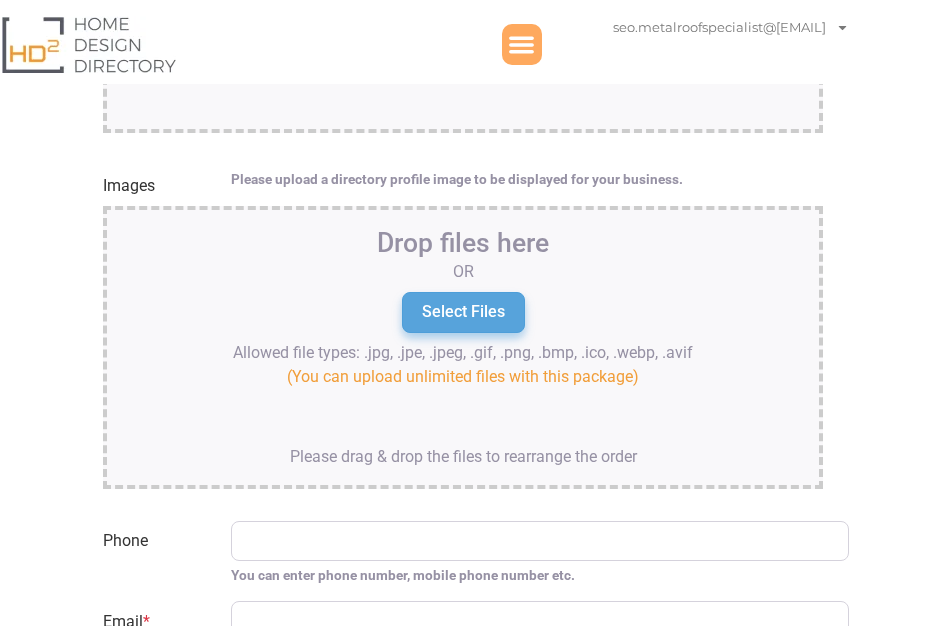 click on "Select Files" at bounding box center [463, 312] 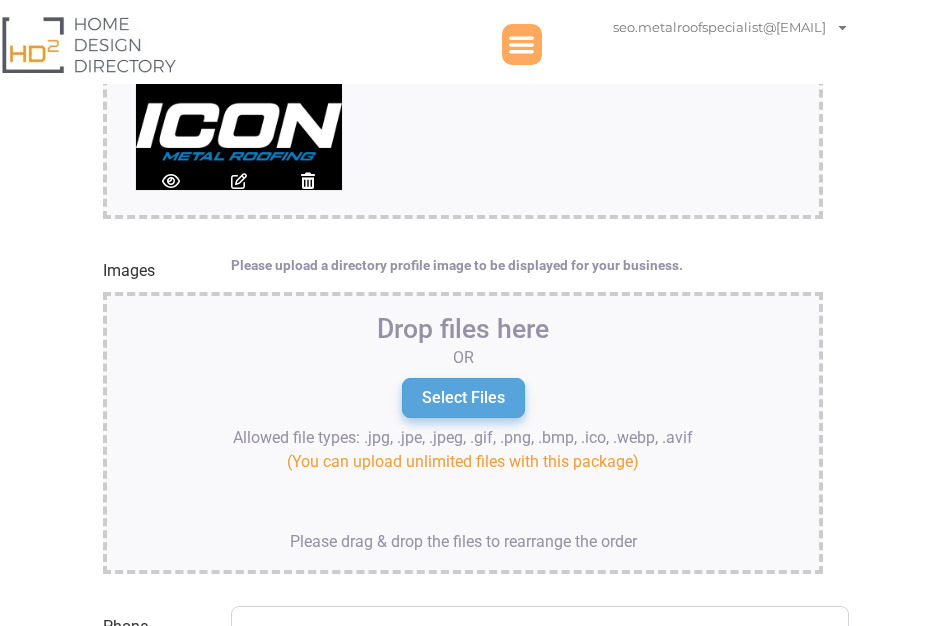 type on "C:\fakepath\main cover page 2.jpg" 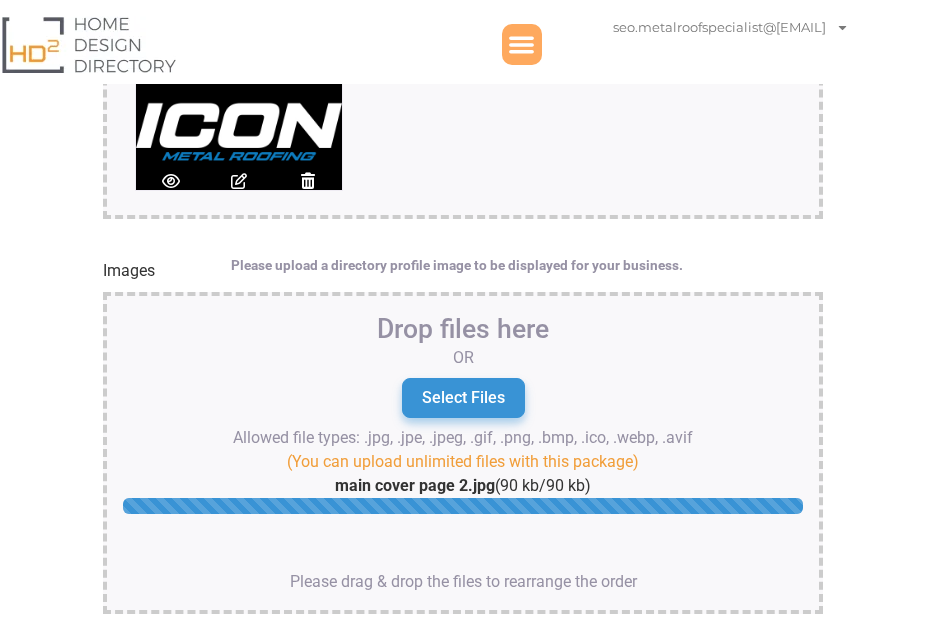 scroll, scrollTop: 3648, scrollLeft: 0, axis: vertical 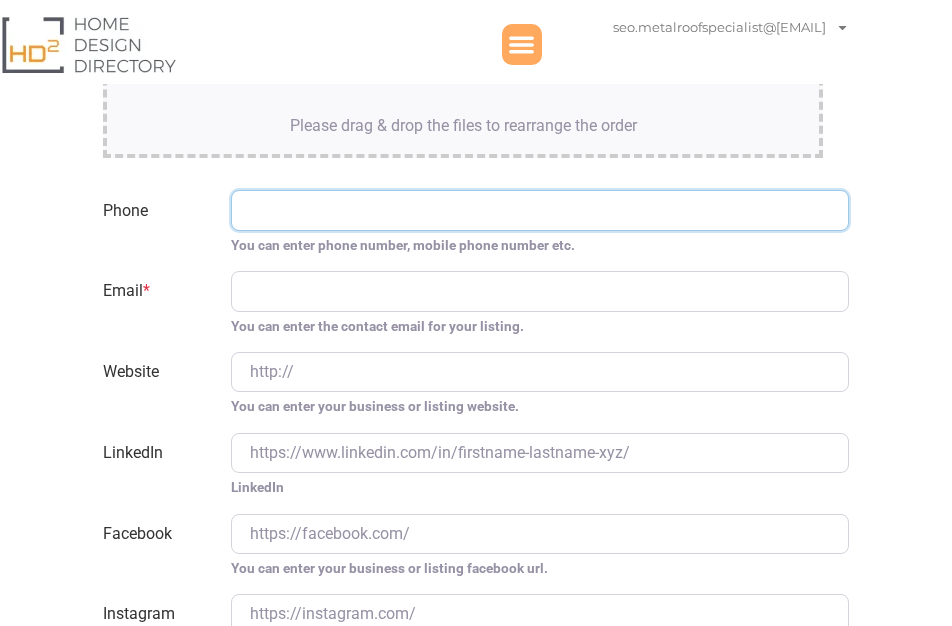 click on "Phone" at bounding box center [539, 210] 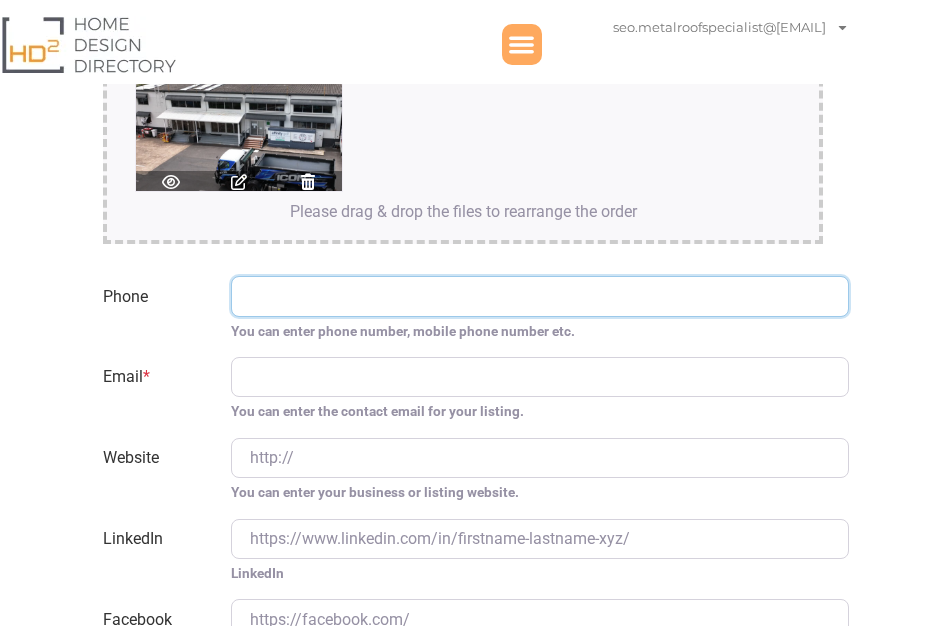 paste on "0731862059" 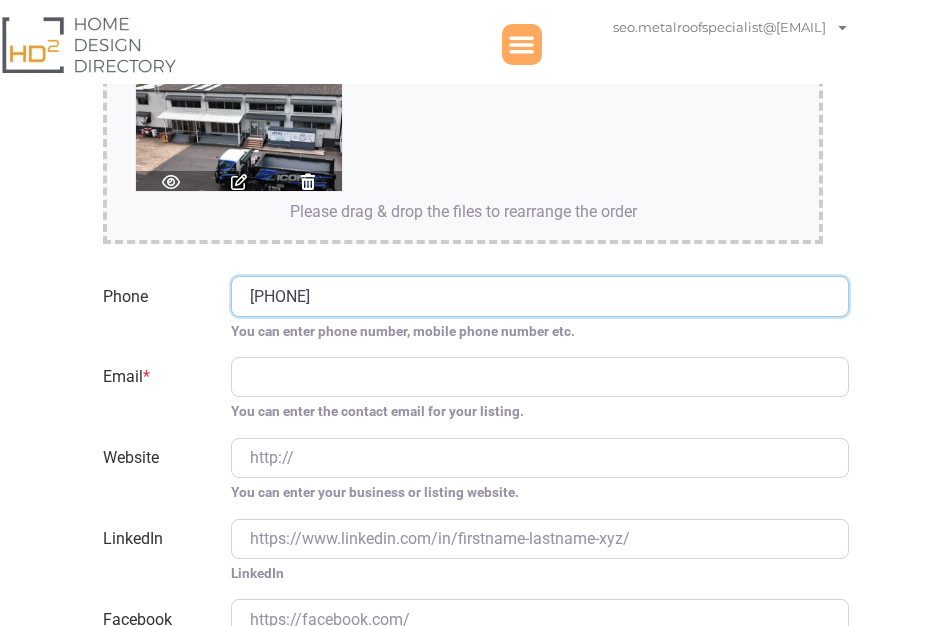 type on "0731862059" 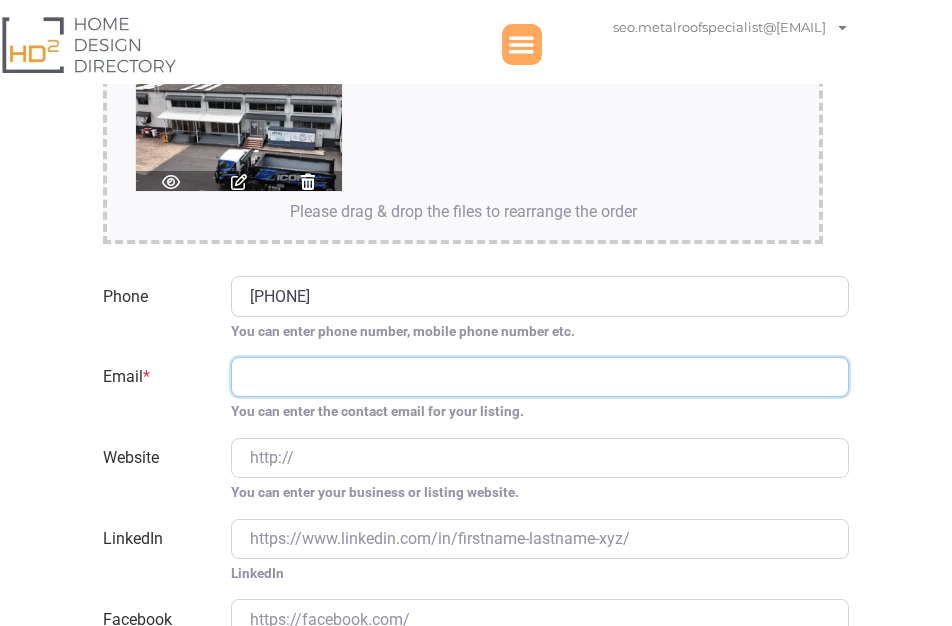 click on "Email  *" at bounding box center (539, 377) 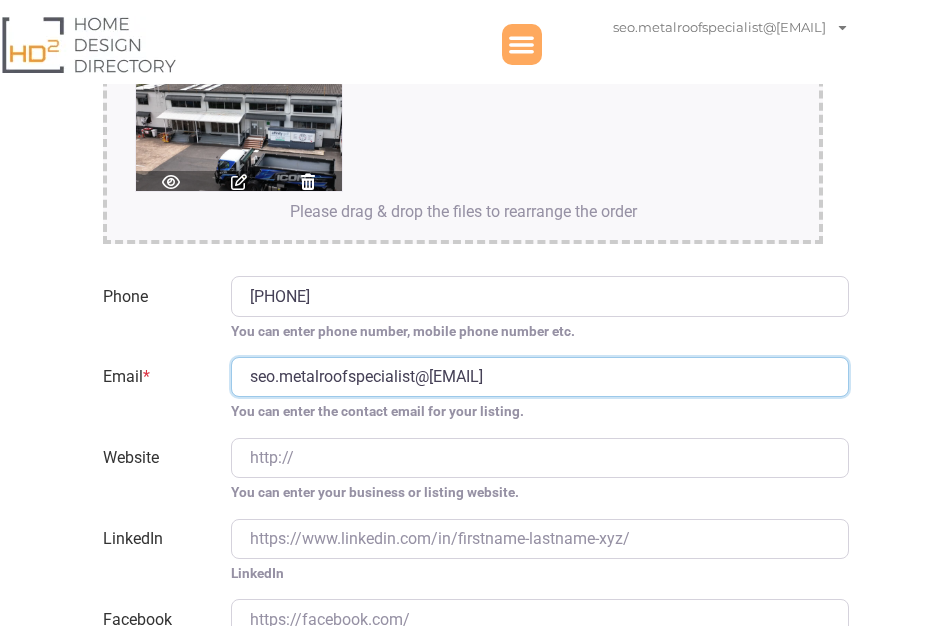 type on "seo.metalroofspecialist@[EXAMPLE_DOMAIN]" 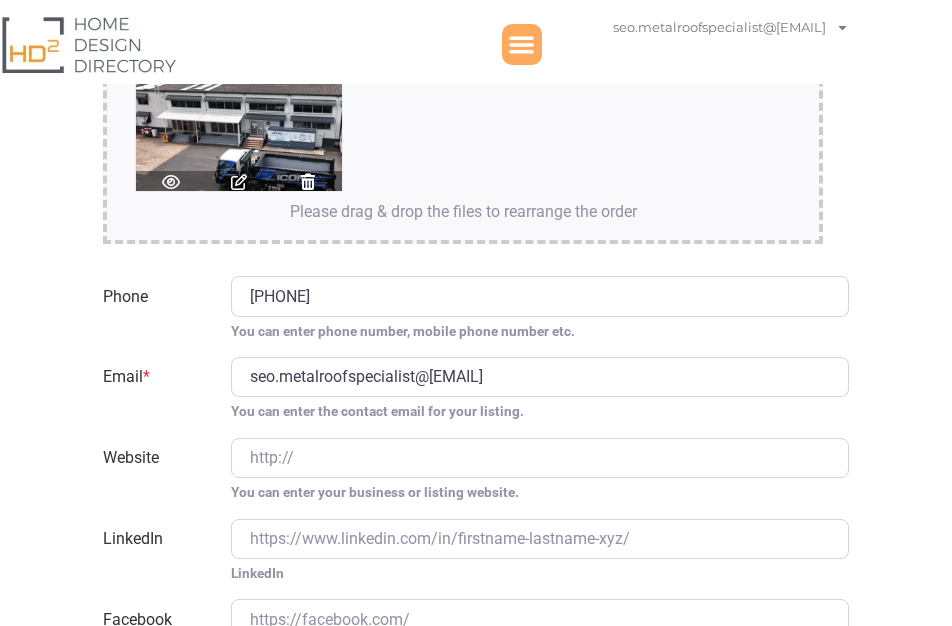 click on "Website" at bounding box center [155, 470] 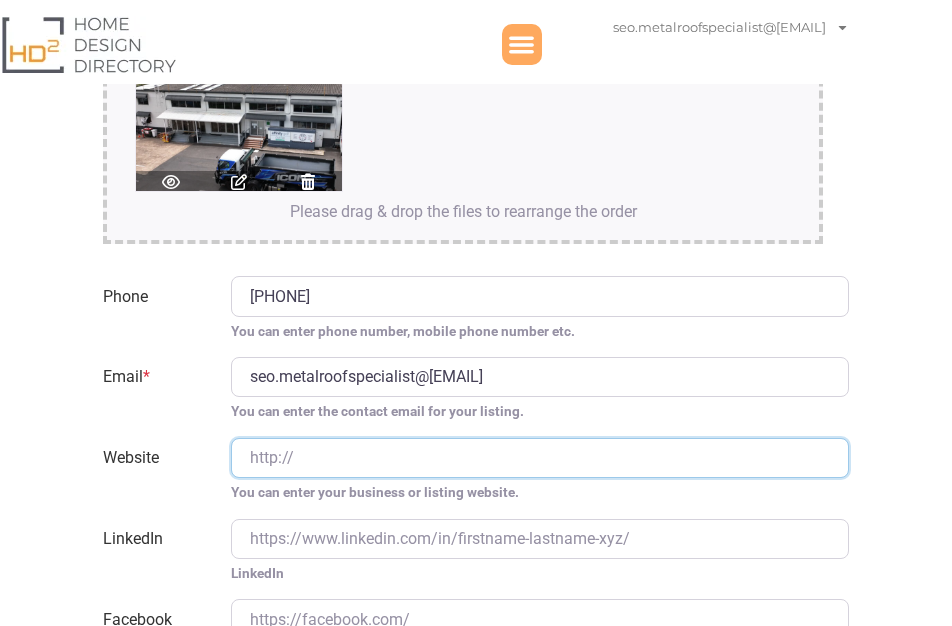 click on "Website" at bounding box center (539, 458) 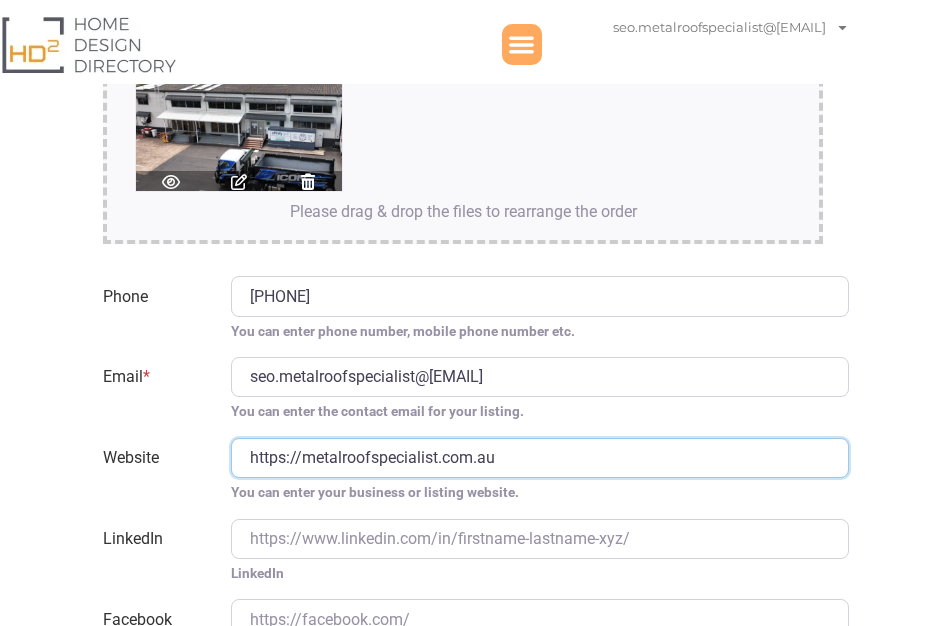 type on "https://metalroofspecialist.com.au" 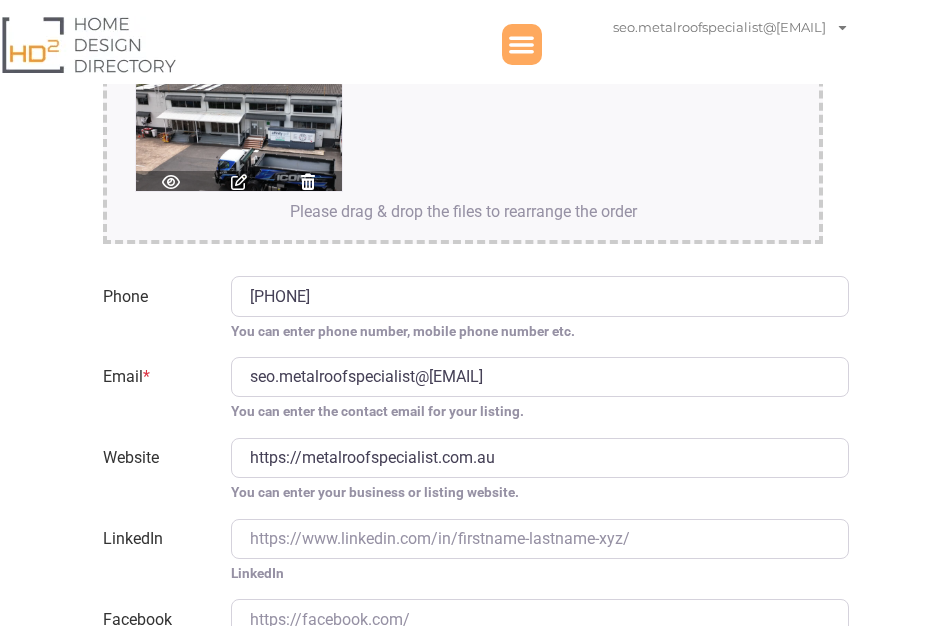 click on "LinkedIn" at bounding box center [155, 551] 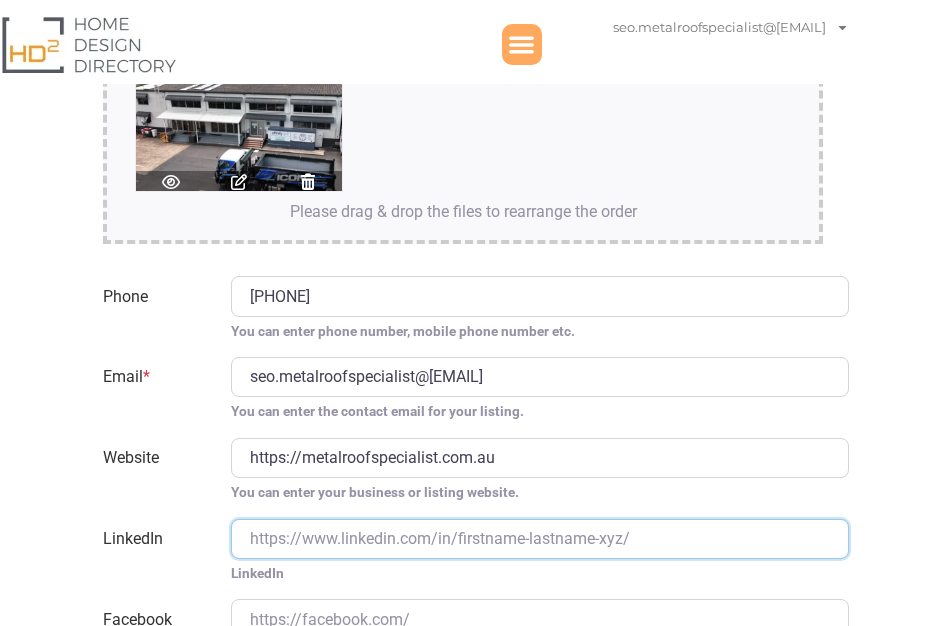 click on "LinkedIn" at bounding box center [539, 539] 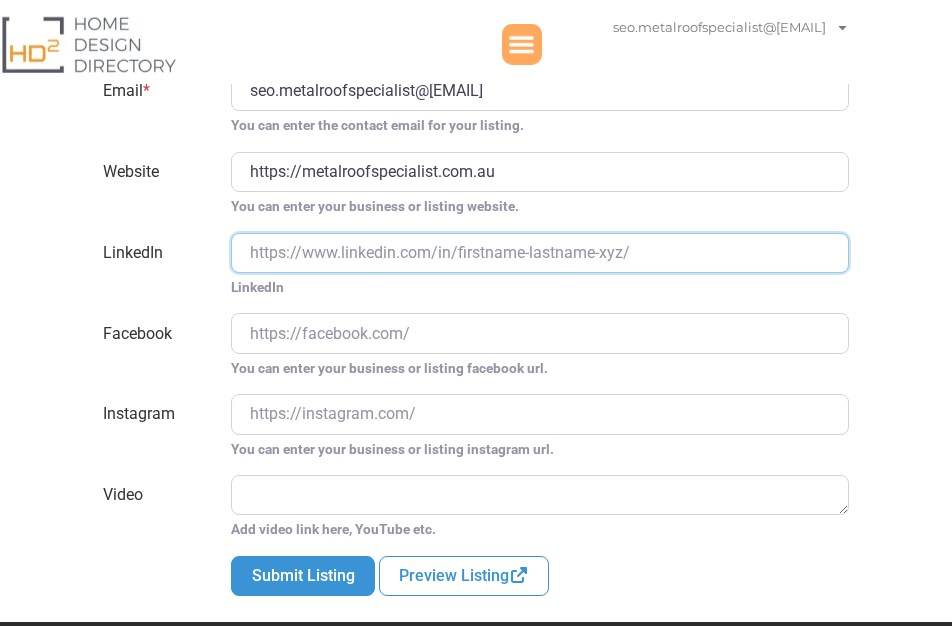 scroll, scrollTop: 3990, scrollLeft: 0, axis: vertical 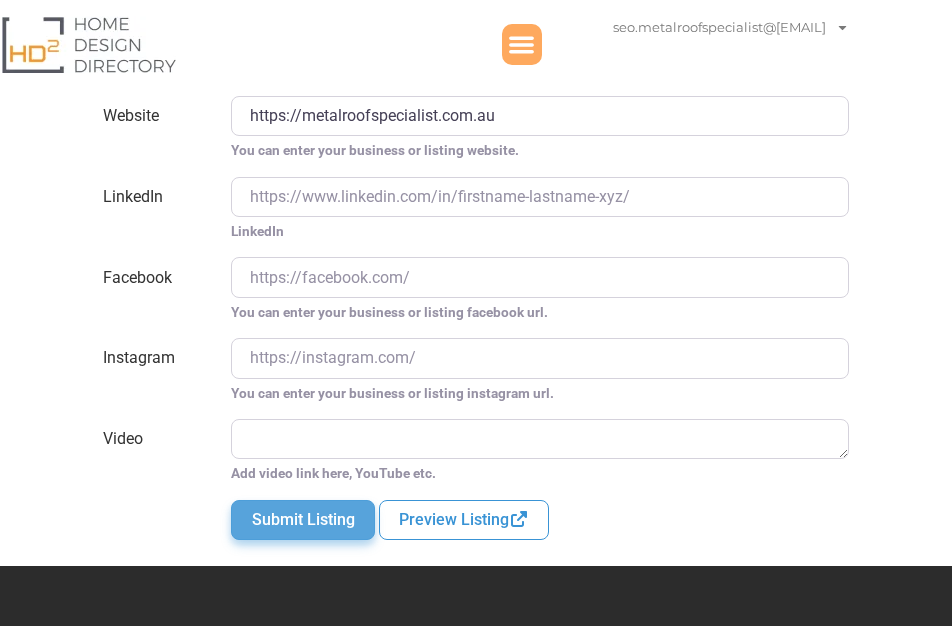 click on "Submit Listing" at bounding box center (302, 520) 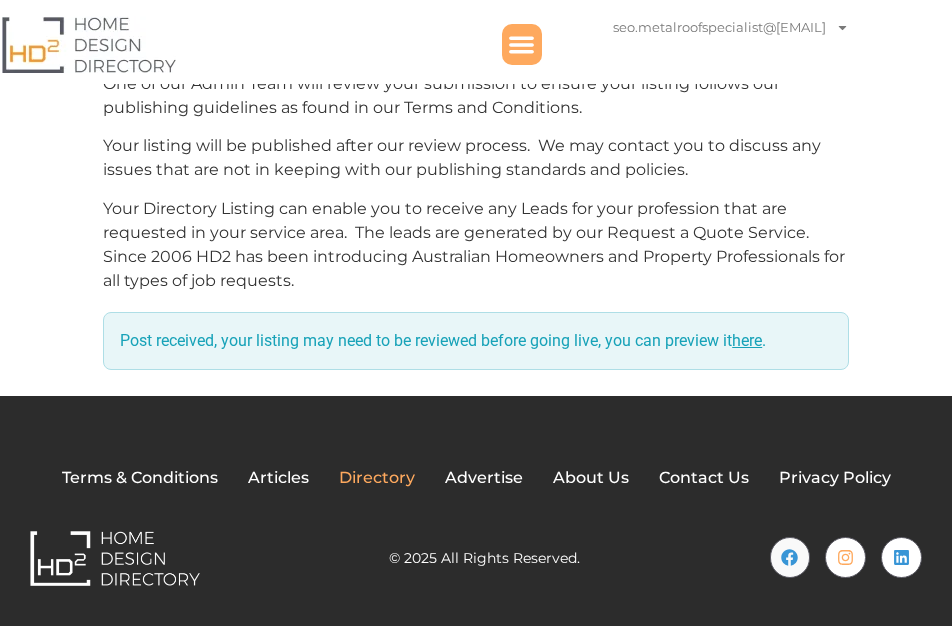 scroll, scrollTop: 539, scrollLeft: 0, axis: vertical 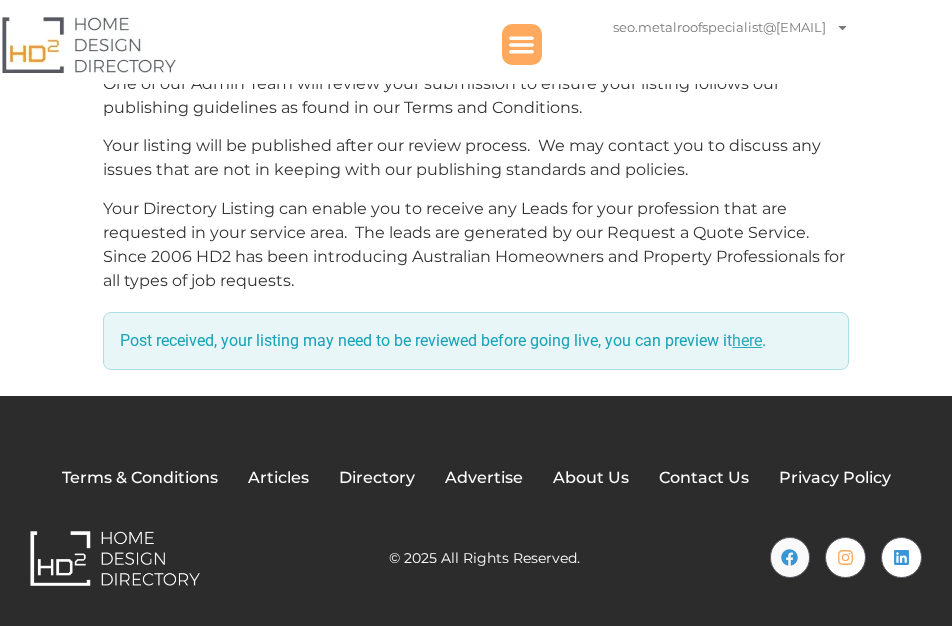 click on "here" at bounding box center (747, 340) 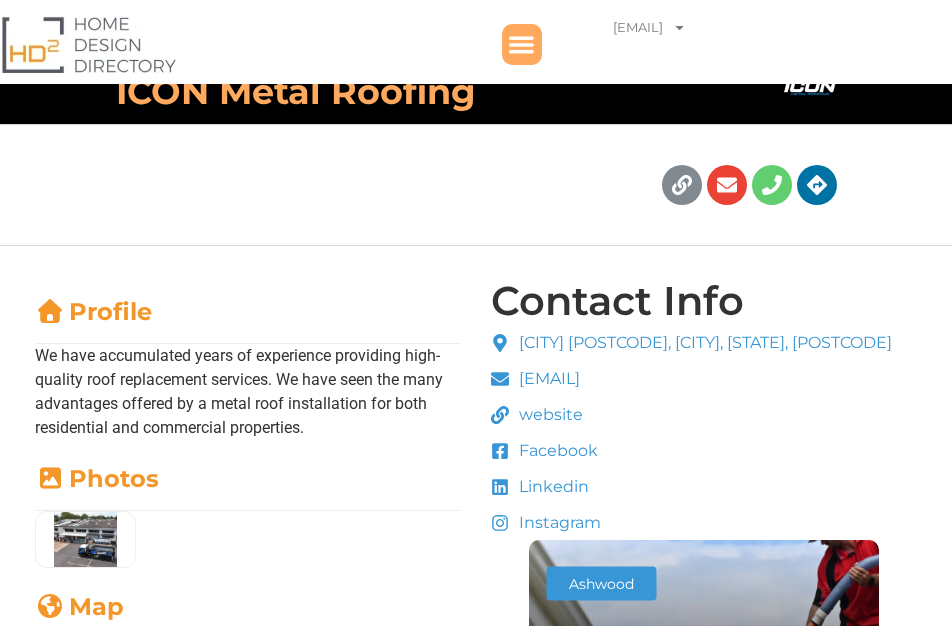 scroll, scrollTop: 228, scrollLeft: 0, axis: vertical 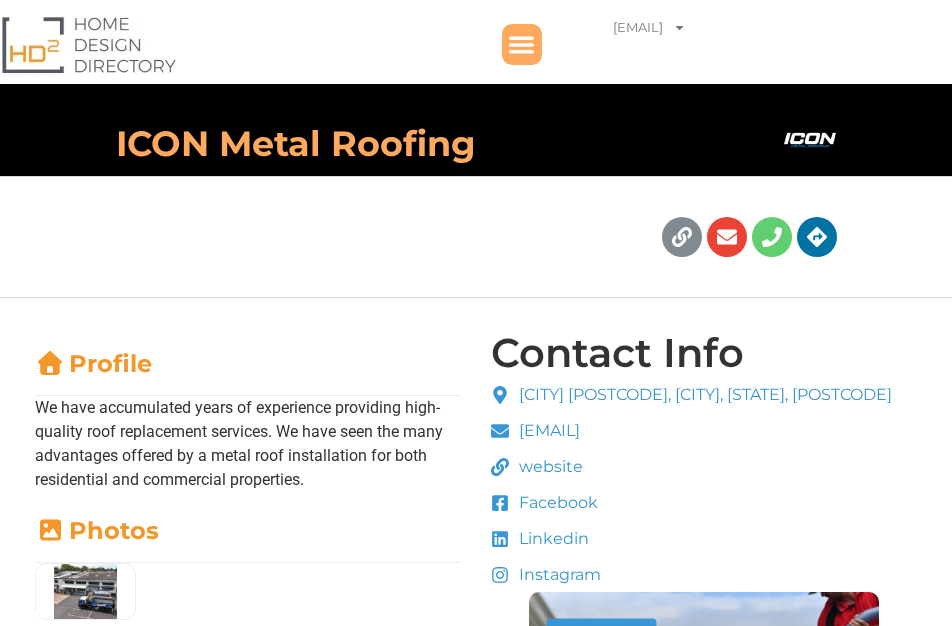 click on "Facebook-f
Linkedin
Link
Envelope
Phone
Directions
Instagram" at bounding box center [559, 237] 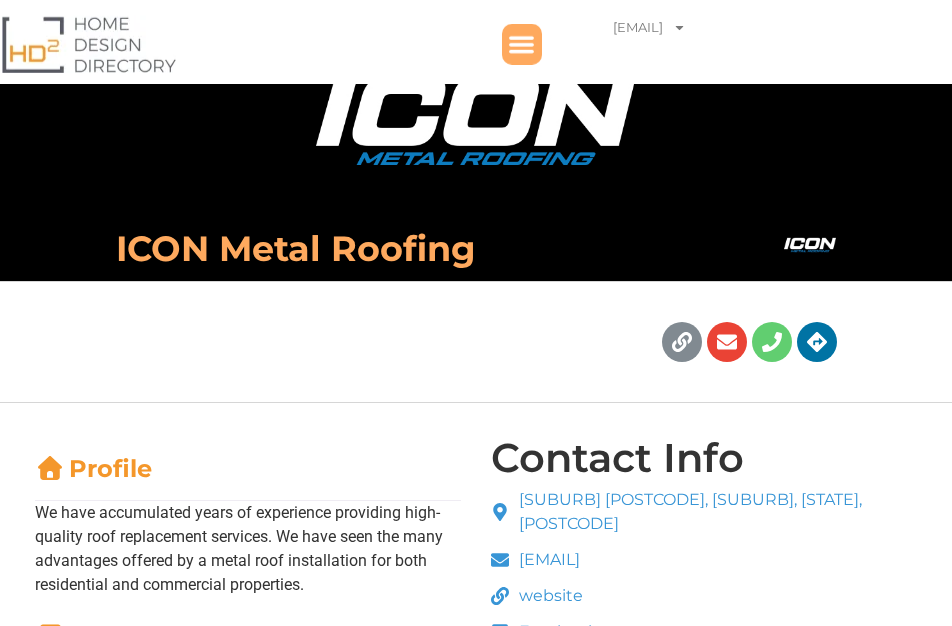 scroll, scrollTop: 114, scrollLeft: 0, axis: vertical 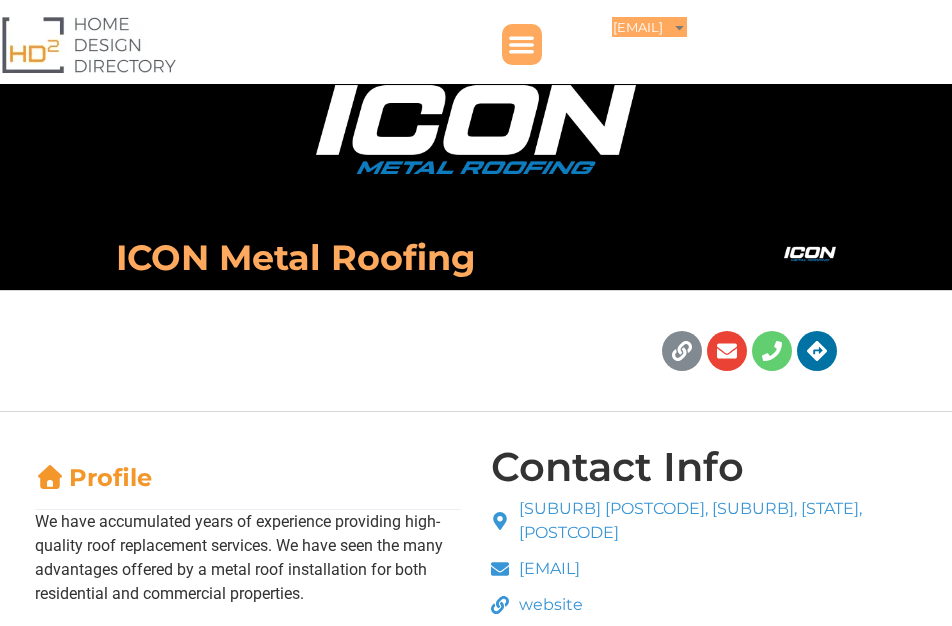 click on "seo.metalroofspecialist@example.com" 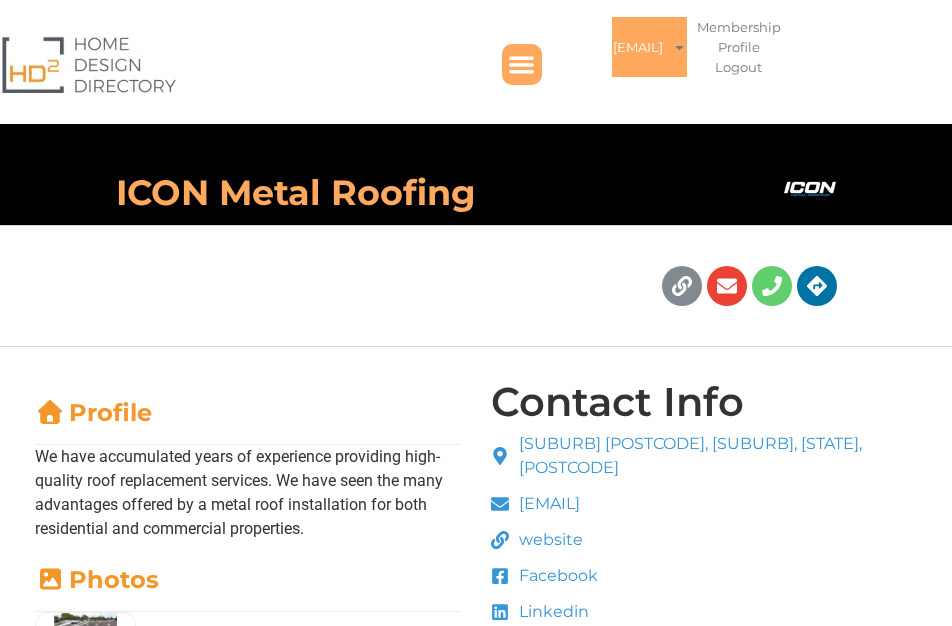 scroll, scrollTop: 228, scrollLeft: 0, axis: vertical 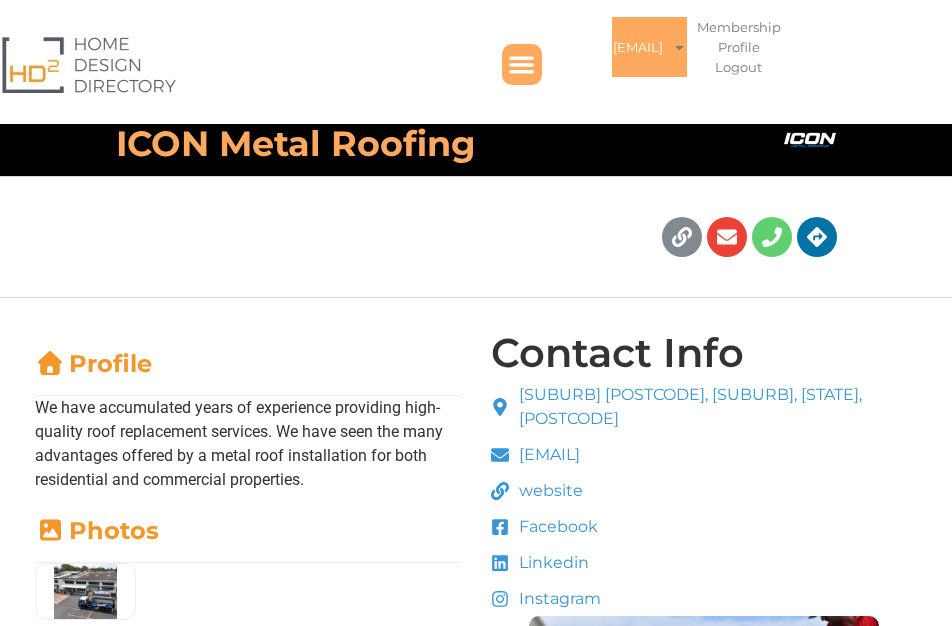 click on "Profile We have accumulated years of experience providing high-quality roof replacement services. We have seen the many advantages offered by a metal roof installation for both residential and commercial properties.
Photos
Map
← Move left → Move right ↑ Move up ↓ Move down + Zoom in - Zoom out Home Jump left by 75% End Jump right by 75% Page Up Jump up by 75% Page Down Jump down by 75% Map Terrain Satellite Labels Keyboard shortcuts Map Data Map data ©2025 Map data ©2025 2 km  Click to toggle between metric and imperial units Terms Report a map error
Loading...
No Records Found  Sorry, no records were found. Please adjust your search criteria and try again.
Maps failed to load" at bounding box center [476, 907] 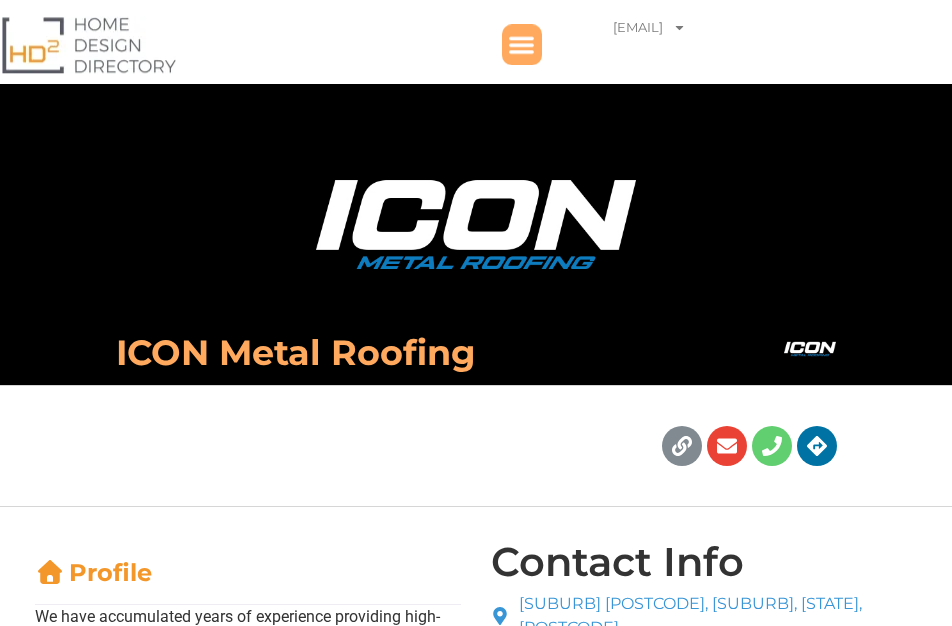 scroll, scrollTop: 0, scrollLeft: 0, axis: both 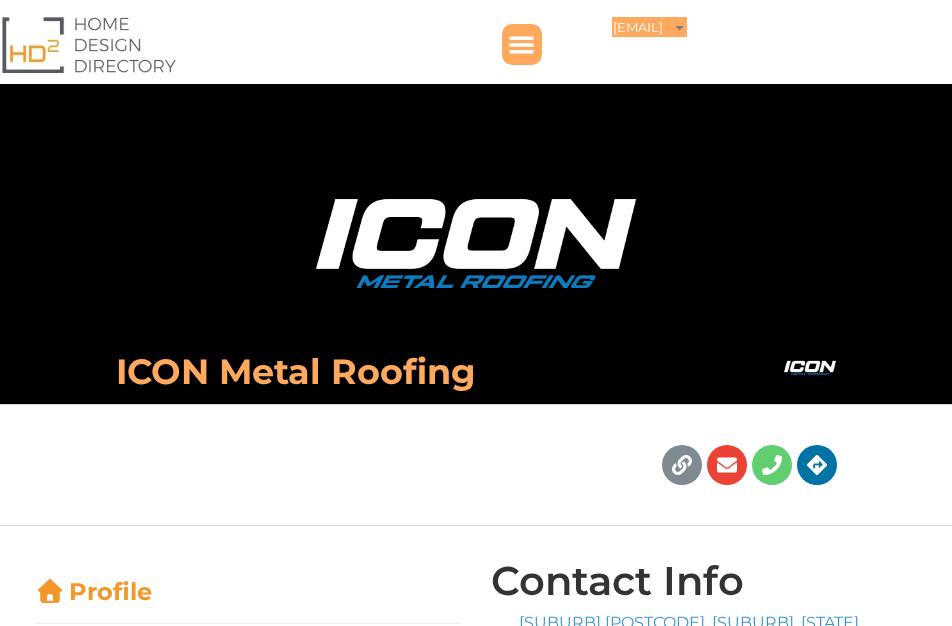click on "seo.metalroofspecialist@example.com" 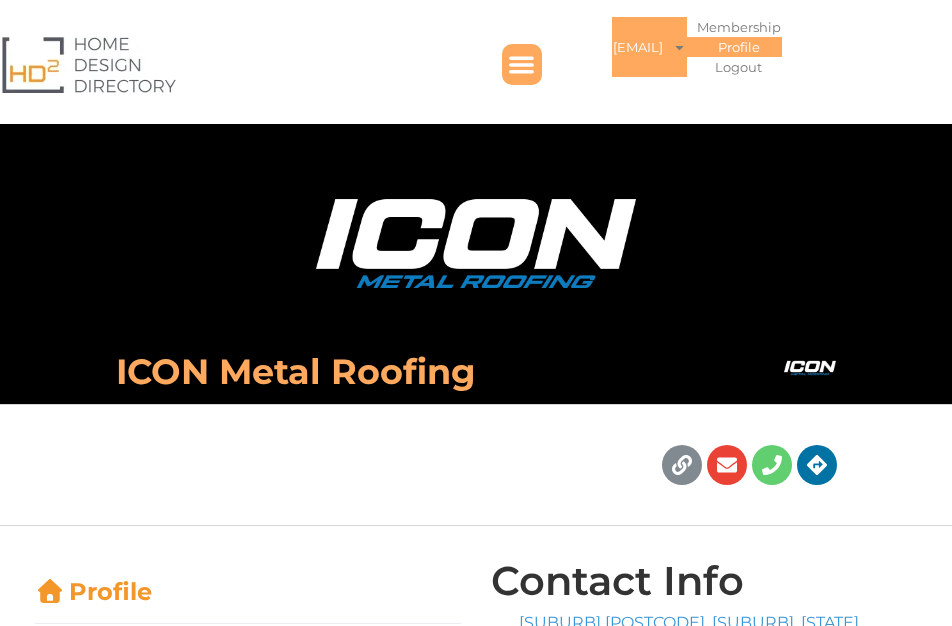 click on "Profile" 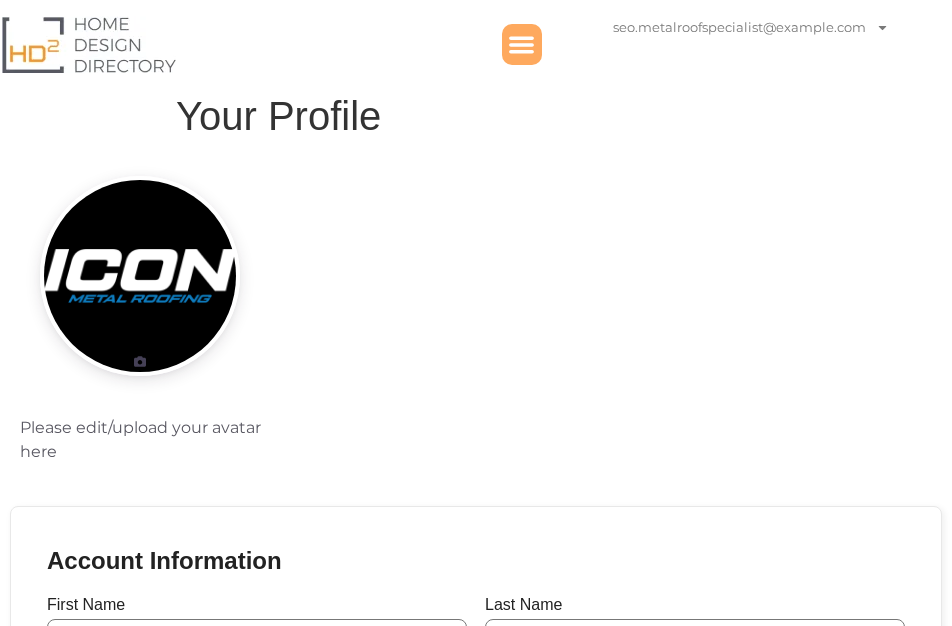 scroll, scrollTop: 0, scrollLeft: 0, axis: both 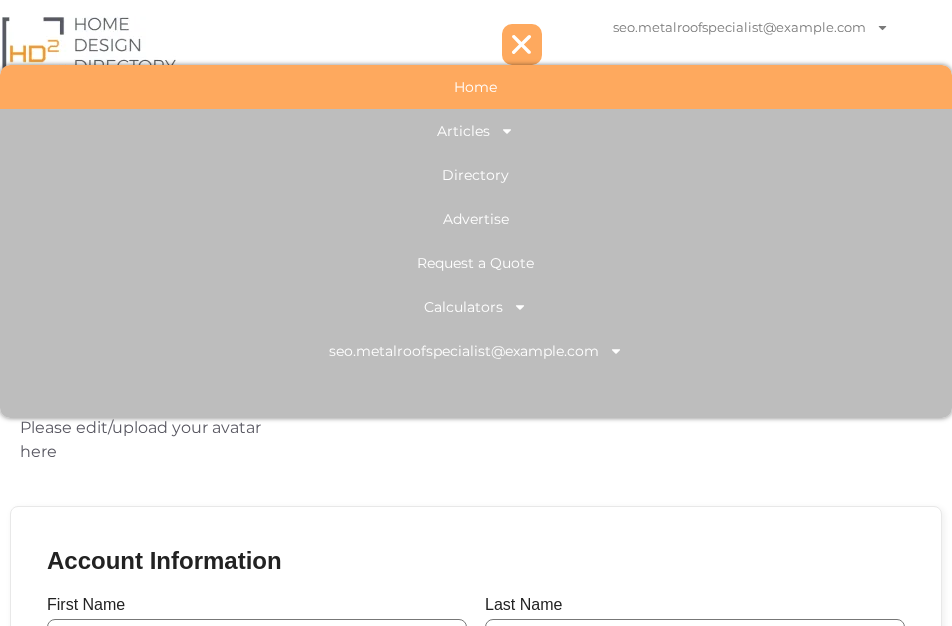 click on "Home" 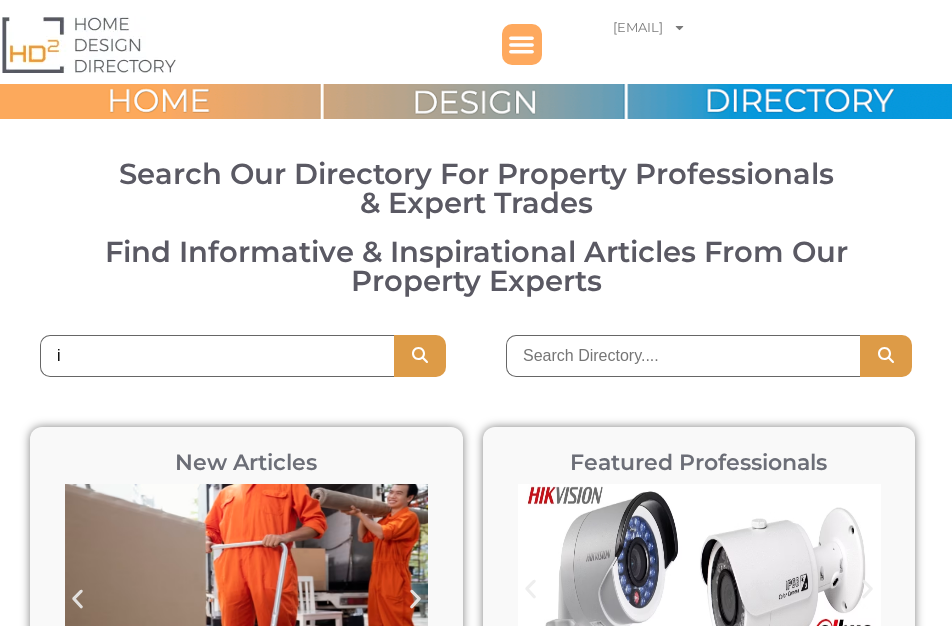 scroll, scrollTop: 0, scrollLeft: 0, axis: both 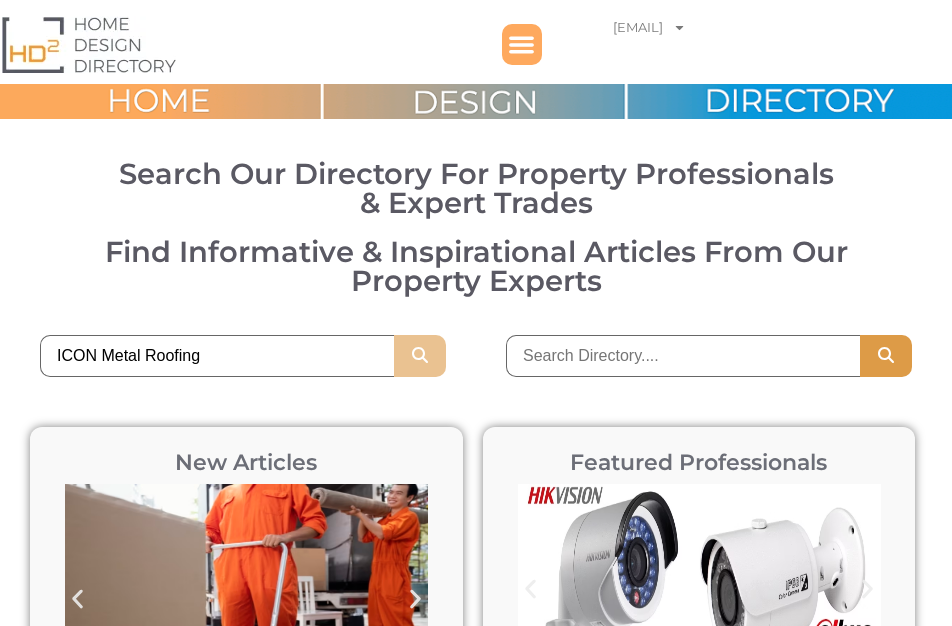 type on "ICON Metal Roofing" 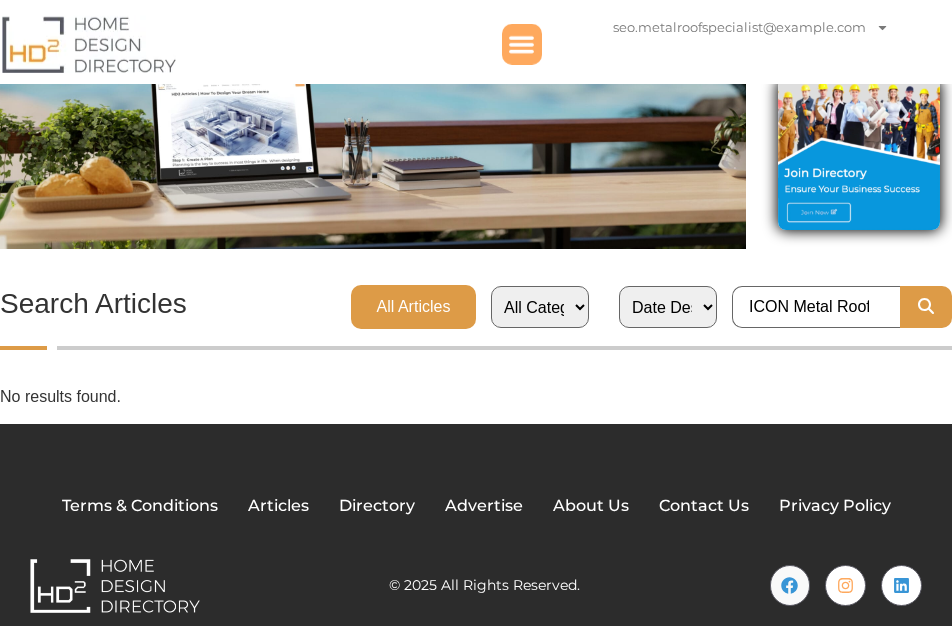scroll, scrollTop: 0, scrollLeft: 0, axis: both 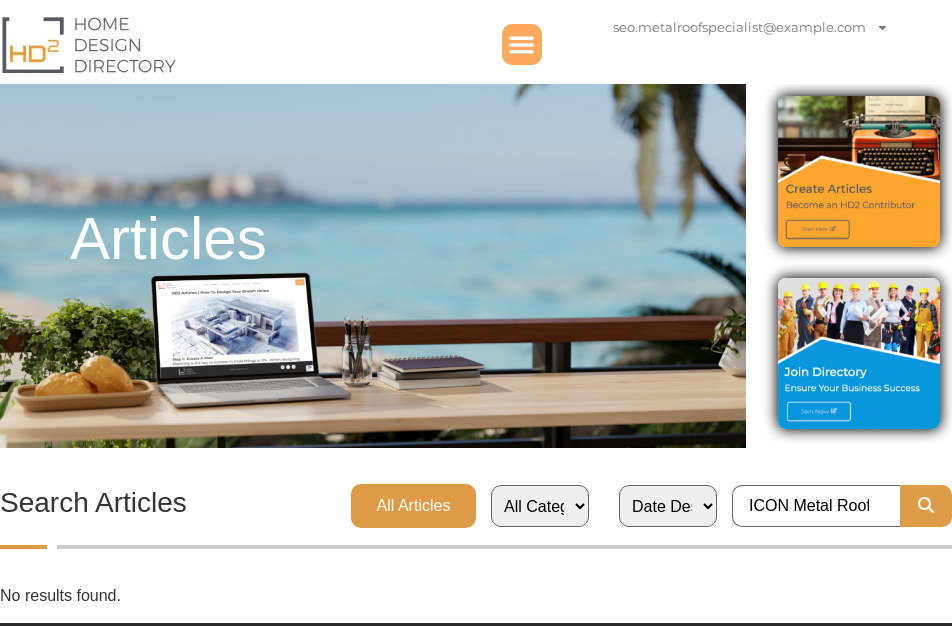 click 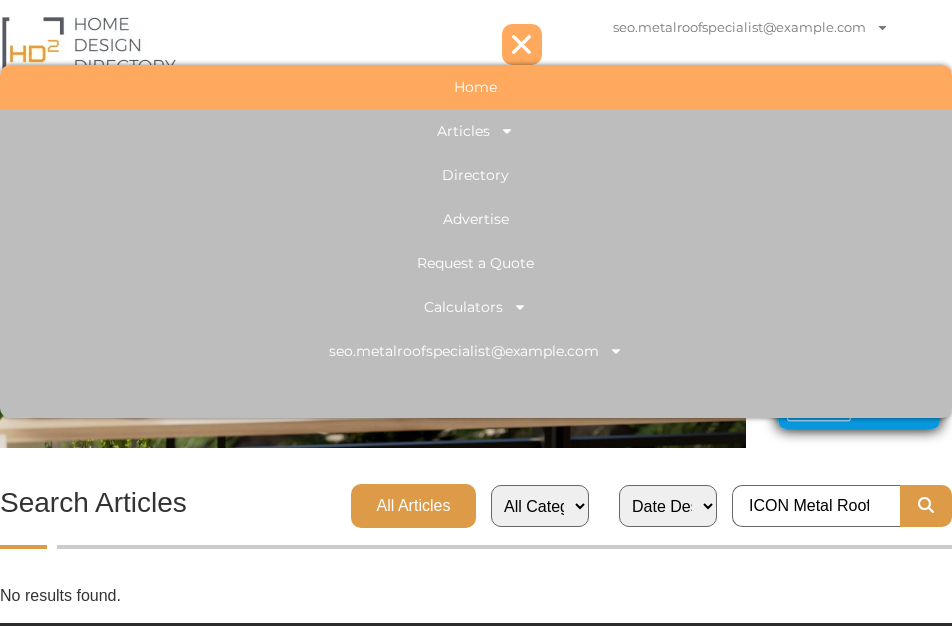 click on "Home" 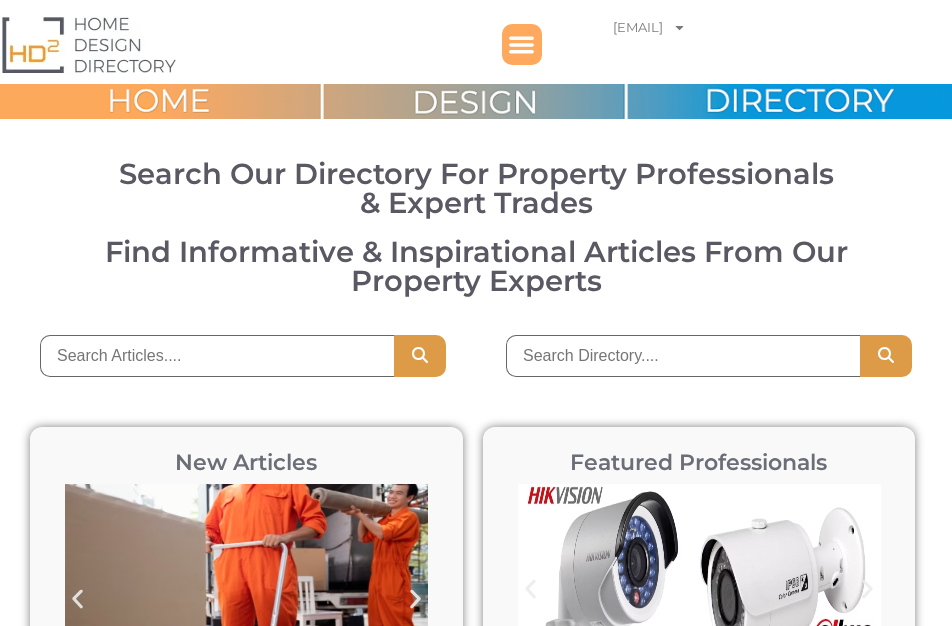 scroll, scrollTop: 0, scrollLeft: 0, axis: both 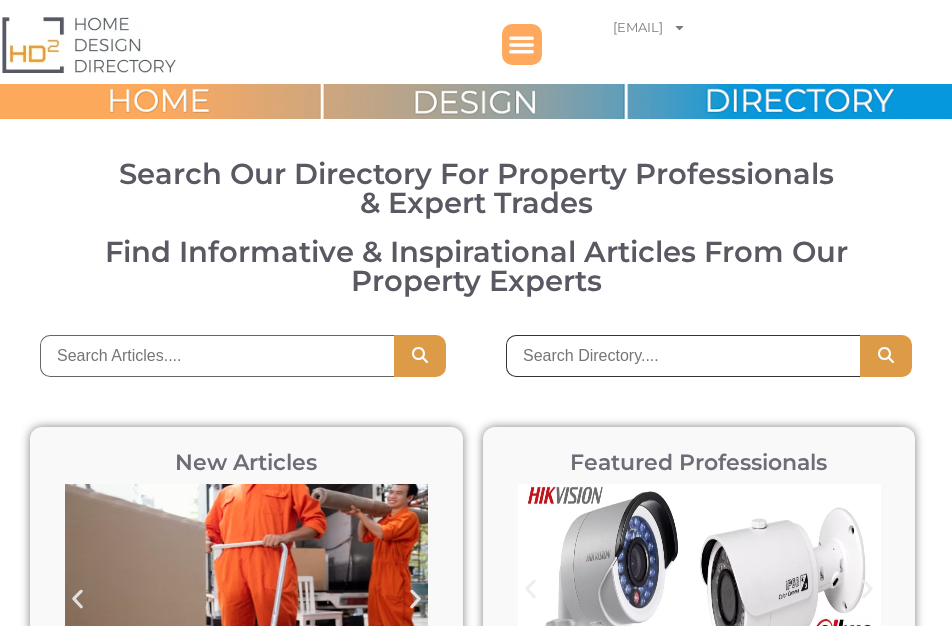 click at bounding box center (683, 356) 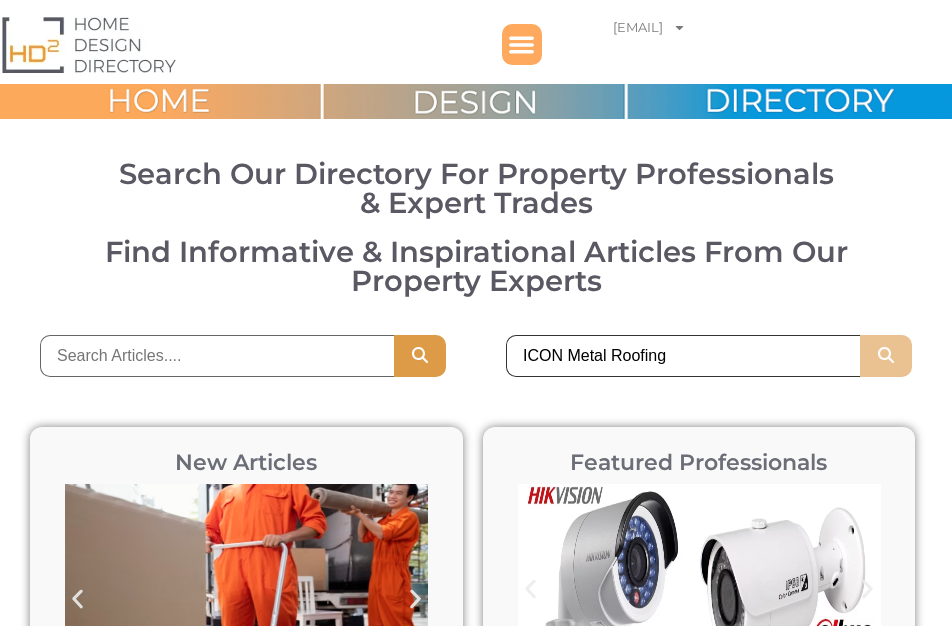 type on "ICON Metal Roofing" 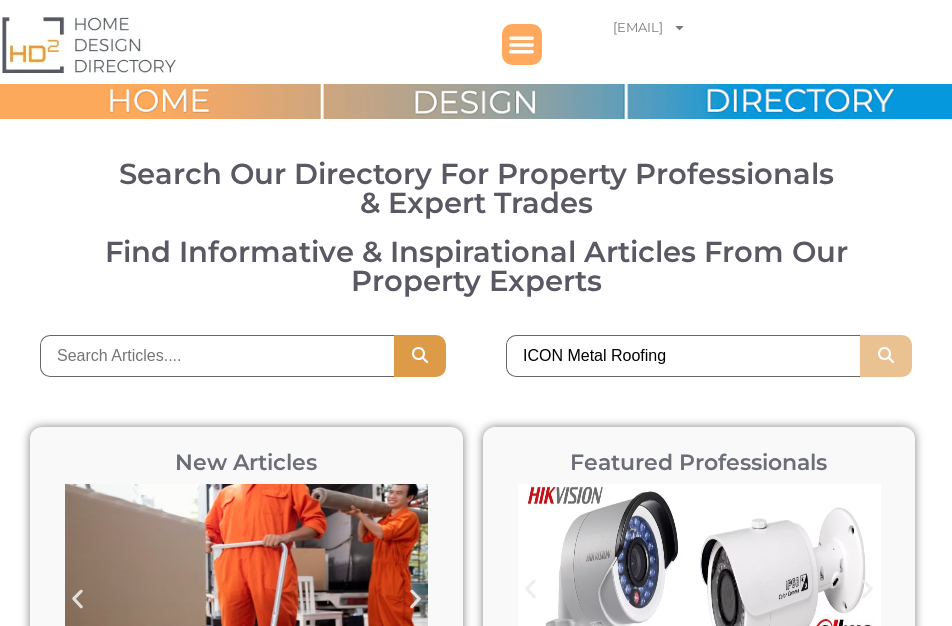 click at bounding box center [886, 356] 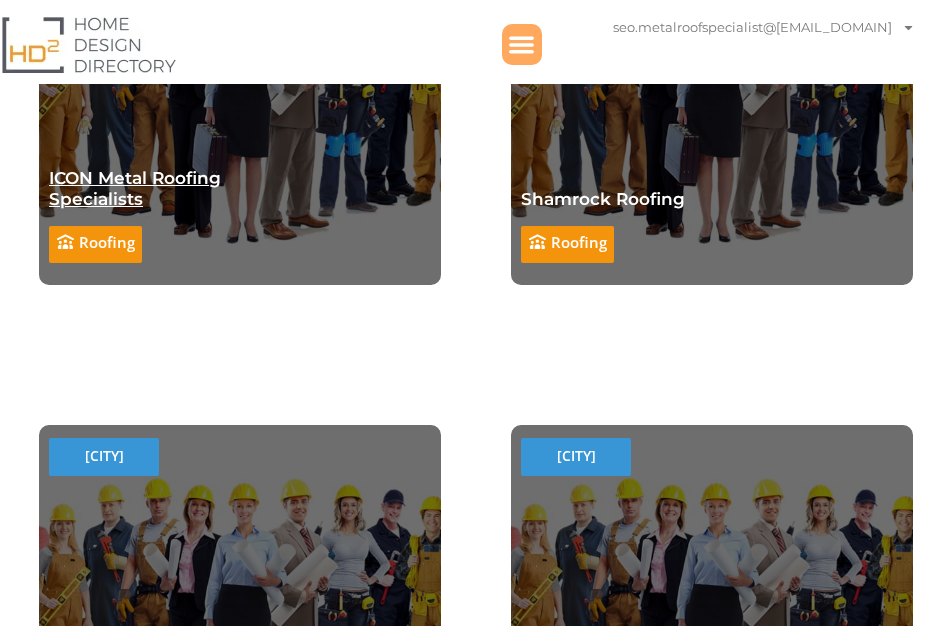 scroll, scrollTop: 912, scrollLeft: 0, axis: vertical 